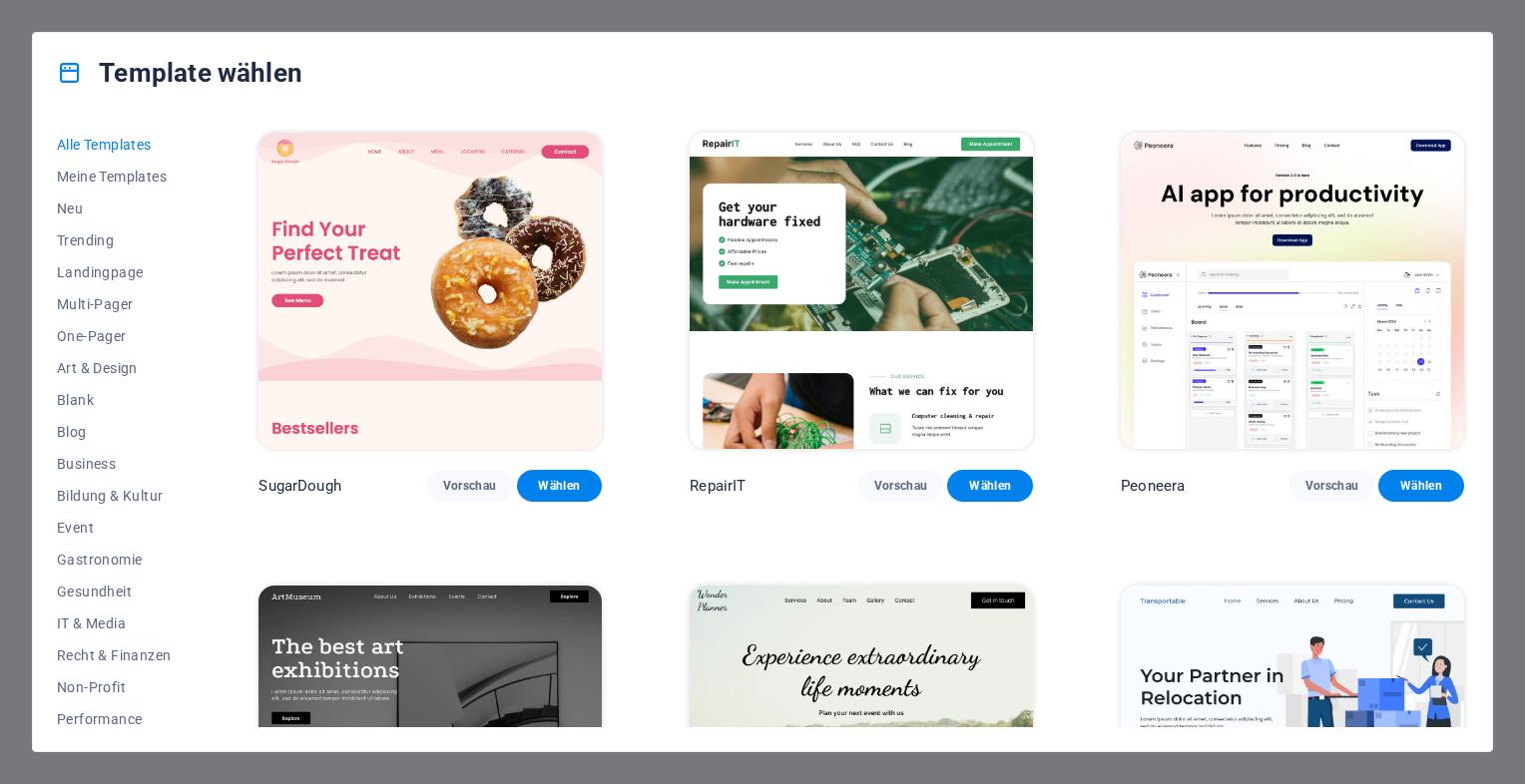 scroll, scrollTop: 0, scrollLeft: 0, axis: both 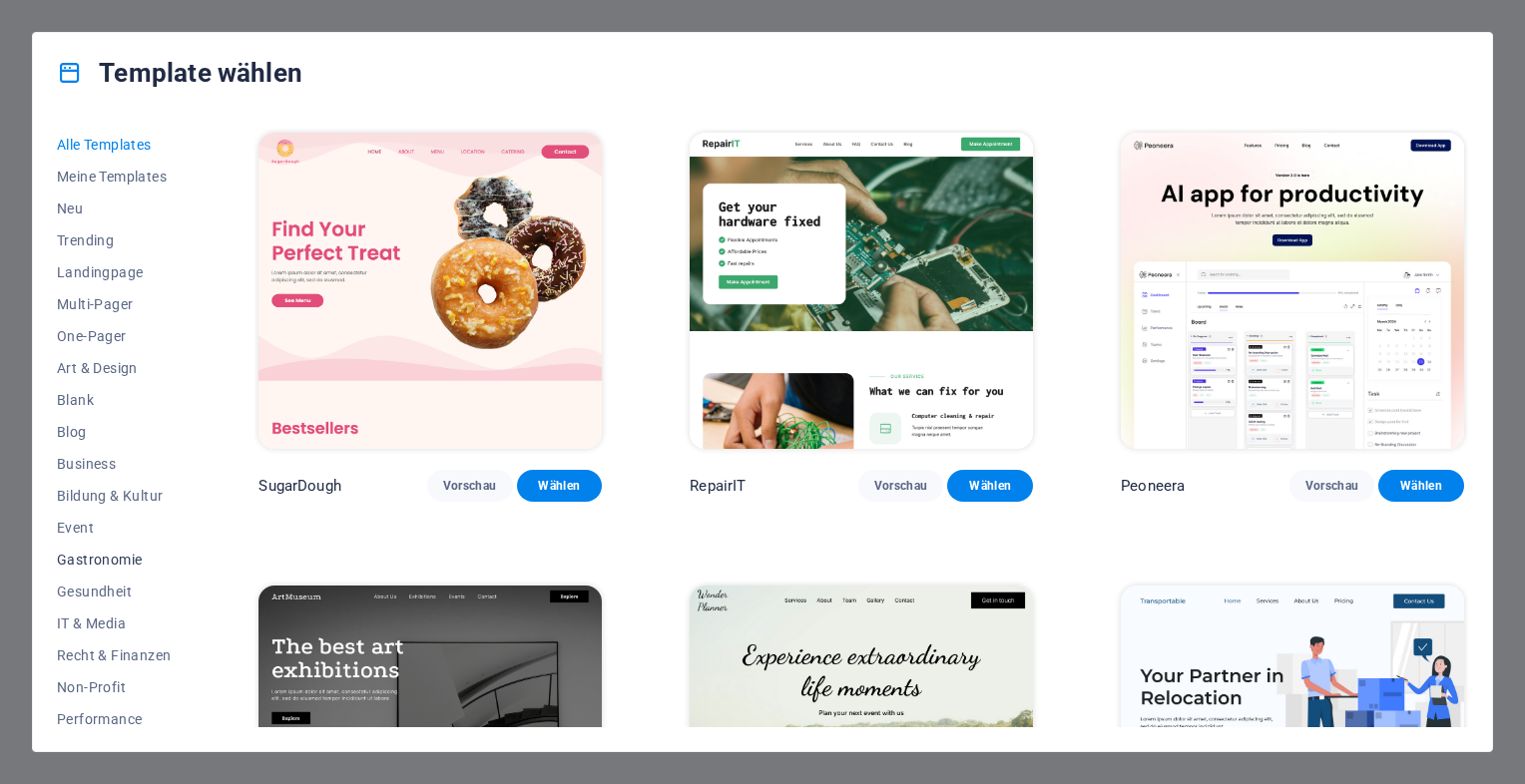 click on "Gastronomie" at bounding box center (114, 560) 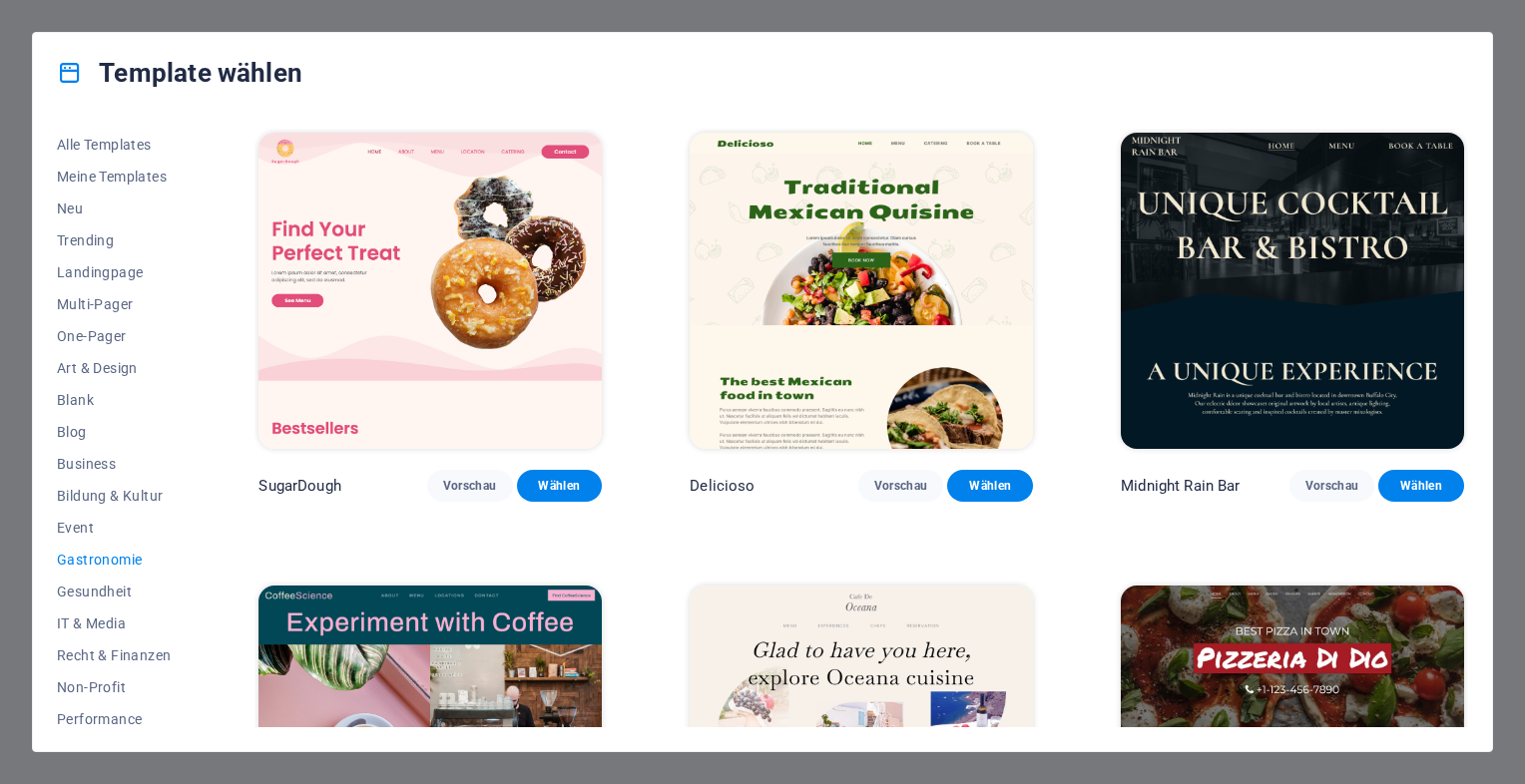 drag, startPoint x: 1463, startPoint y: 167, endPoint x: 1476, endPoint y: 261, distance: 94.894678 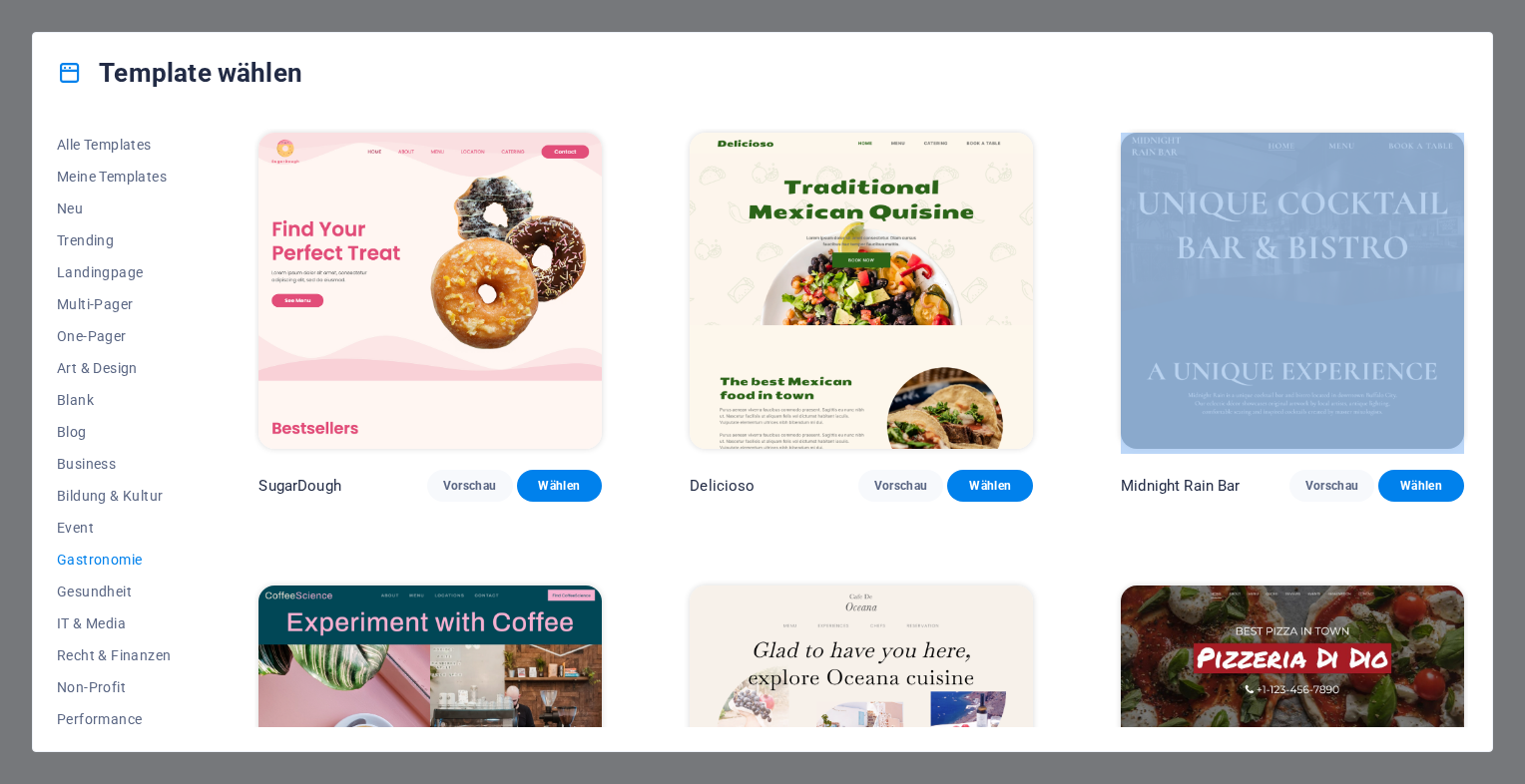 click on "Midnight Rain Bar Vorschau Wählen" at bounding box center [1292, 315] 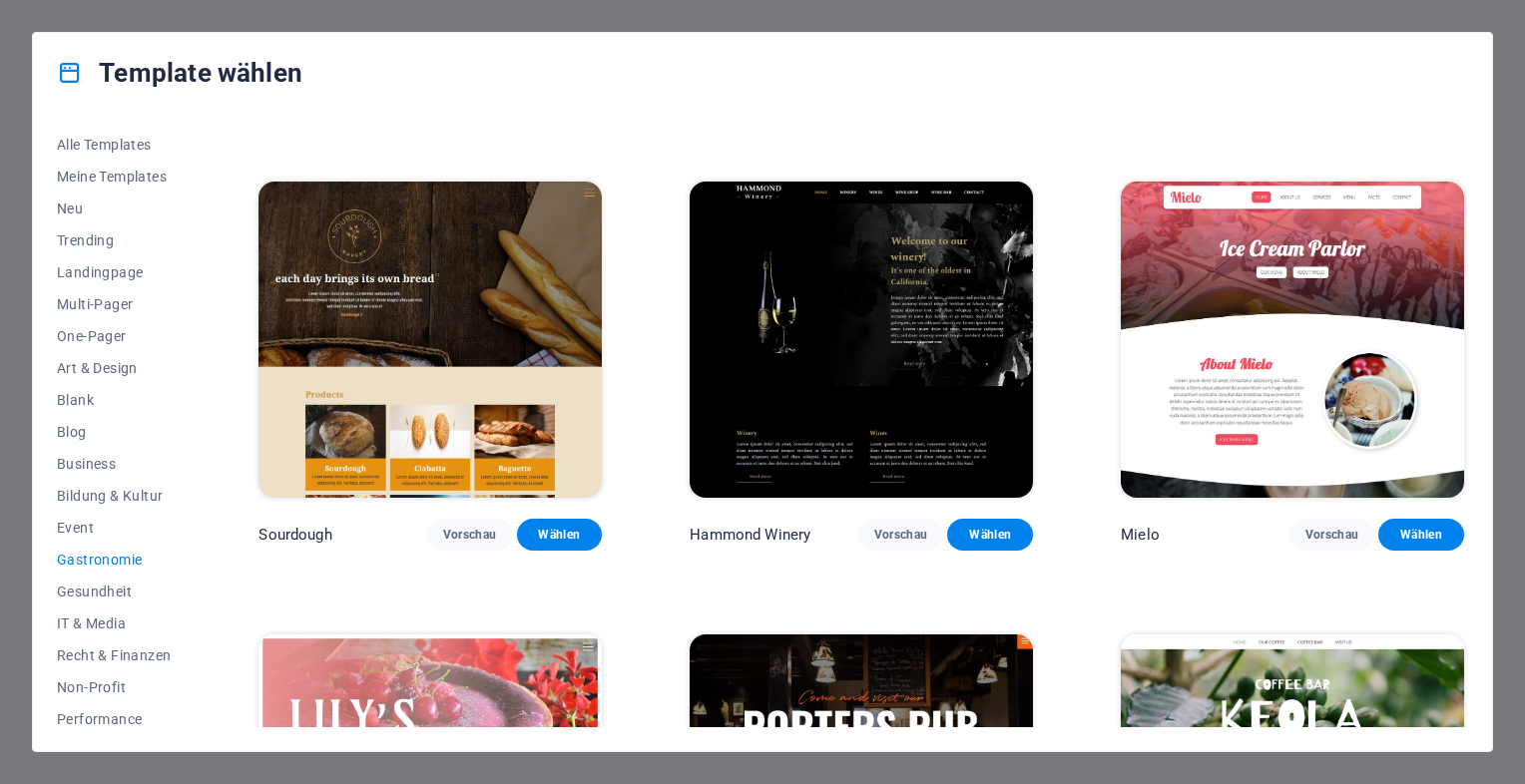 scroll, scrollTop: 1116, scrollLeft: 0, axis: vertical 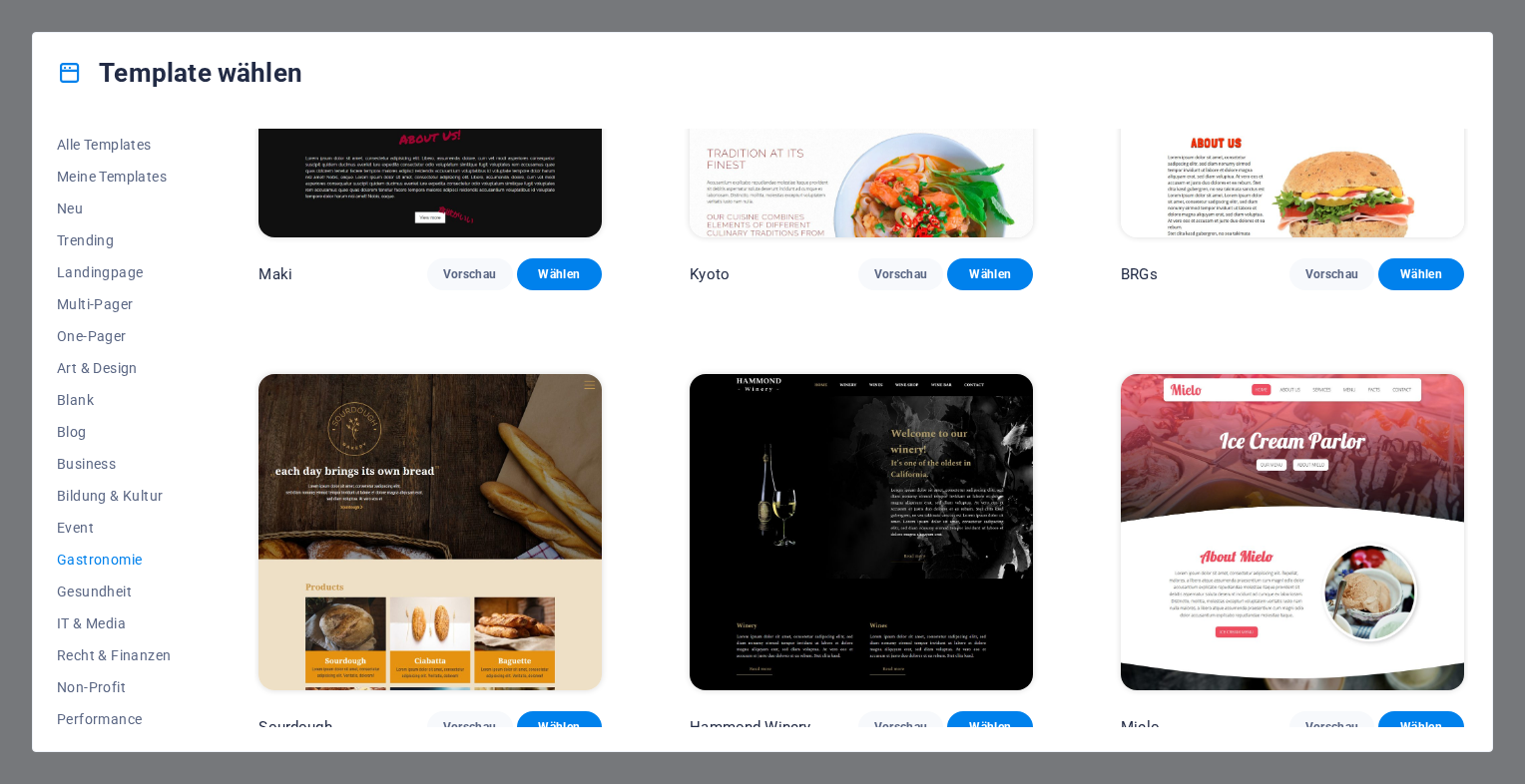 click on "Alle Templates Meine Templates Neu Trending Landingpage Multi-Pager One-Pager Art & Design Blank Blog Business Bildung & Kultur Event Gastronomie Gesundheit IT & Media Recht & Finanzen Non-Profit Performance Portfolio Services Sport & Beauty Handel Reisen Wireframe SugarDough Vorschau Wählen Delicioso Vorschau Wählen Midnight Rain Bar Vorschau Wählen CoffeeScience Vorschau Wählen Cafe de Oceana Vorschau Wählen Pizzeria Di Dio Vorschau Wählen Maki Vorschau Wählen Kyoto Vorschau Wählen BRGs Vorschau Wählen Sourdough Vorschau Wählen Hammond Winery Vorschau Wählen Mielo Vorschau Wählen Lily’s Vorschau Wählen Porters Vorschau Wählen Keola Vorschau Wählen Santos Vorschau Wählen Loki's Vorschau Wählen" at bounding box center (762, 432) 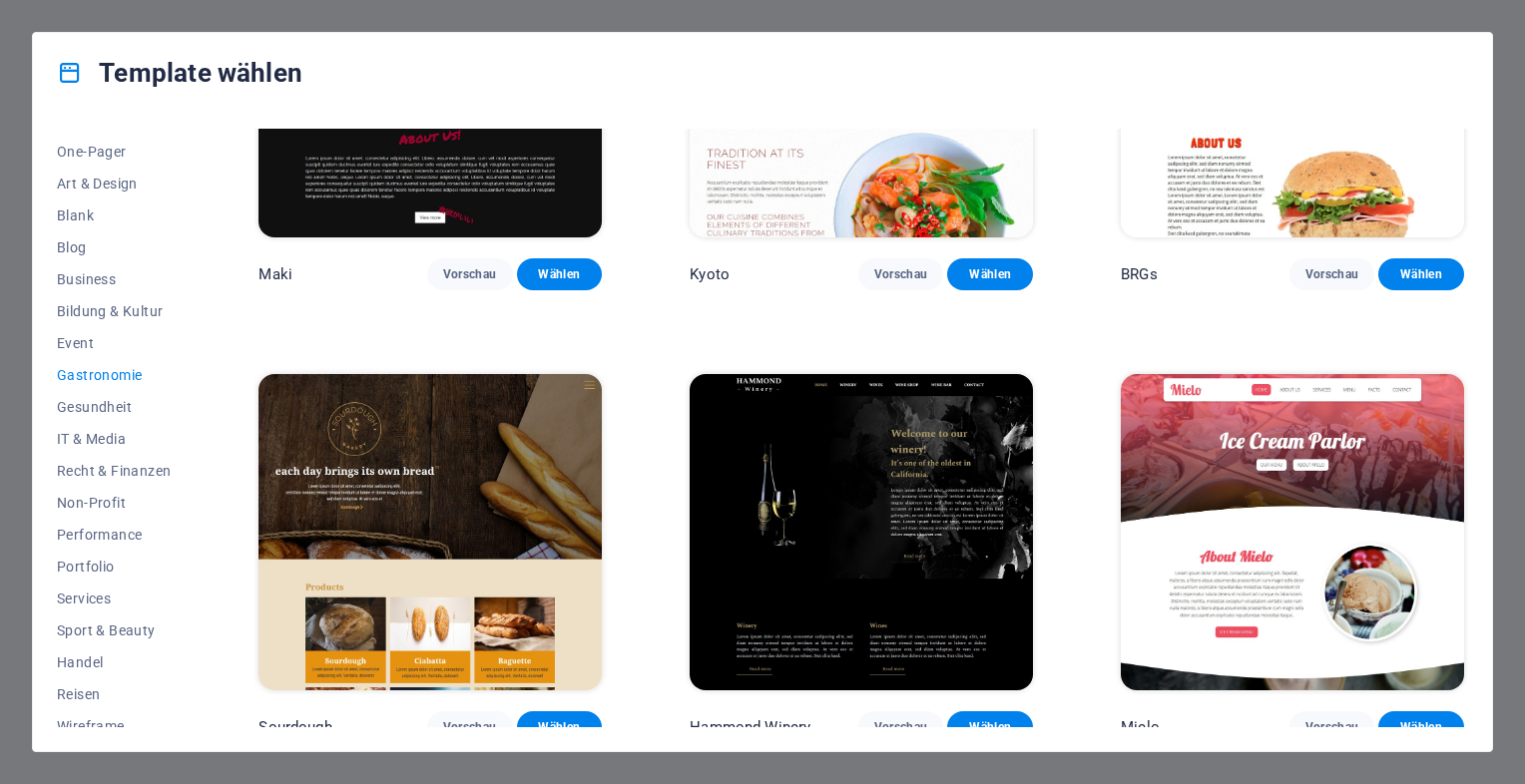scroll, scrollTop: 199, scrollLeft: 0, axis: vertical 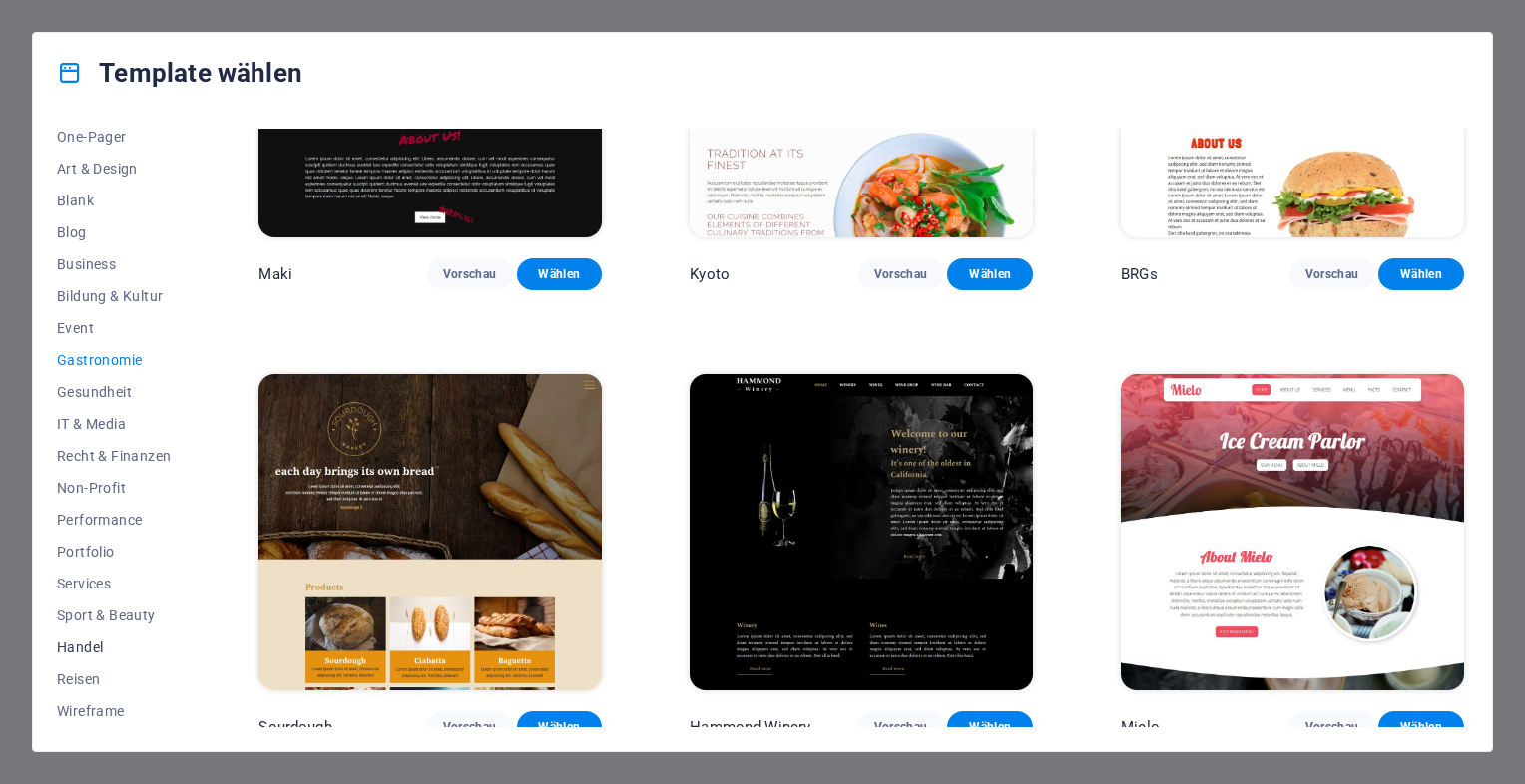 click on "Handel" at bounding box center (114, 647) 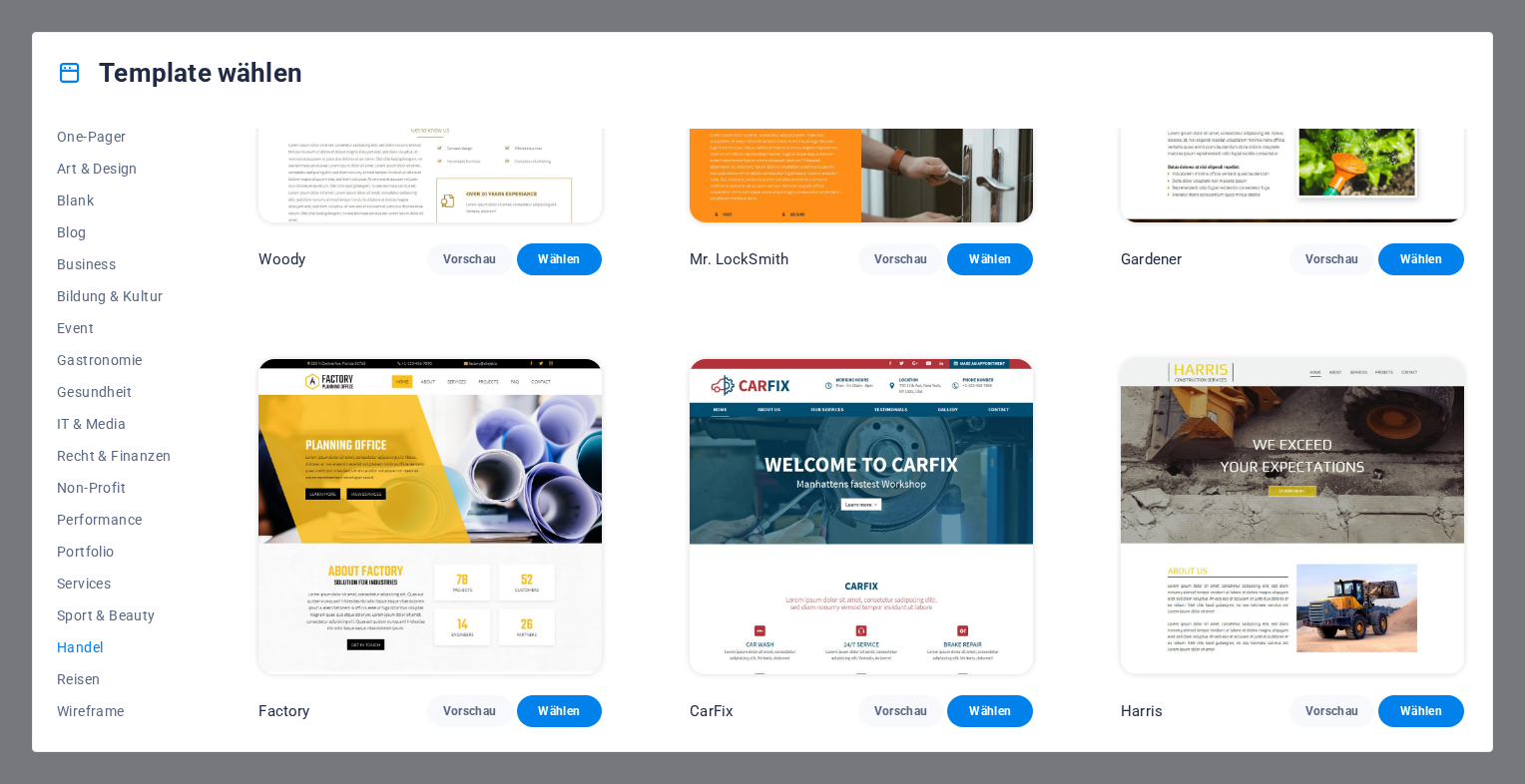 scroll, scrollTop: 0, scrollLeft: 0, axis: both 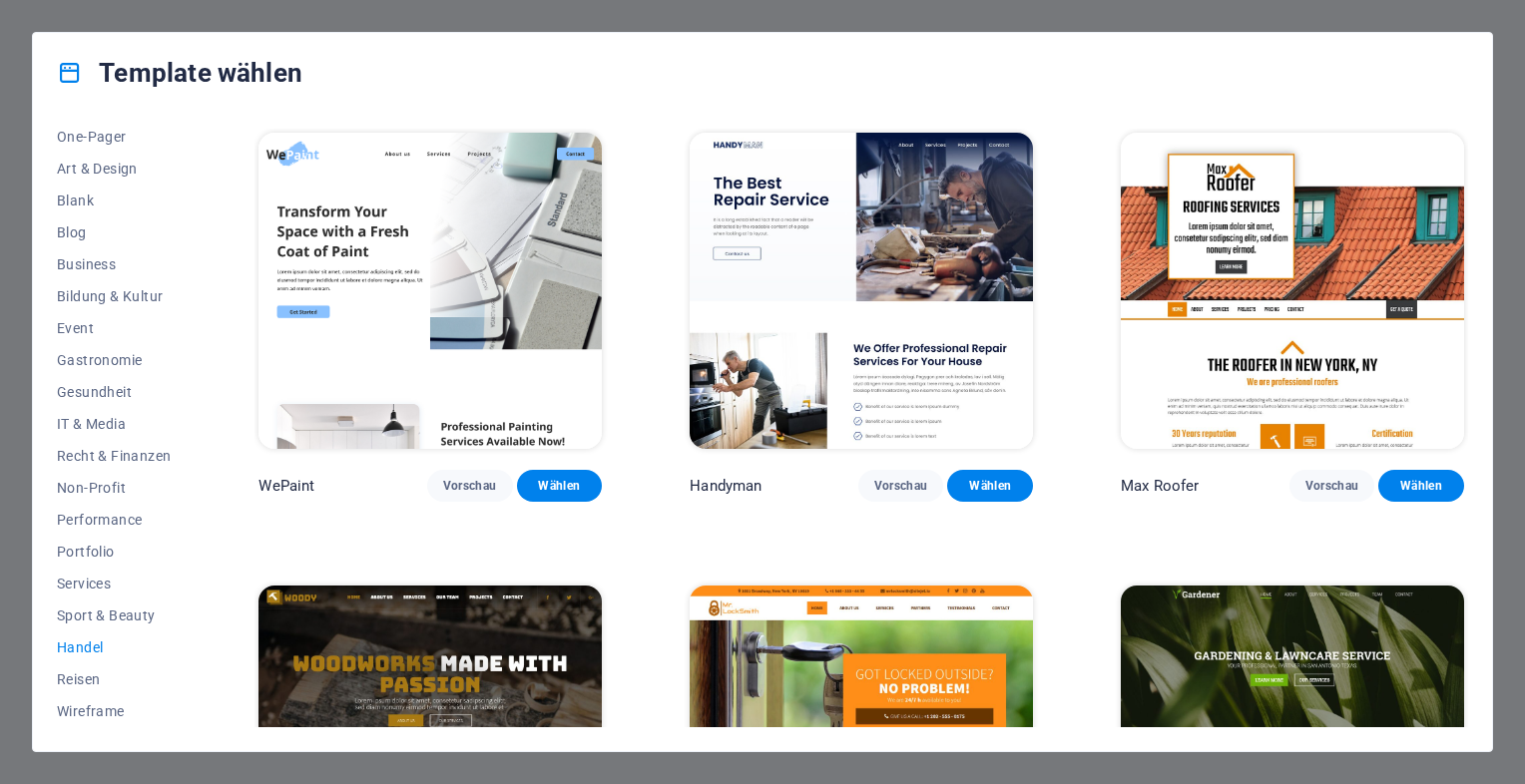 drag, startPoint x: 1463, startPoint y: 149, endPoint x: 1462, endPoint y: 370, distance: 221.00226 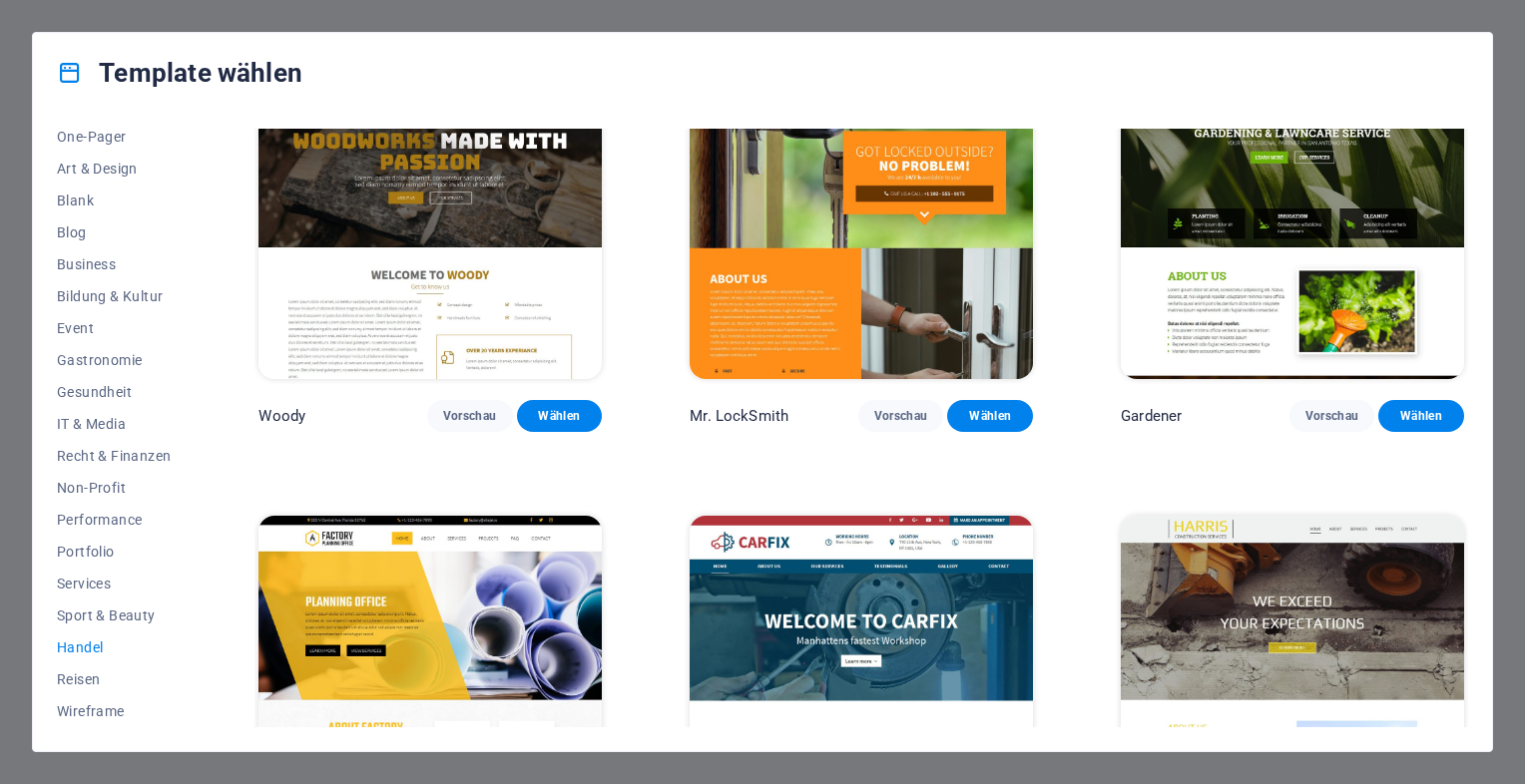 scroll, scrollTop: 673, scrollLeft: 0, axis: vertical 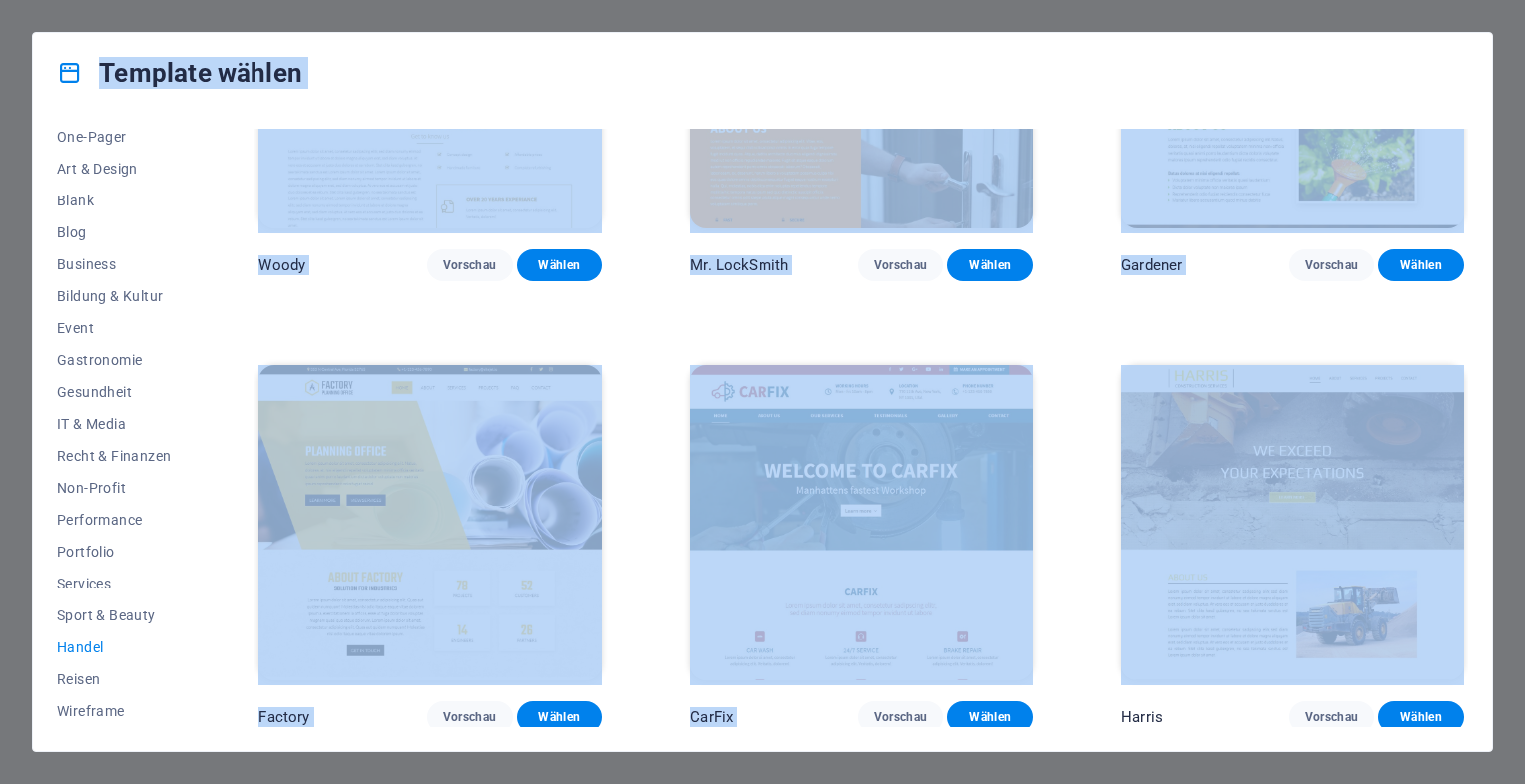 drag, startPoint x: 1478, startPoint y: 566, endPoint x: 1524, endPoint y: 65, distance: 503.10734 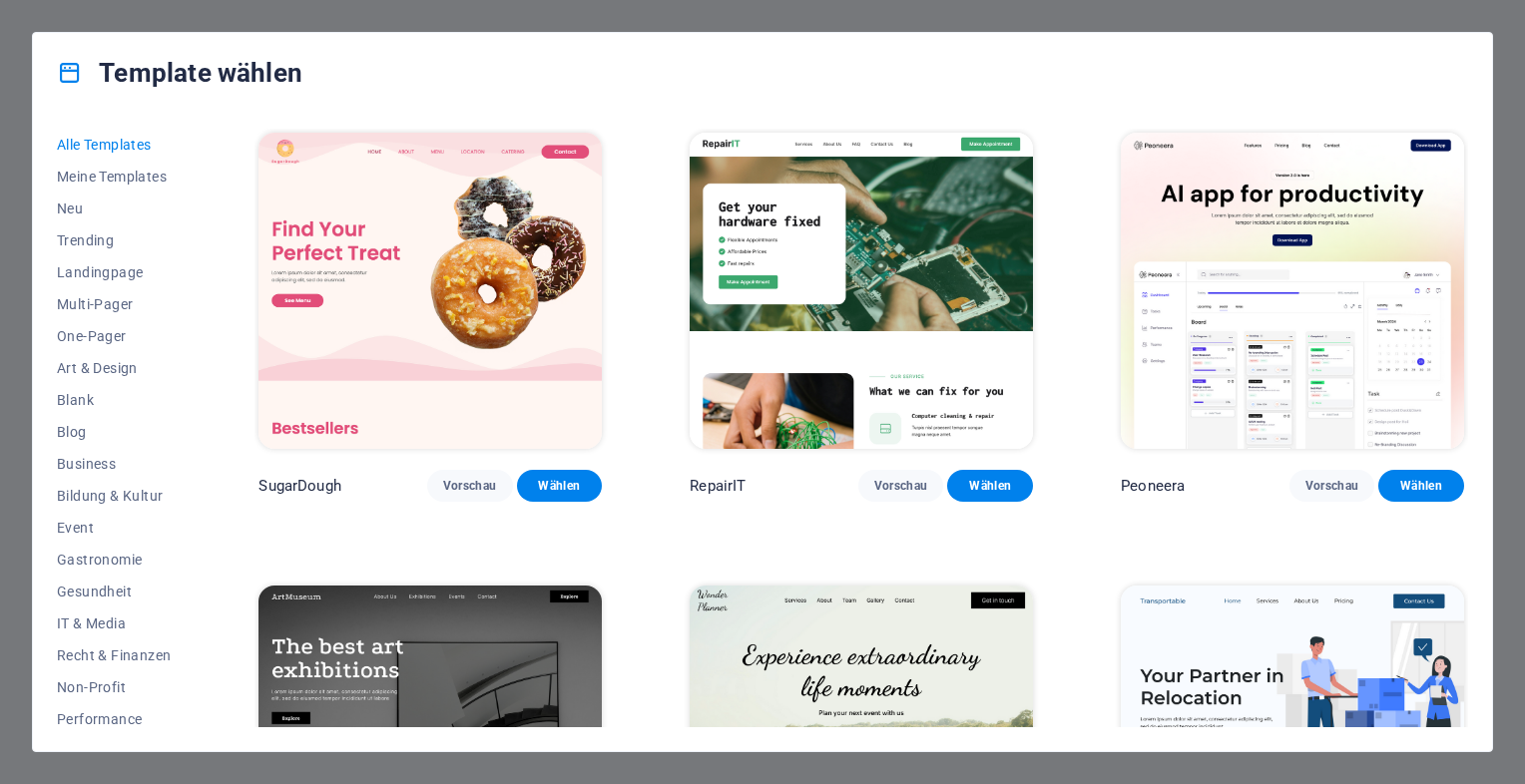scroll, scrollTop: 0, scrollLeft: 0, axis: both 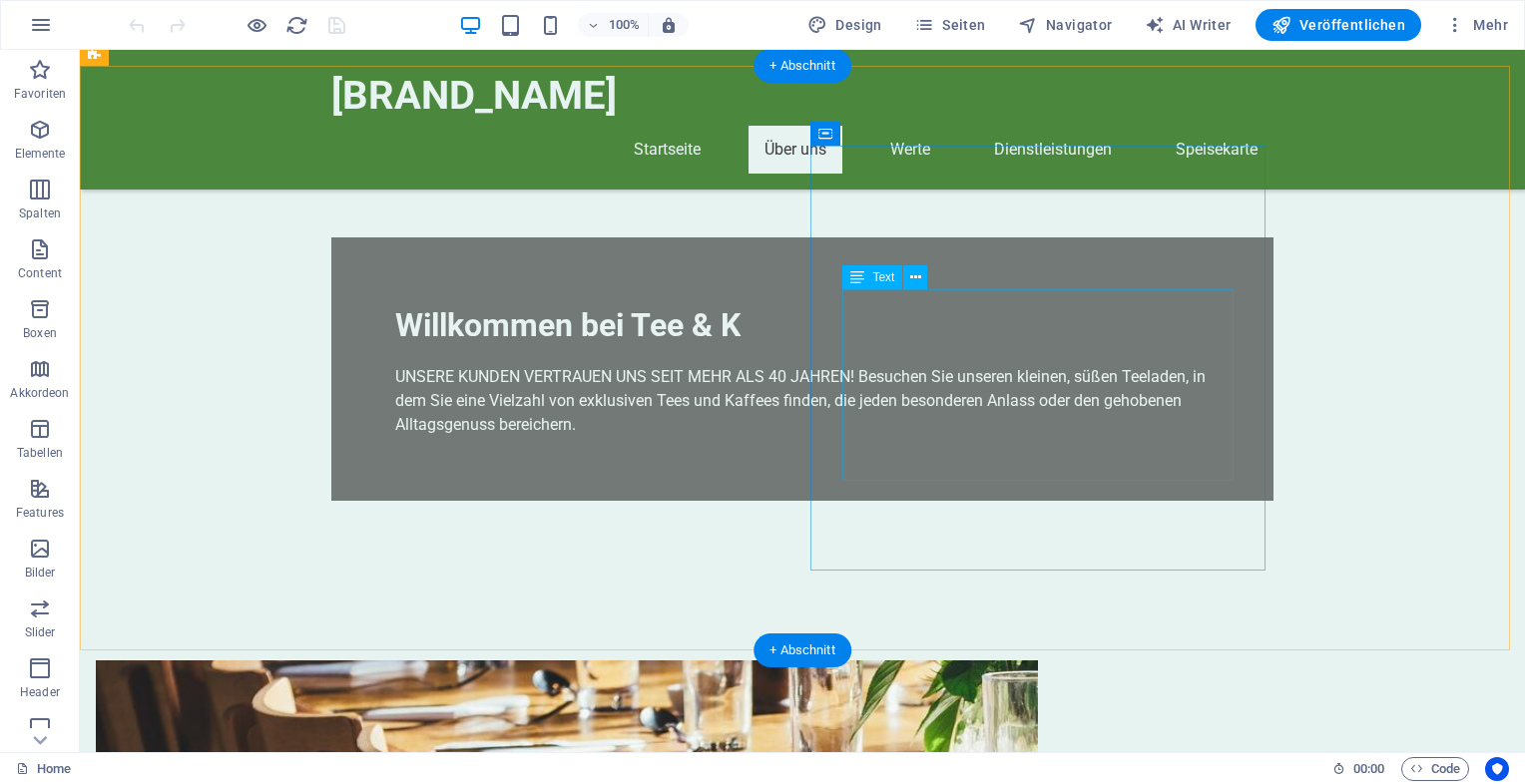 click on "Bei Tee & K sind wir stolz darauf, seit über 40 Jahren unseren Kunden den besten Tee und eine Vielzahl von exklusiven Marken anzubieten. Ob für einen besonderen Anlass oder für den gehobenen Alltagsgenuss, wir haben alles, was Sie benötigen, um Ihr Teeerlebnis zu bereichern. Besuchen Sie uns und lassen Sie sich von unserem sorgfältig ausgewählten Sortiment begeistern!" at bounding box center (567, 1386) 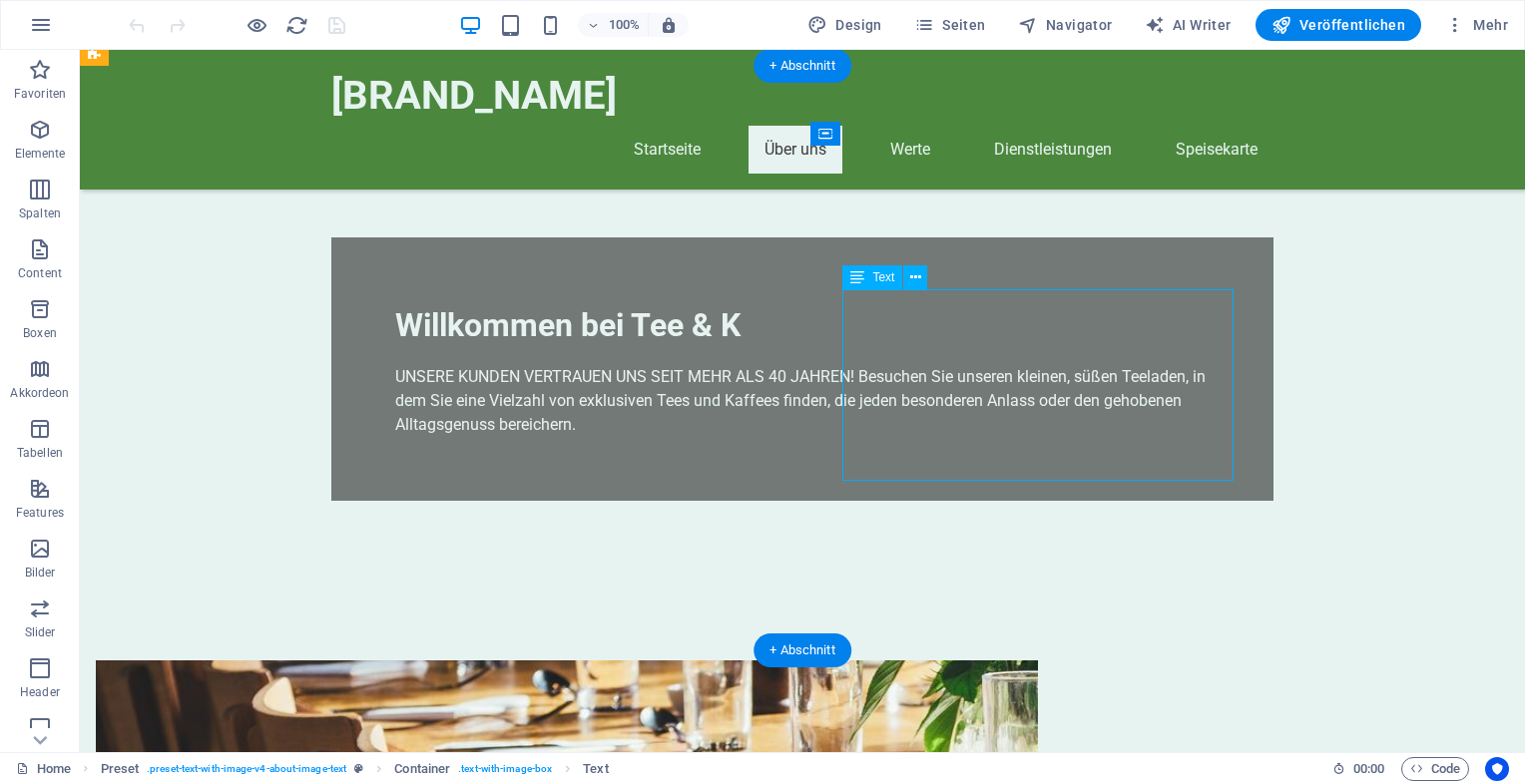 click on "Bei Tee & K sind wir stolz darauf, seit über 40 Jahren unseren Kunden den besten Tee und eine Vielzahl von exklusiven Marken anzubieten. Ob für einen besonderen Anlass oder für den gehobenen Alltagsgenuss, wir haben alles, was Sie benötigen, um Ihr Teeerlebnis zu bereichern. Besuchen Sie uns und lassen Sie sich von unserem sorgfältig ausgewählten Sortiment begeistern!" at bounding box center [567, 1386] 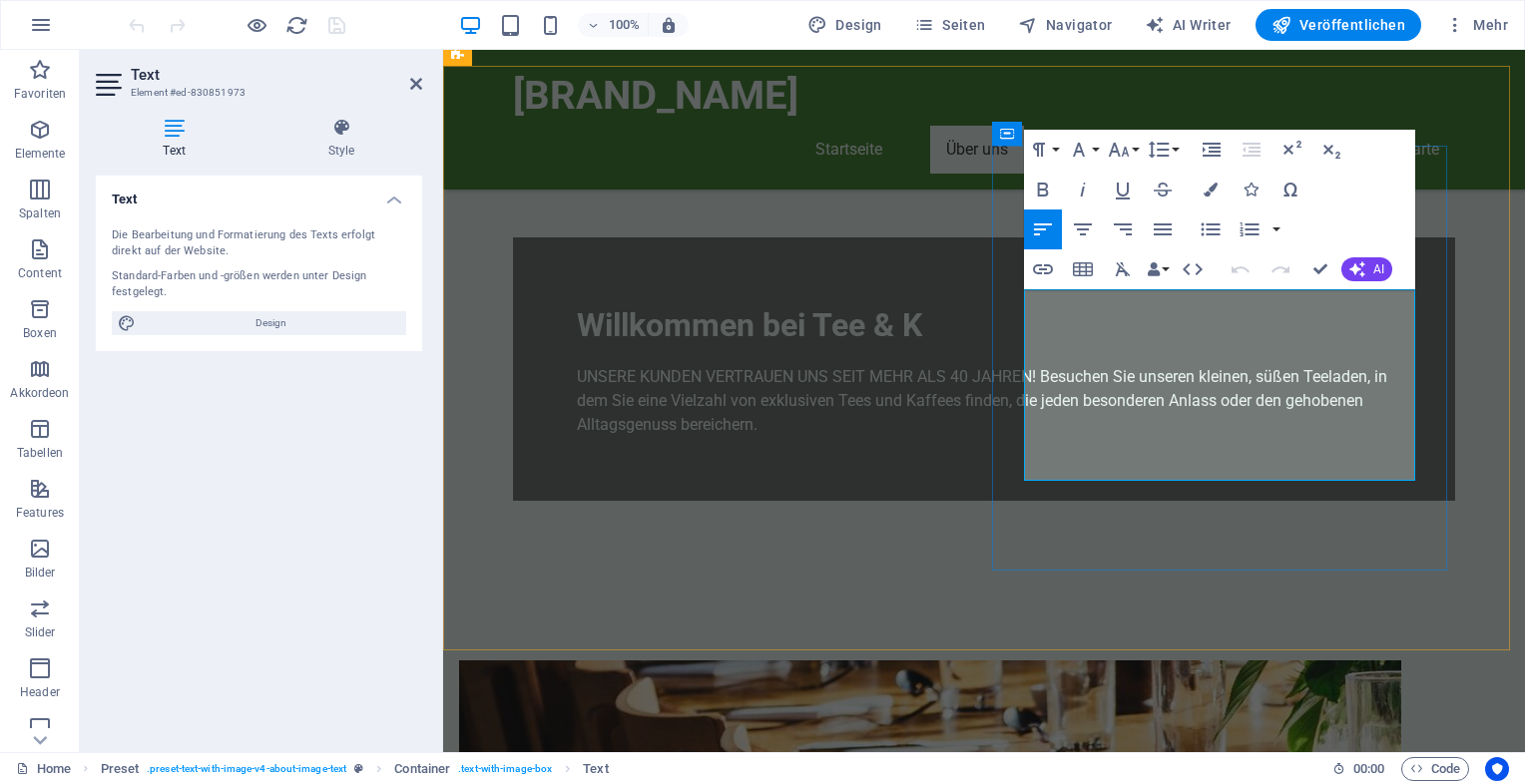 drag, startPoint x: 1025, startPoint y: 296, endPoint x: 1198, endPoint y: 459, distance: 237.69308 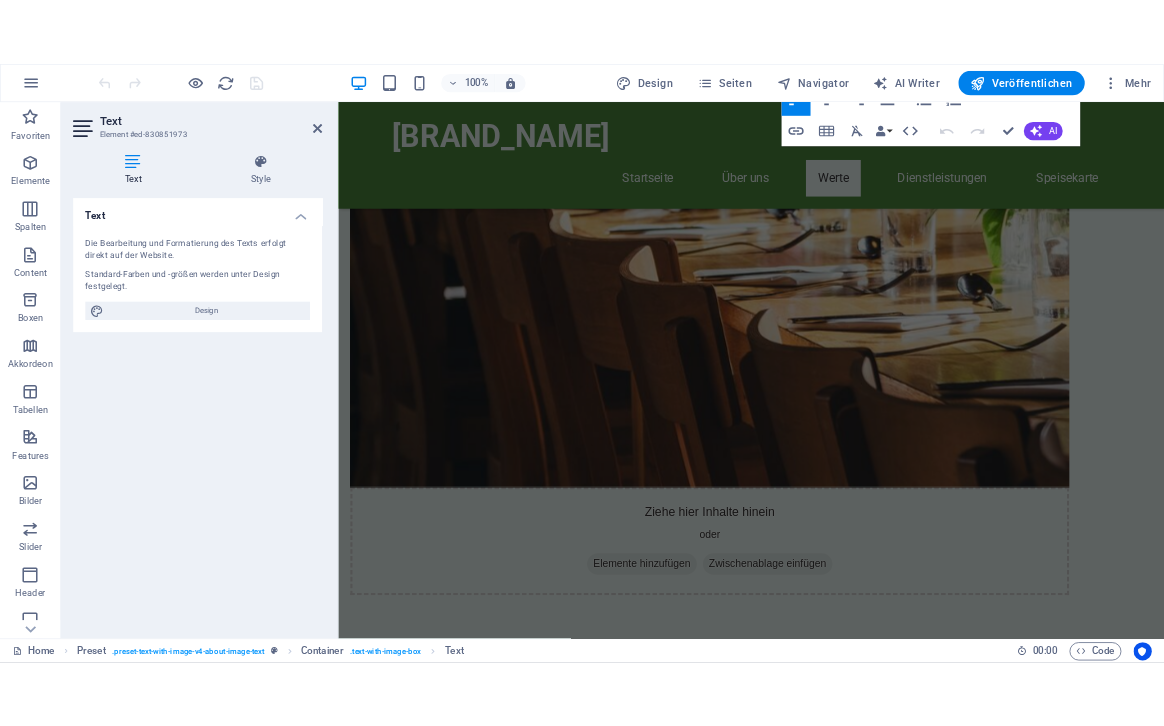 scroll, scrollTop: 1128, scrollLeft: 0, axis: vertical 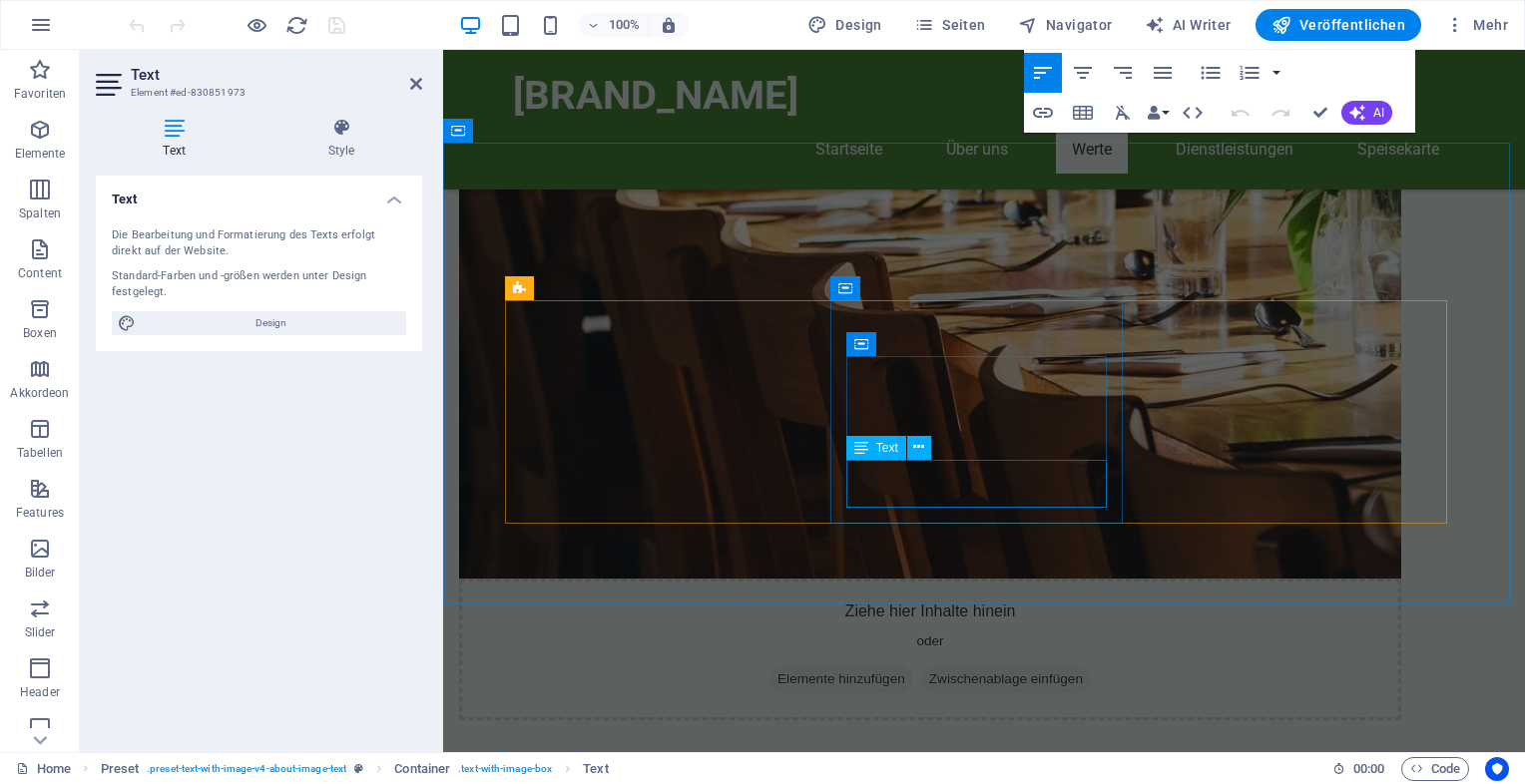 click on "Unser freundliches Team hilft Ihnen gerne bei der Auswahl." at bounding box center (659, 1636) 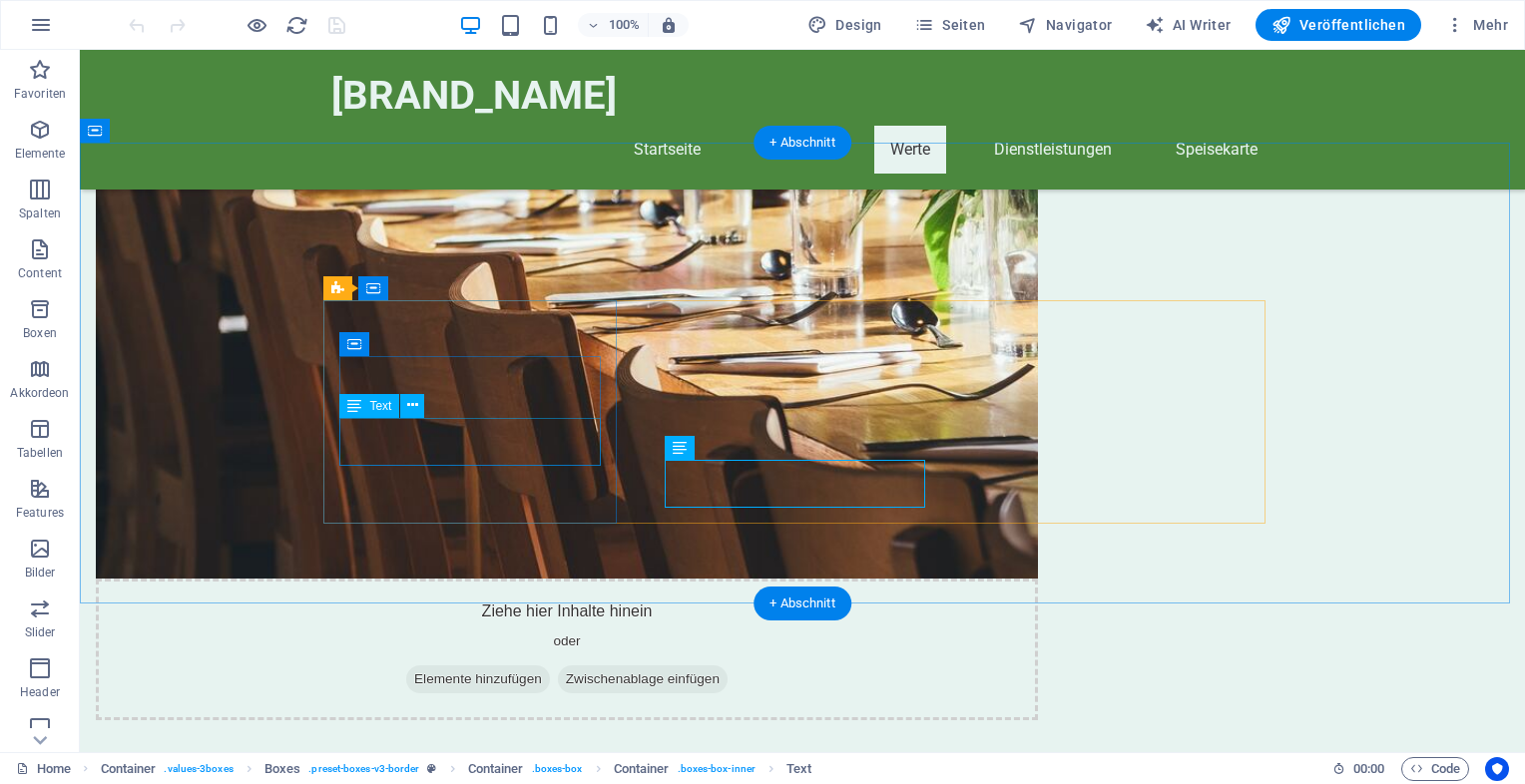 click on "Wir bieten nur die besten Teesorten aus der ganzen Welt an." at bounding box center [477, 1396] 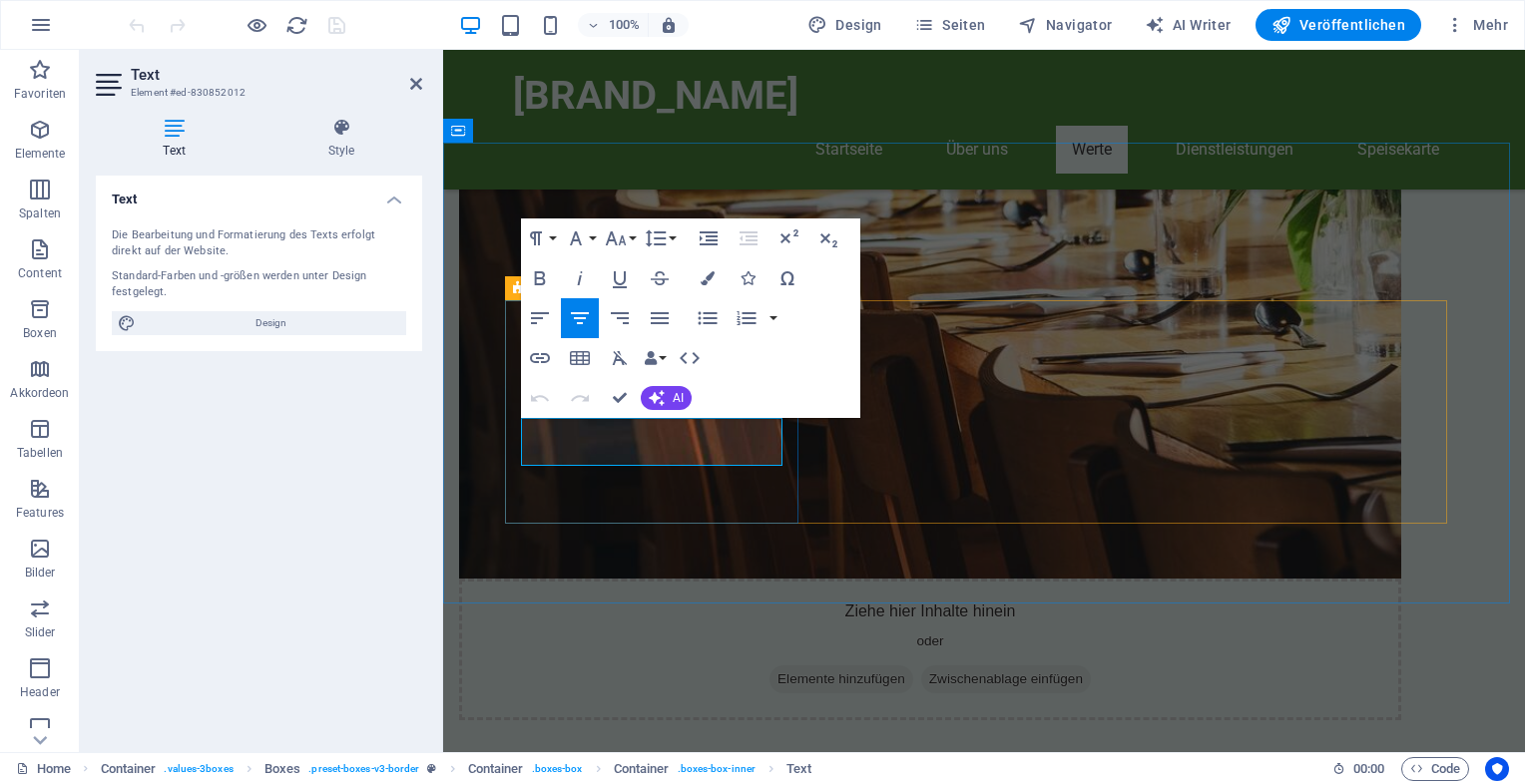 drag, startPoint x: 758, startPoint y: 453, endPoint x: 515, endPoint y: 439, distance: 243.40296 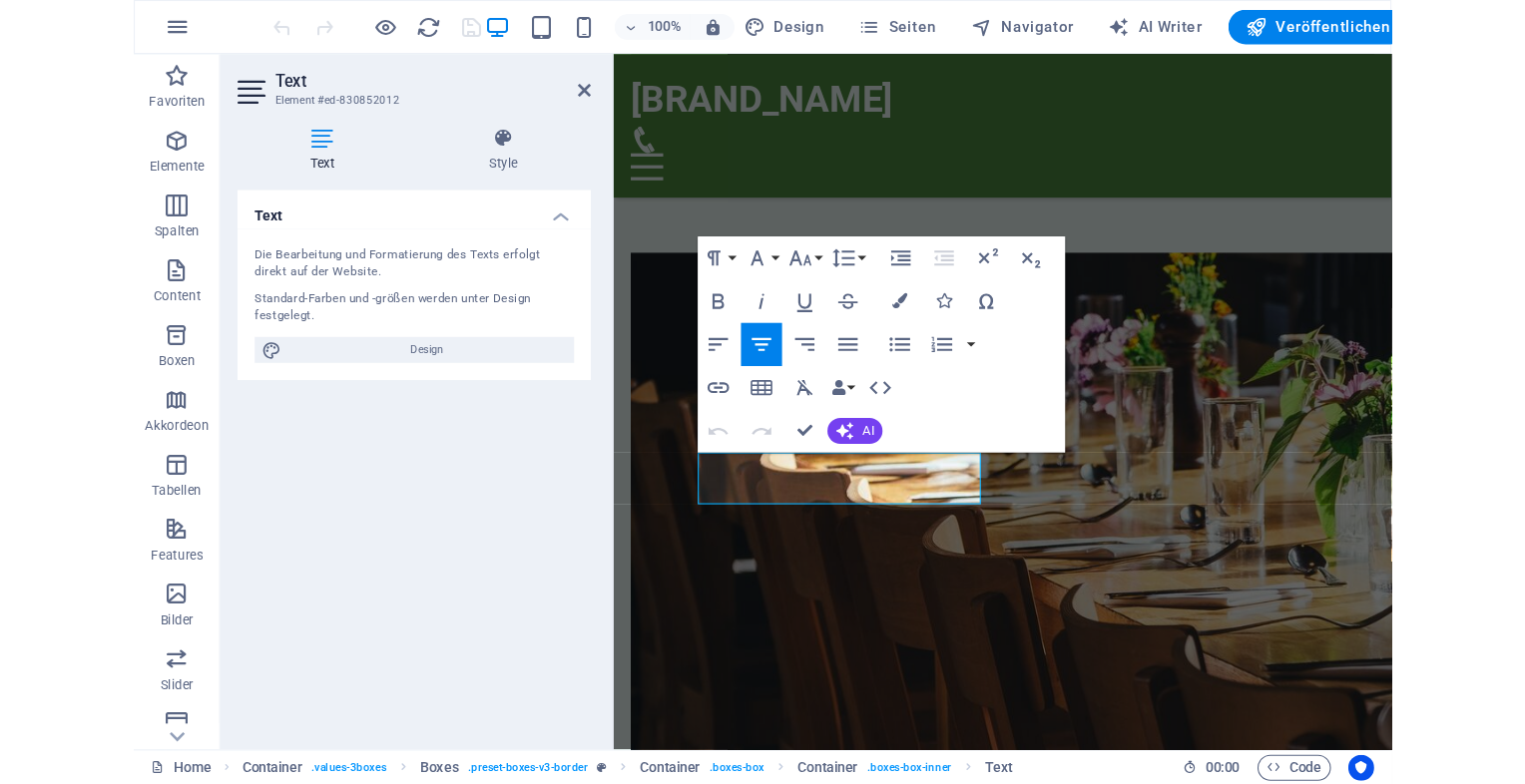 scroll, scrollTop: 1301, scrollLeft: 0, axis: vertical 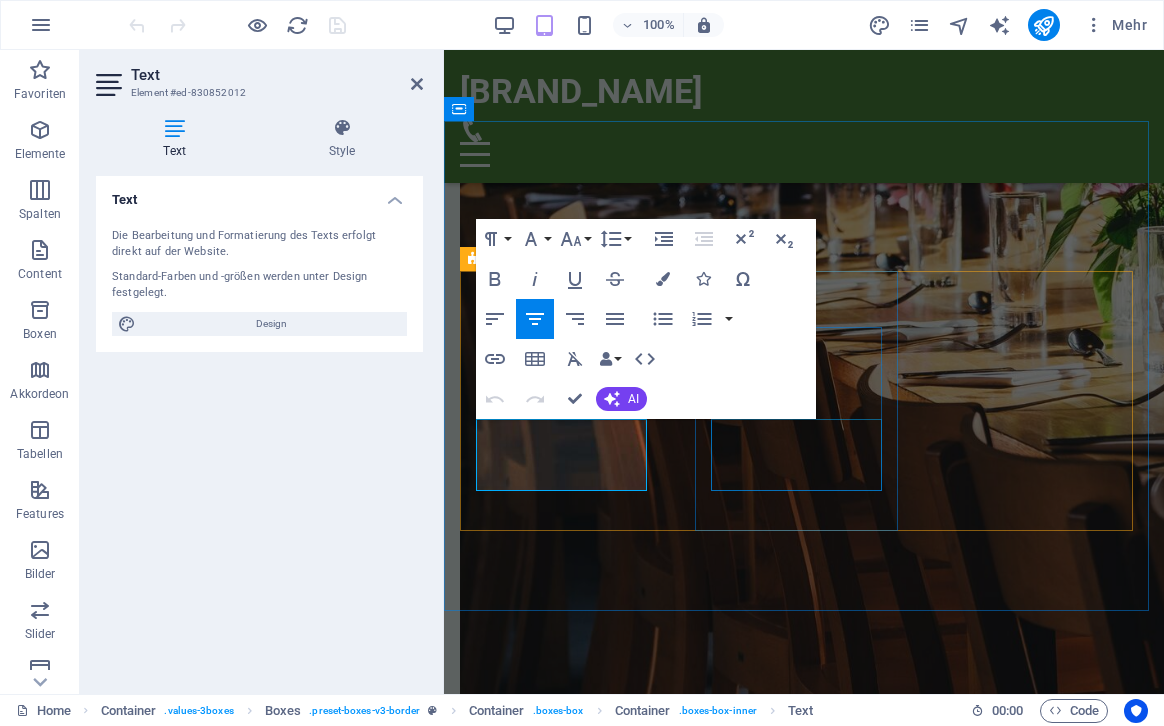 click on "Unser freundliches Team hilft Ihnen gerne bei der Auswahl." at bounding box center [564, 1688] 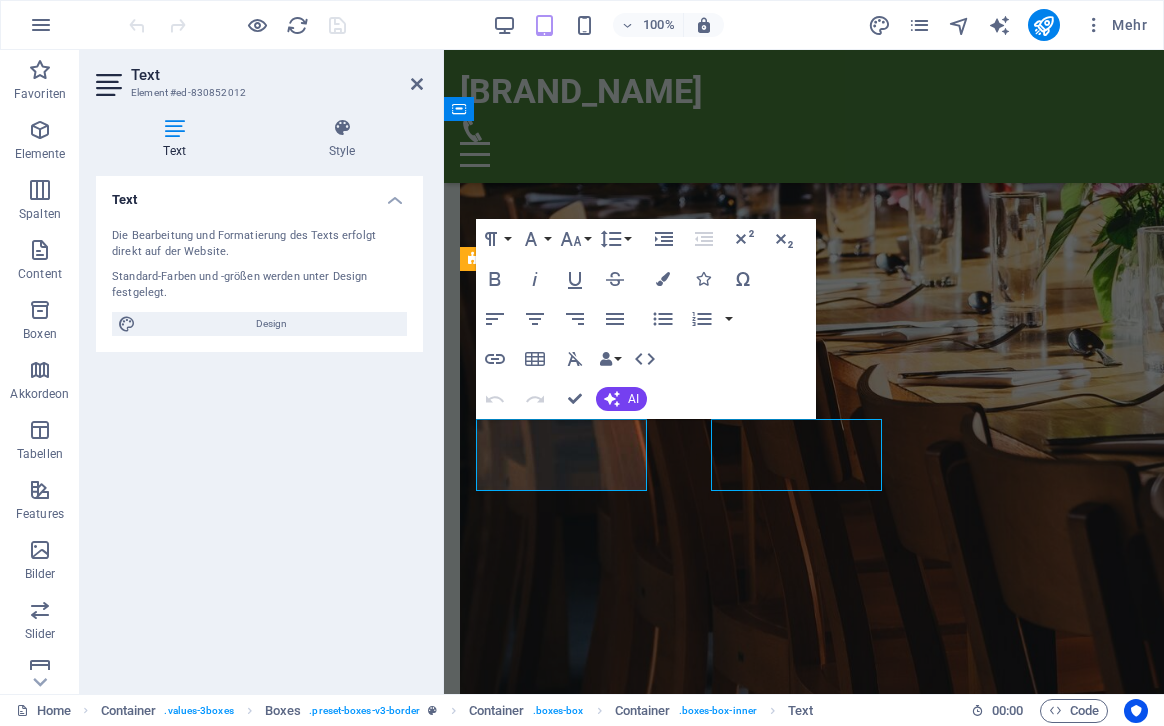 click on "Unser freundliches Team hilft Ihnen gerne bei der Auswahl." at bounding box center (564, 1688) 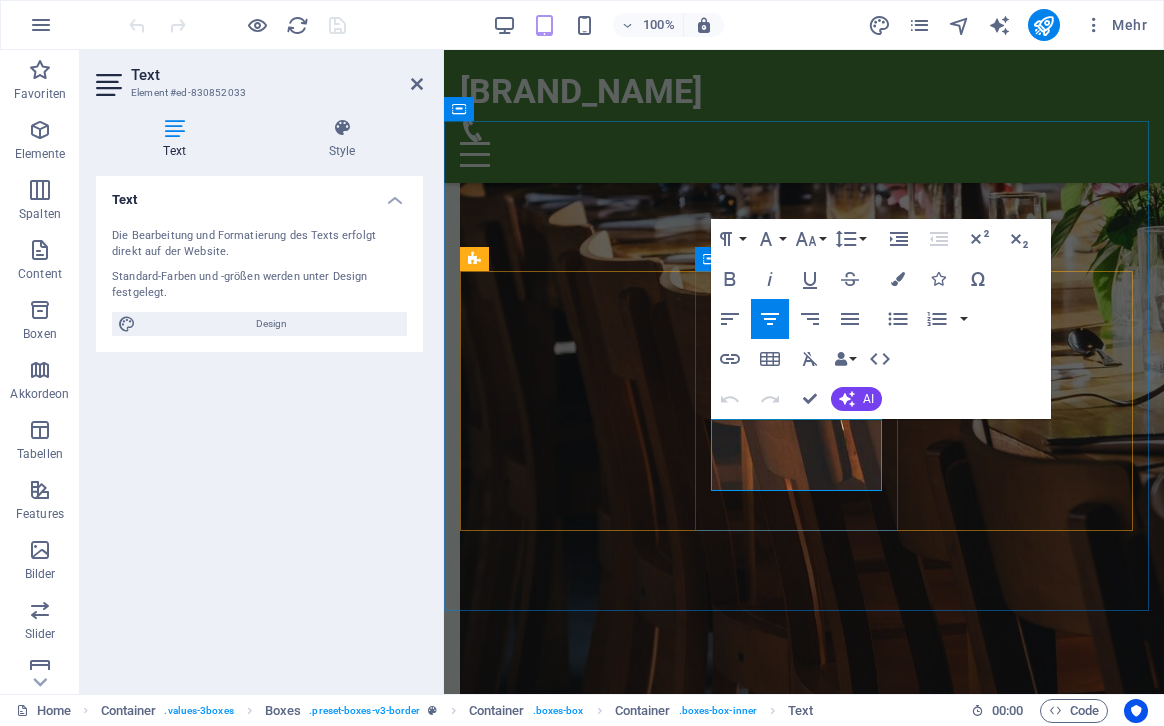 drag, startPoint x: 730, startPoint y: 431, endPoint x: 876, endPoint y: 468, distance: 150.6154 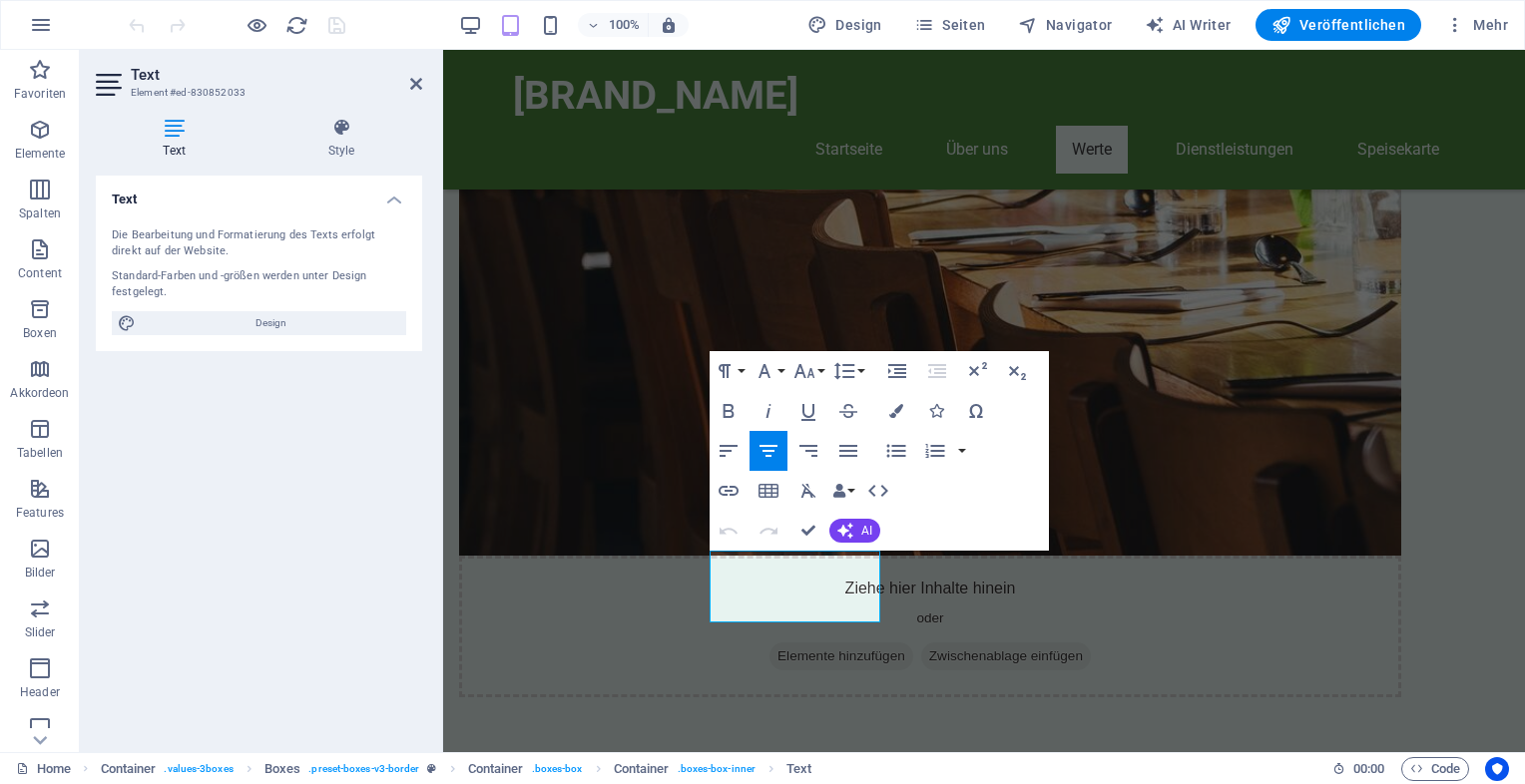 scroll, scrollTop: 1168, scrollLeft: 0, axis: vertical 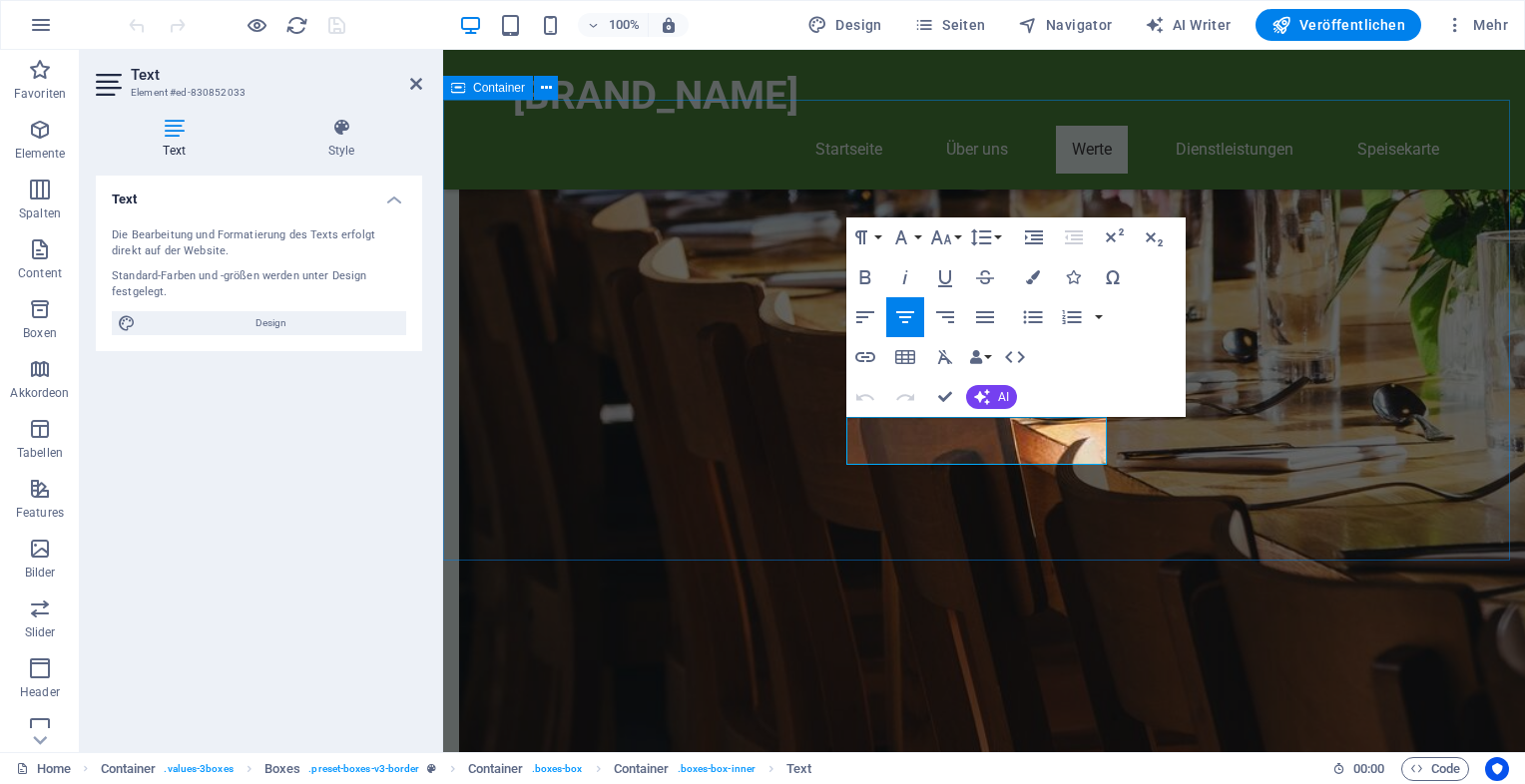 click on "Qualität Hochwertiger Tee Wir bieten nur die besten Teesorten aus der ganzen Welt an. Persönliche Beratung Unser freundliches Team hilft Ihnen gerne bei der Auswahl. Exklusive Marken Entdecken Sie unsere Auswahl an bekannten und besonderen Marken." at bounding box center (984, 1482) 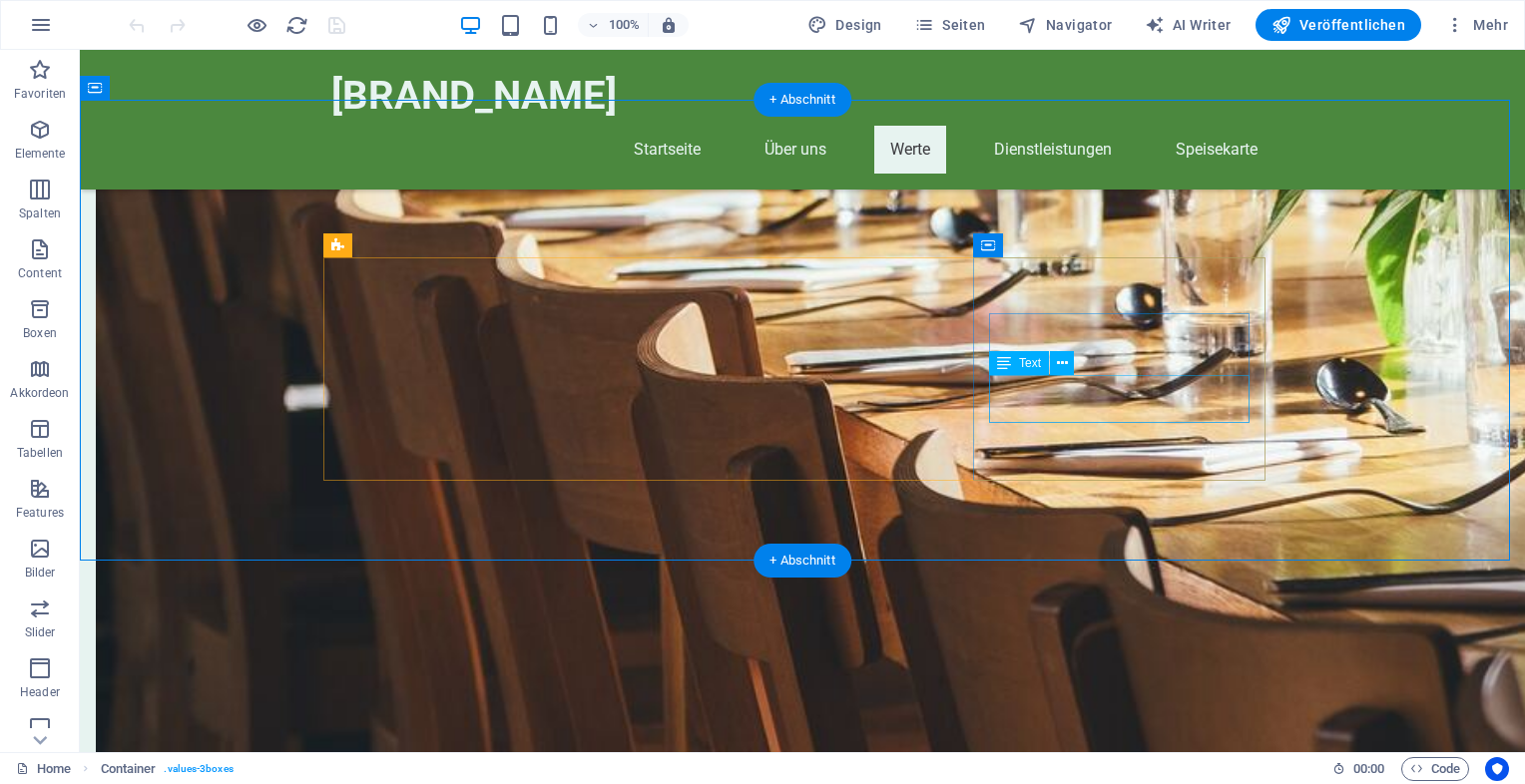 click on "Entdecken Sie unsere Auswahl an bekannten und besonderen Marken." at bounding box center [477, 1790] 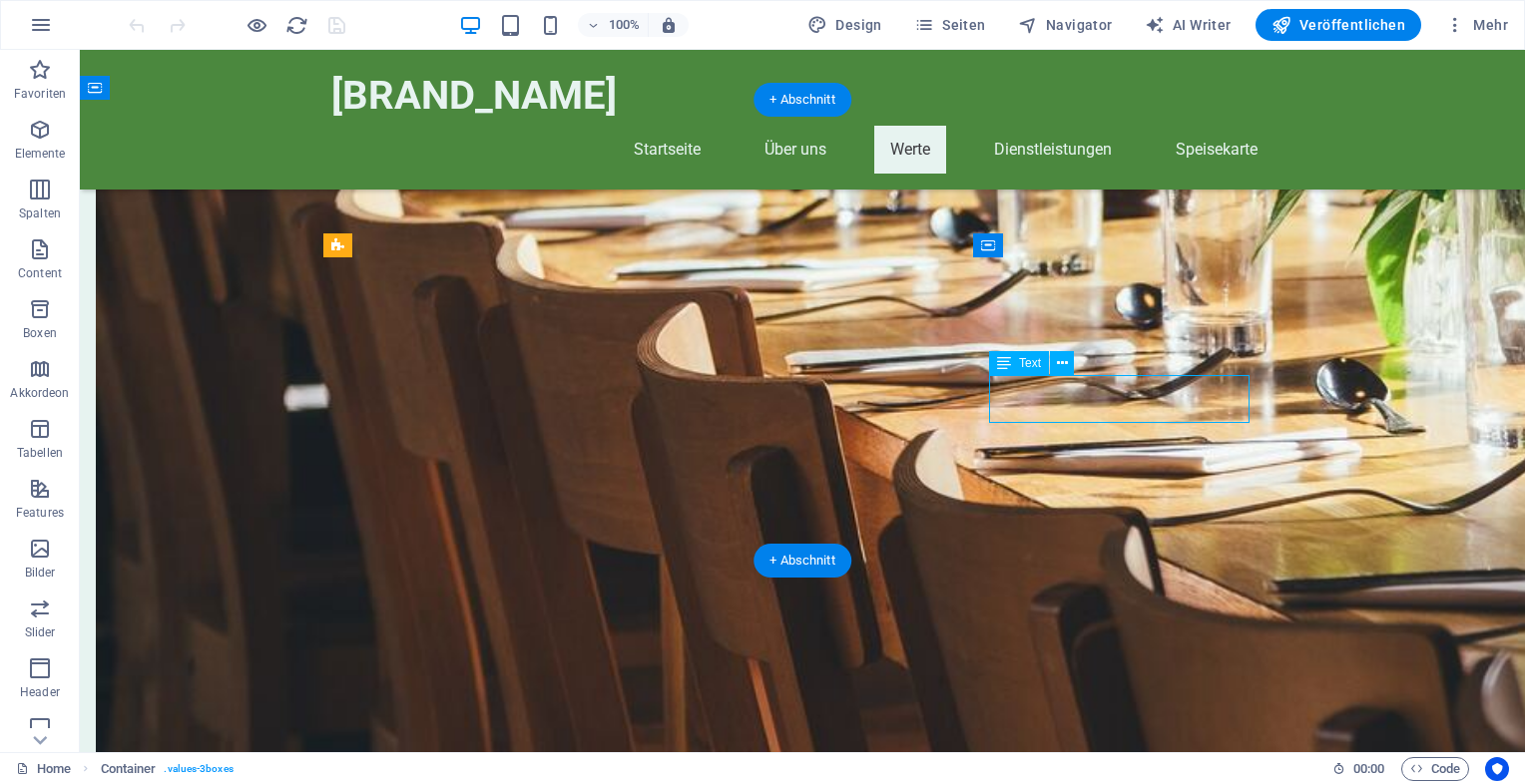 click on "Entdecken Sie unsere Auswahl an bekannten und besonderen Marken." at bounding box center (477, 1790) 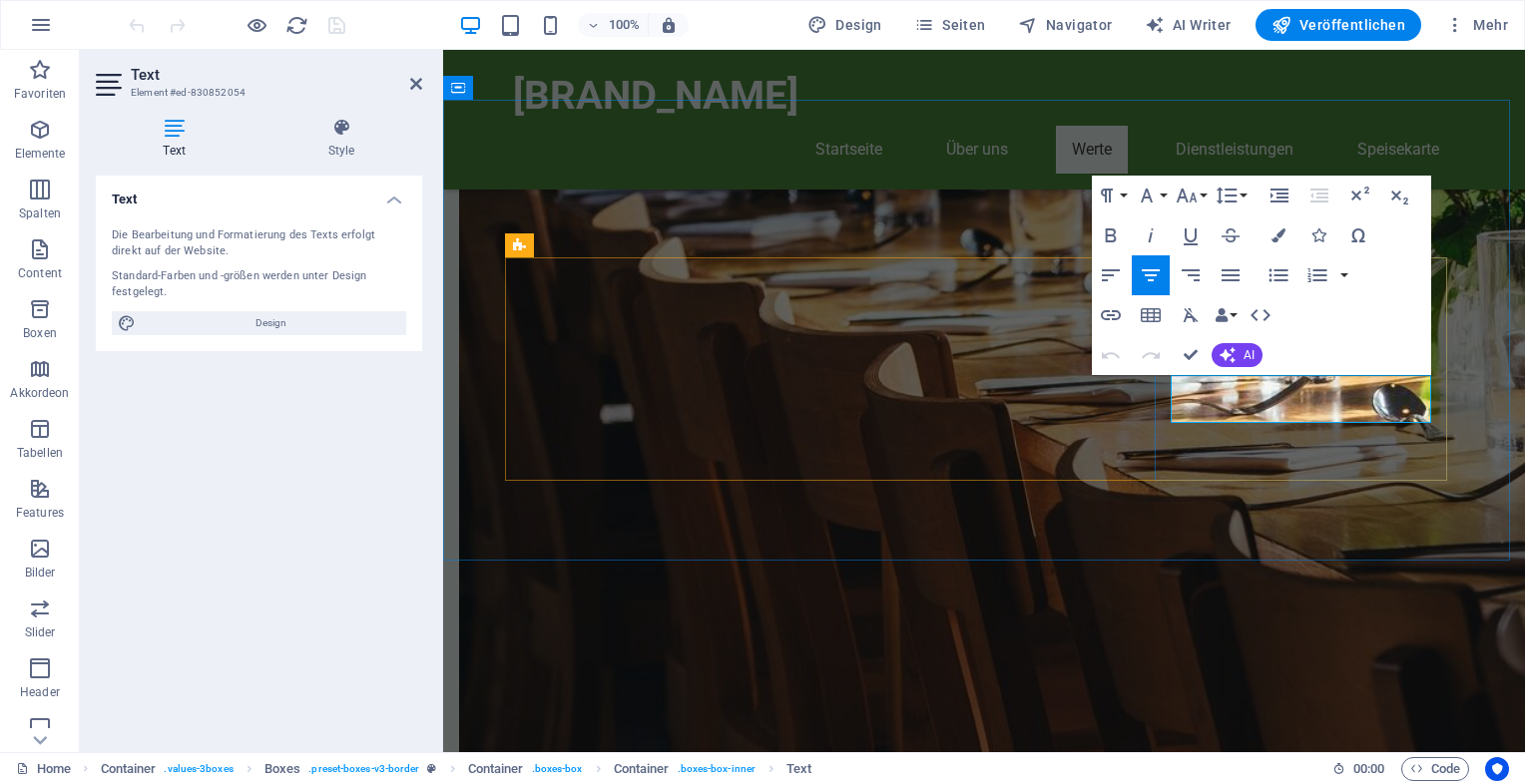 drag, startPoint x: 1182, startPoint y: 385, endPoint x: 1436, endPoint y: 418, distance: 256.13473 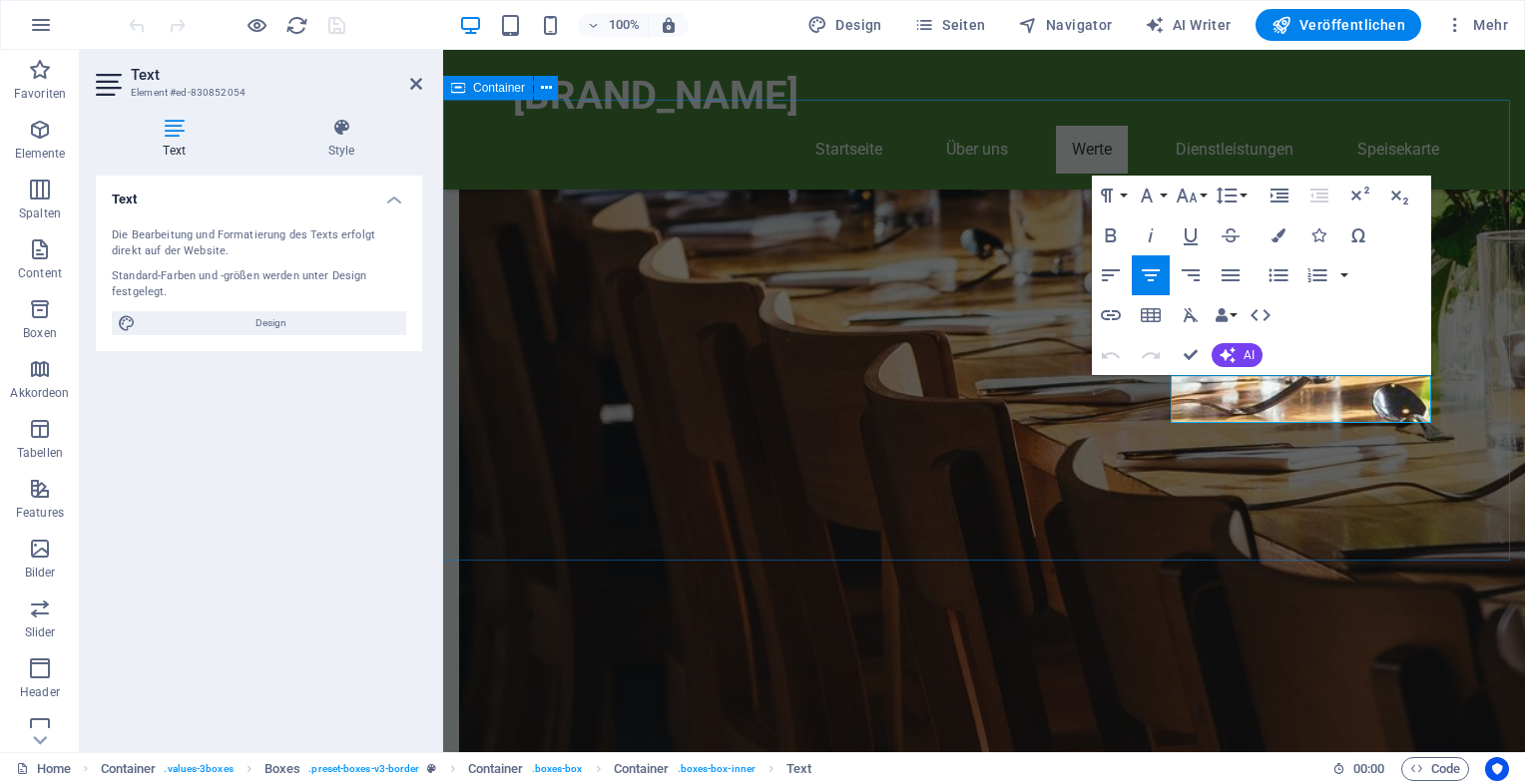 click on "Qualität Hochwertiger Tee Wir bieten nur die besten Teesorten aus der ganzen Welt an. Persönliche Beratung Unser freundliches Team hilft Ihnen gerne bei der Auswahl. Exklusive Marken Entdecken Sie unsere Auswahl an bekannten und besonderen Marken." at bounding box center [984, 1482] 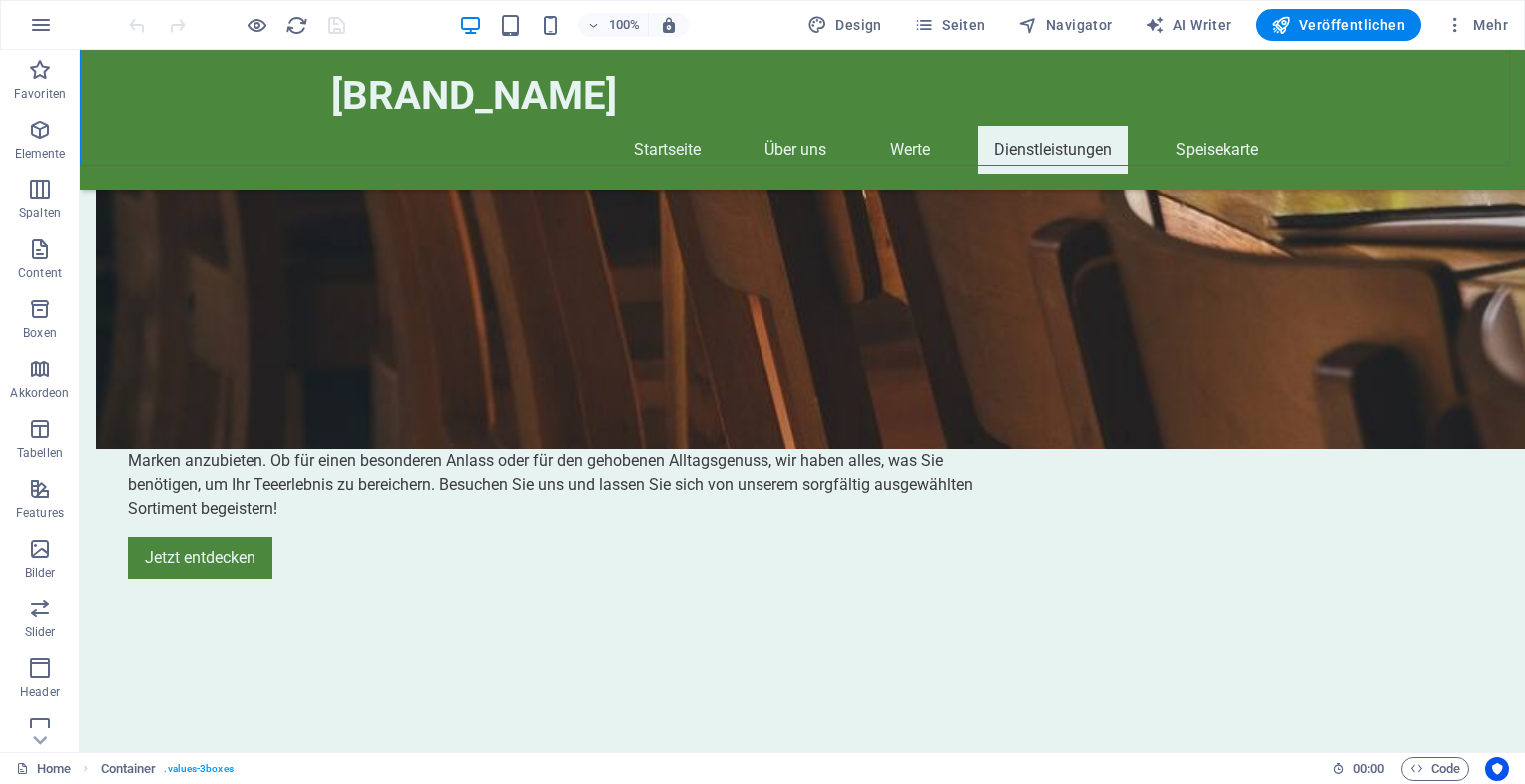 scroll, scrollTop: 1514, scrollLeft: 0, axis: vertical 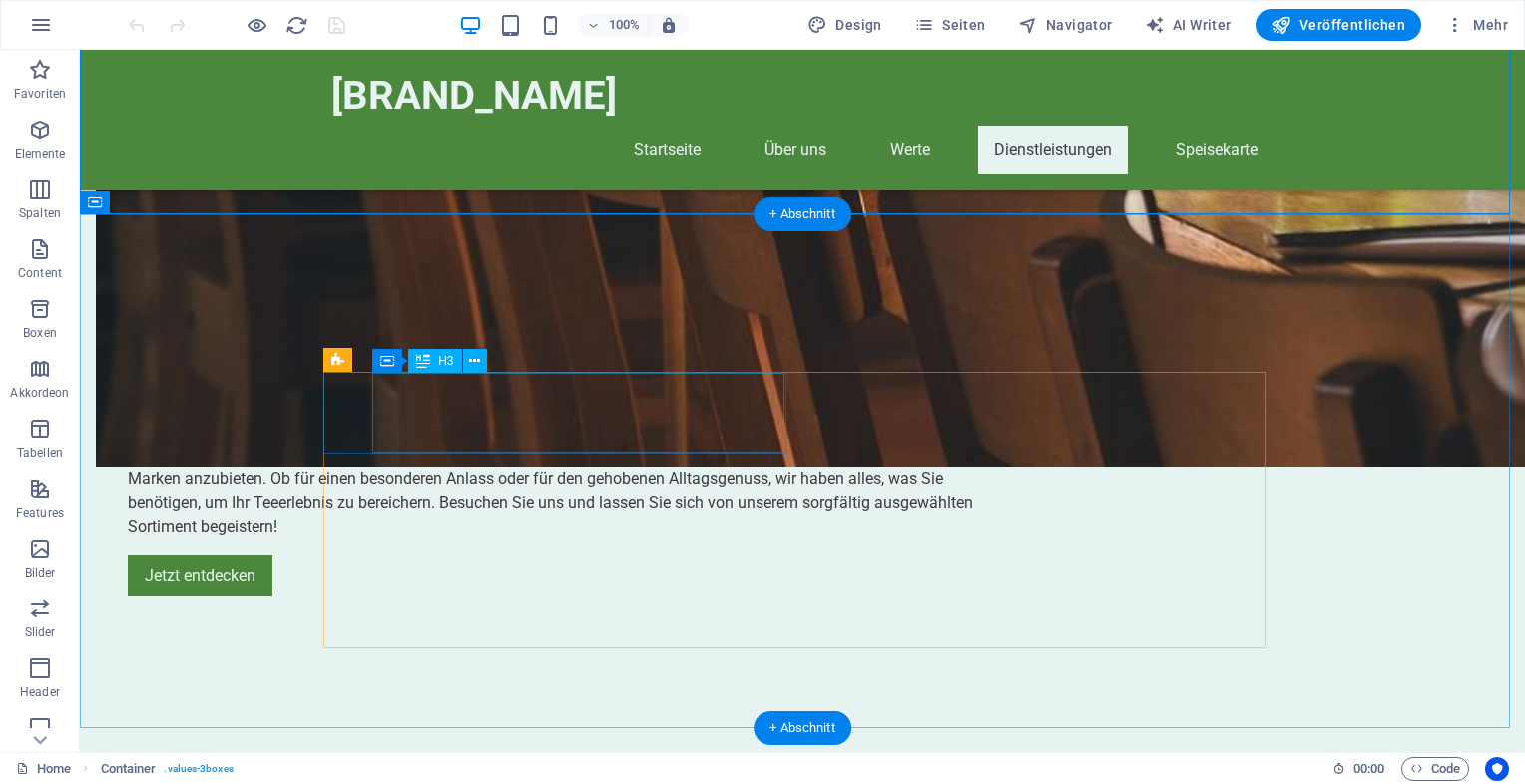 click on "Ronnefeldt - Tradition trifft Genuss" at bounding box center (538, 1798) 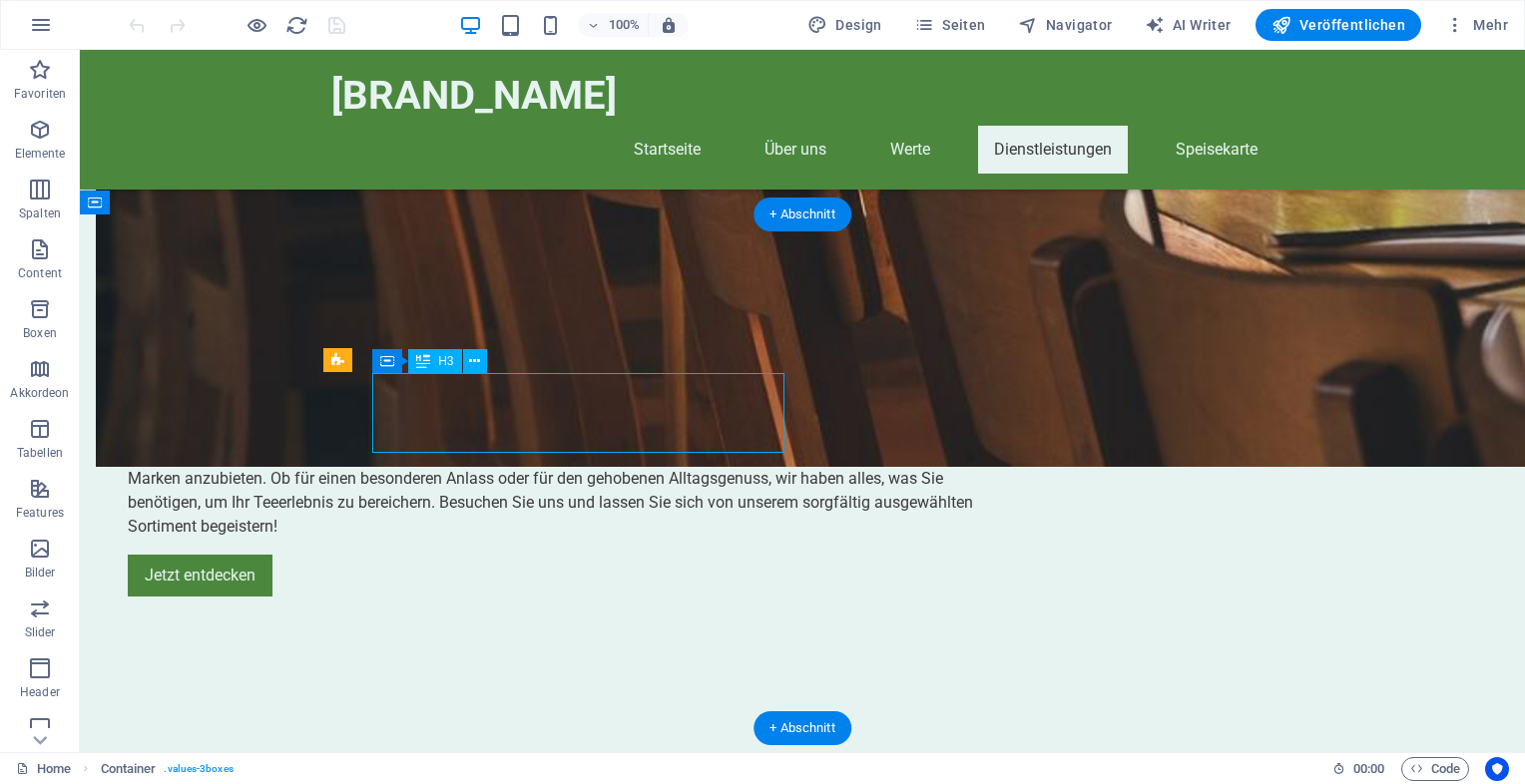 click on "Ronnefeldt - Tradition trifft Genuss" at bounding box center (538, 1798) 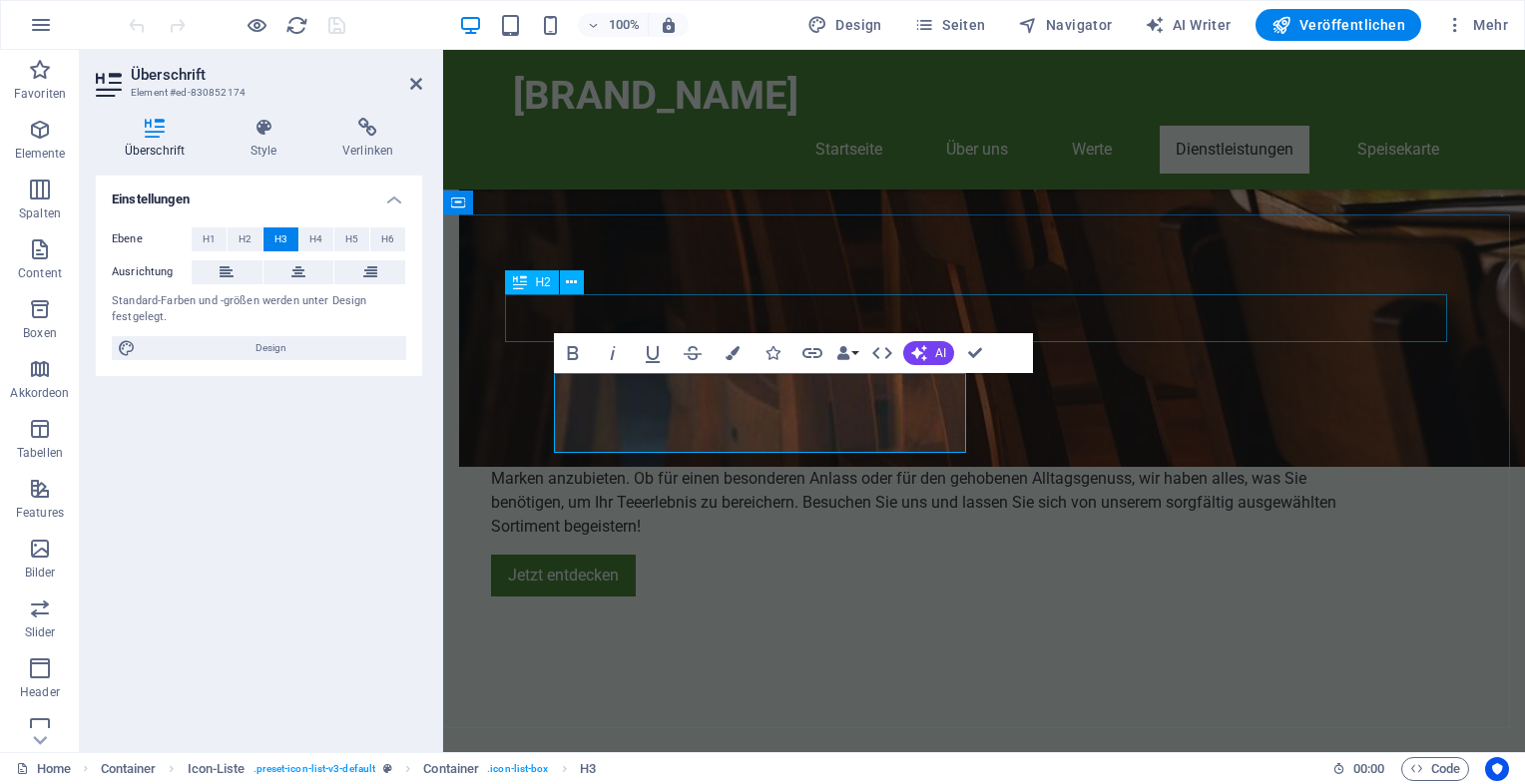 click on "Exklusive Teemarken" at bounding box center (984, 1668) 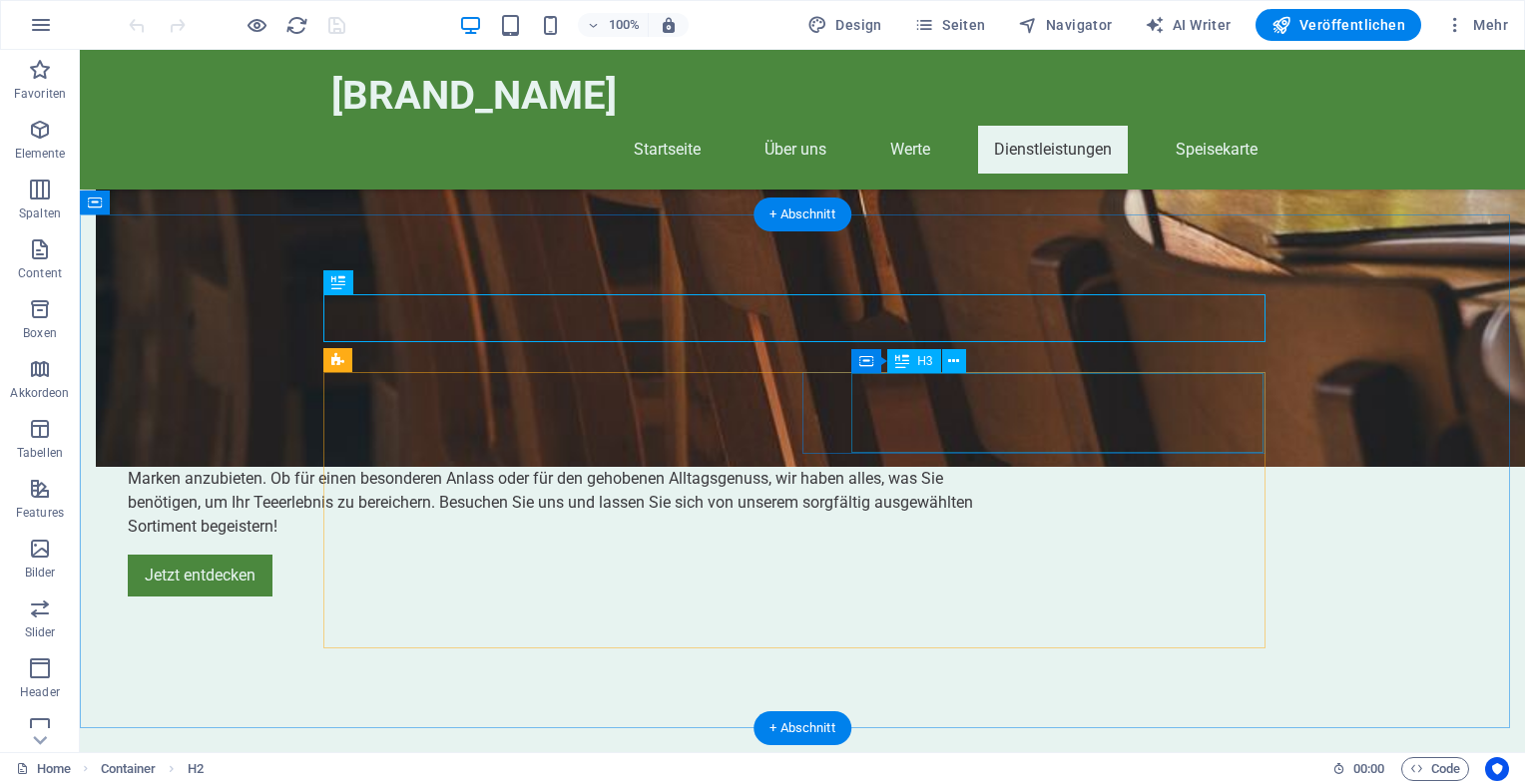 click on "Wacker‘s Kaffee - Hochwertiger Kaffeegenuss" at bounding box center [538, 1924] 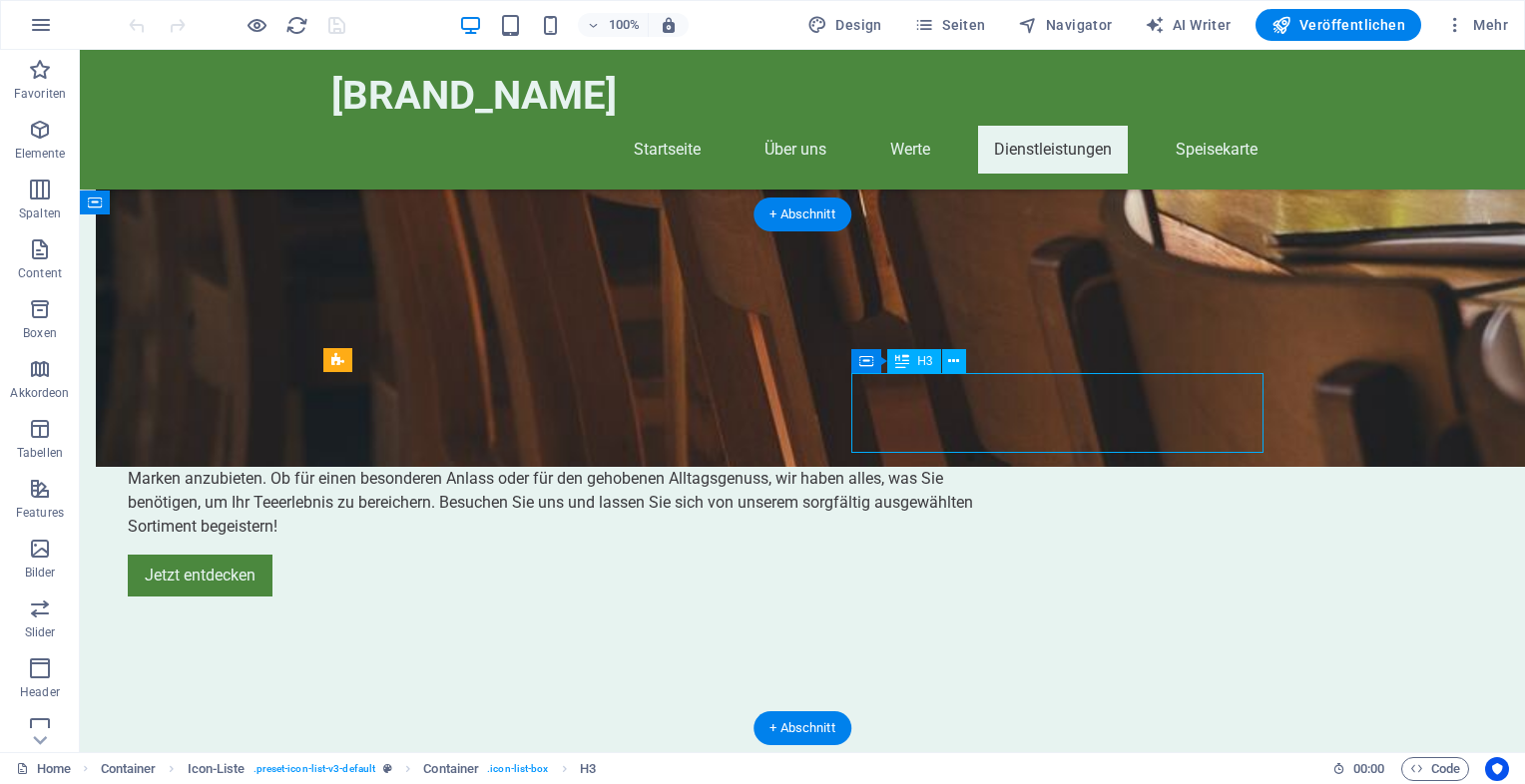 click on "Wacker‘s Kaffee - Hochwertiger Kaffeegenuss" at bounding box center [538, 1924] 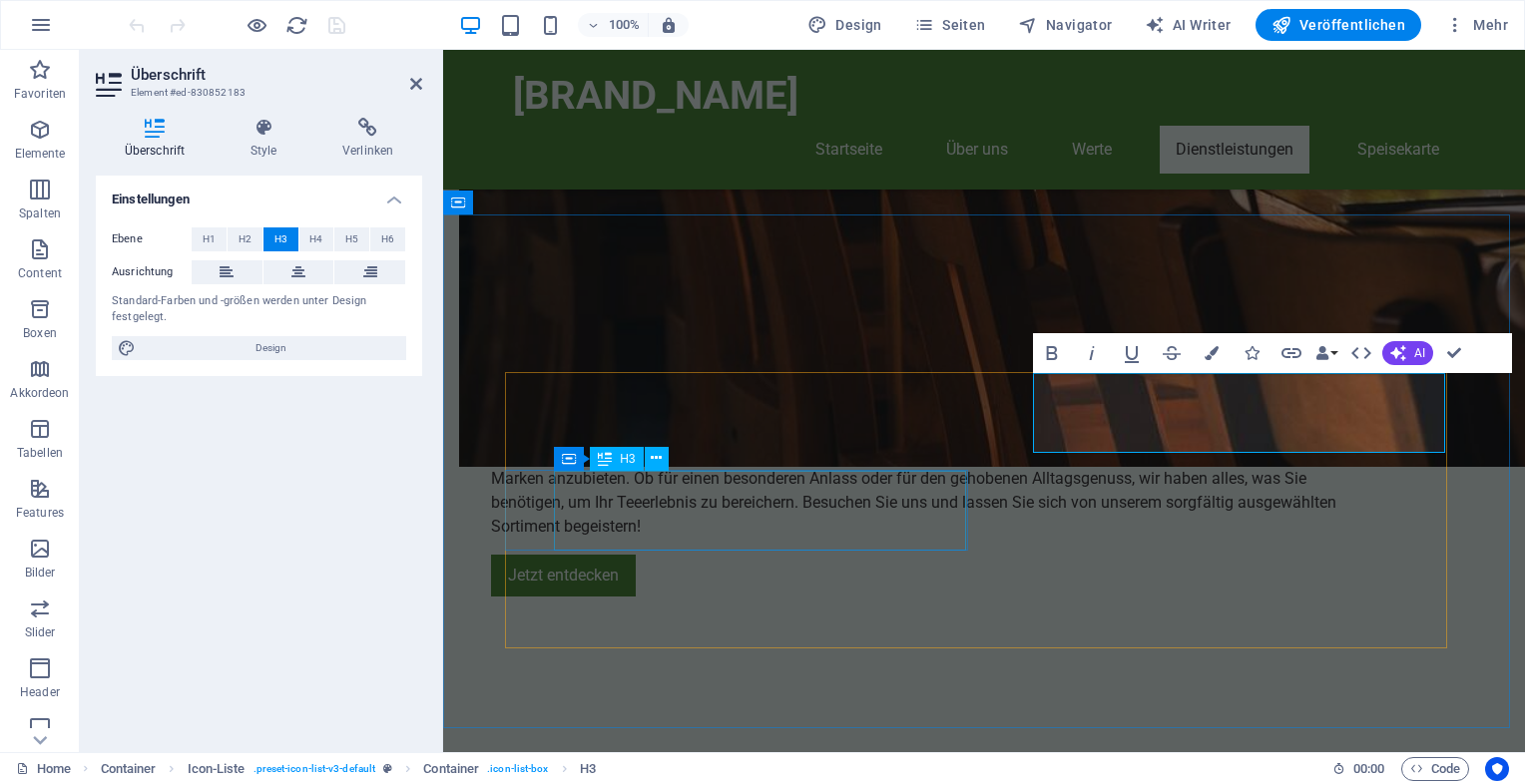 click on "Keiko - Premium Matcha aus Japan" at bounding box center (720, 2050) 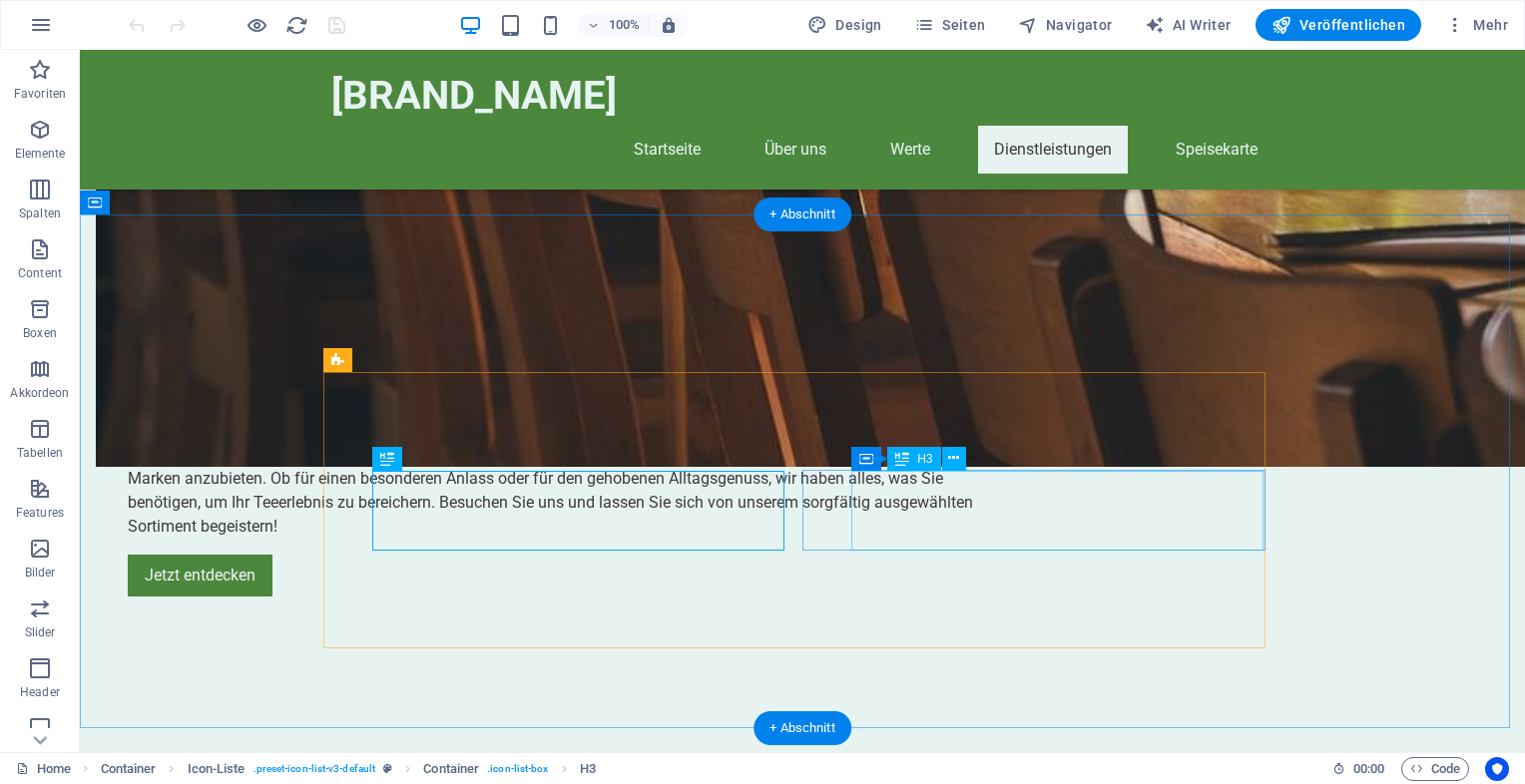 click on "Guggenheimer Kaffee - Ein Genuss für Kaffeeliebhaber" at bounding box center (538, 2175) 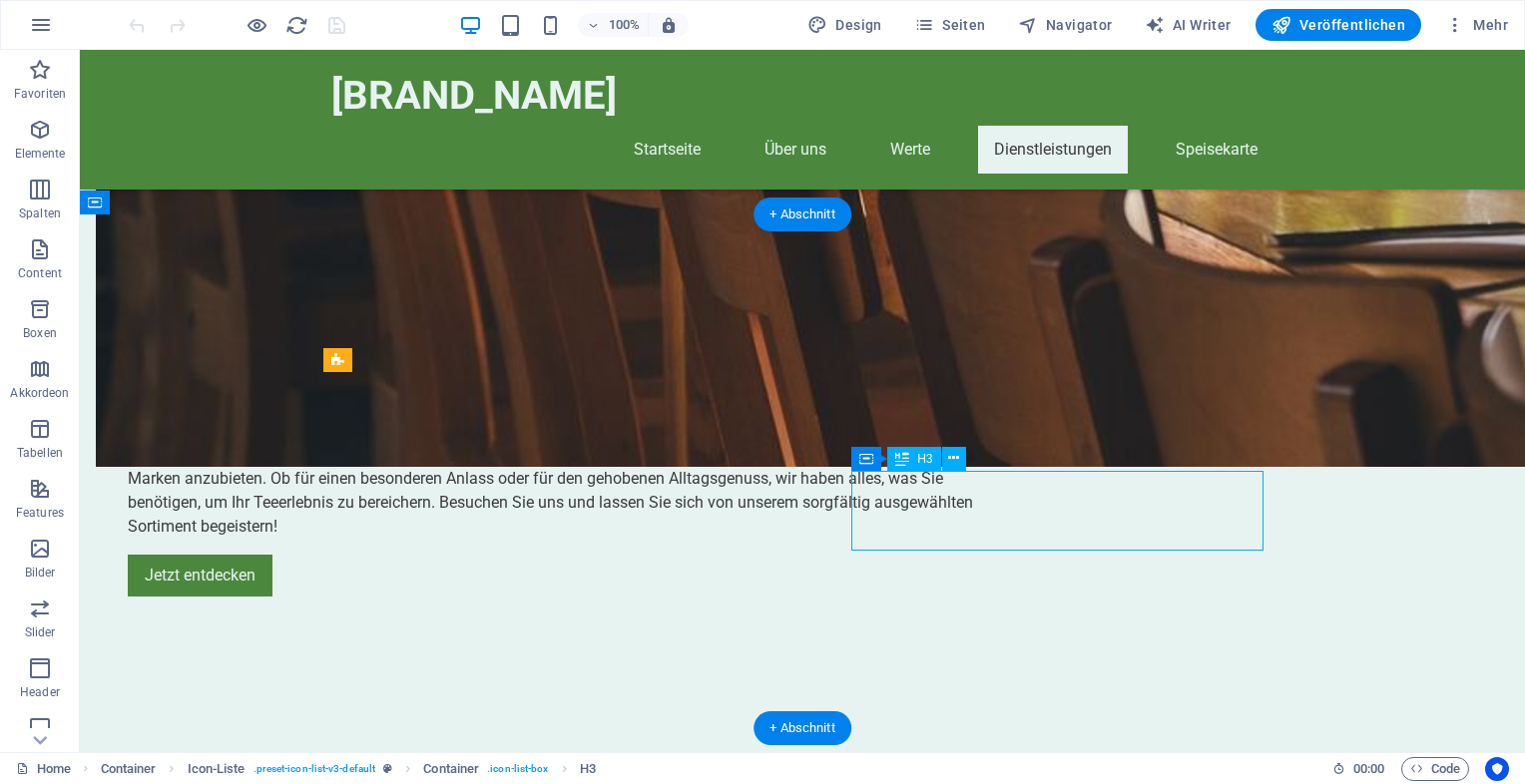 click on "Guggenheimer Kaffee - Ein Genuss für Kaffeeliebhaber" at bounding box center [538, 2175] 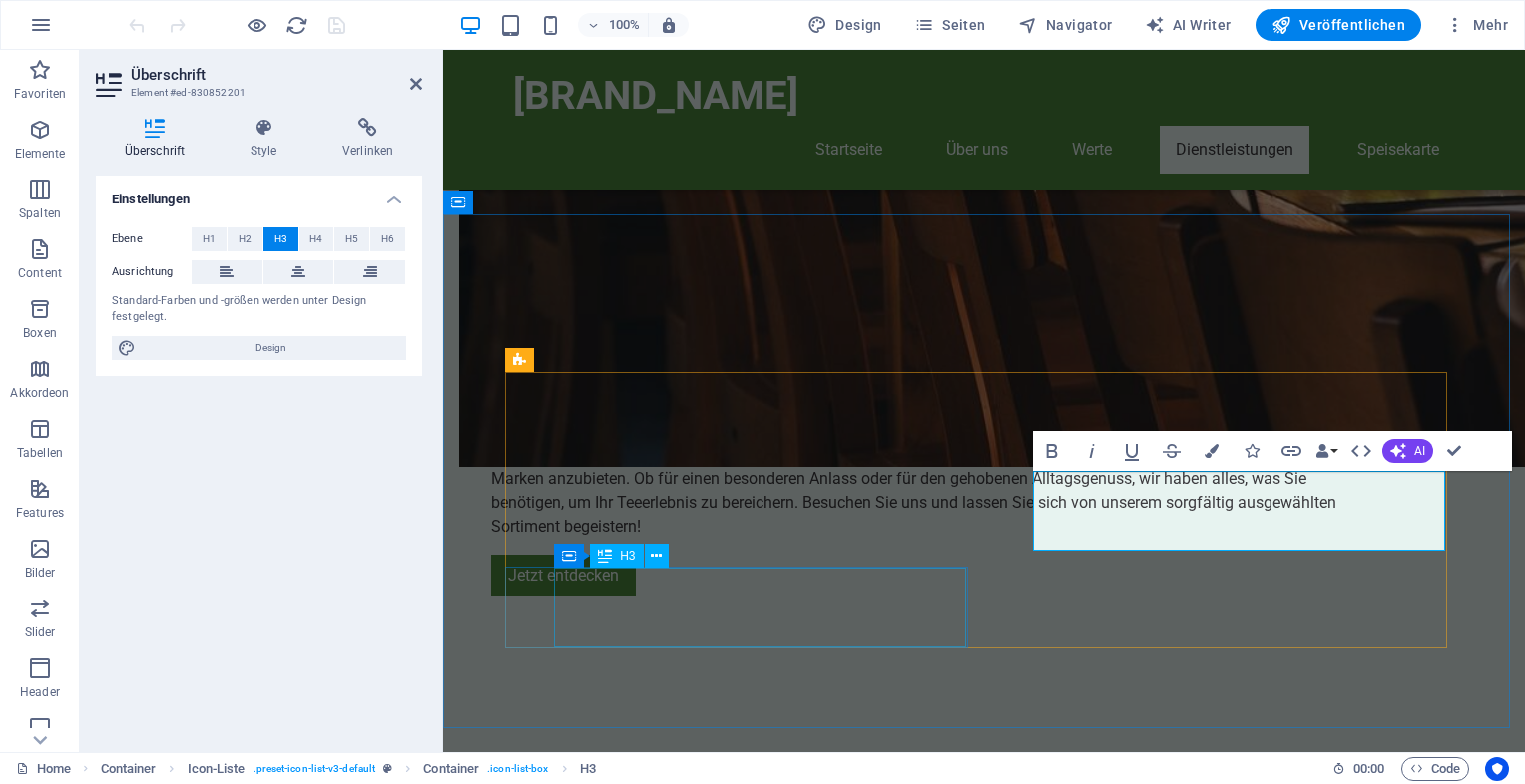 click on "Top Food - Leckere Snacks zum Tee" at bounding box center (720, 2313) 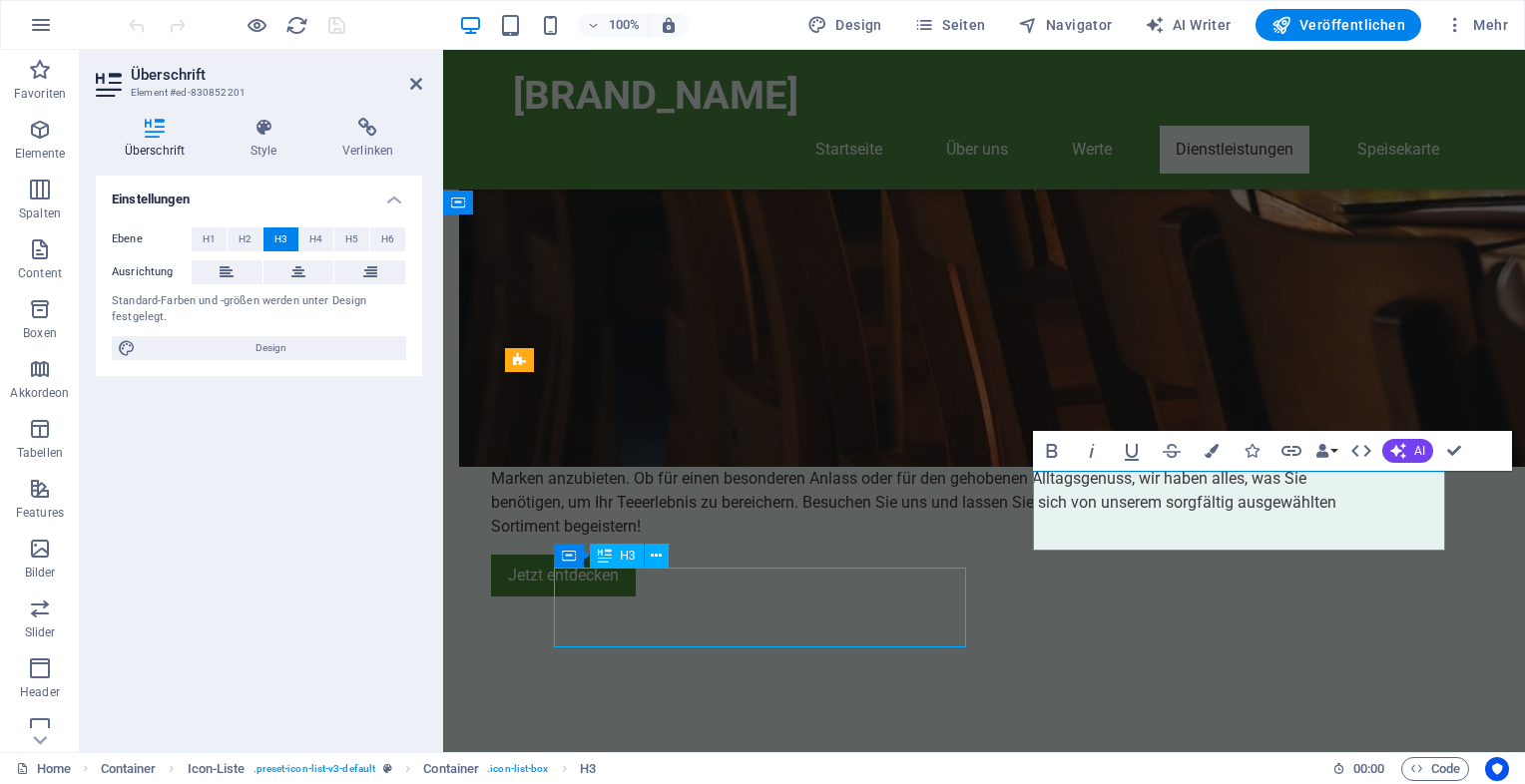 click on "Top Food - Leckere Snacks zum Tee" at bounding box center (720, 2313) 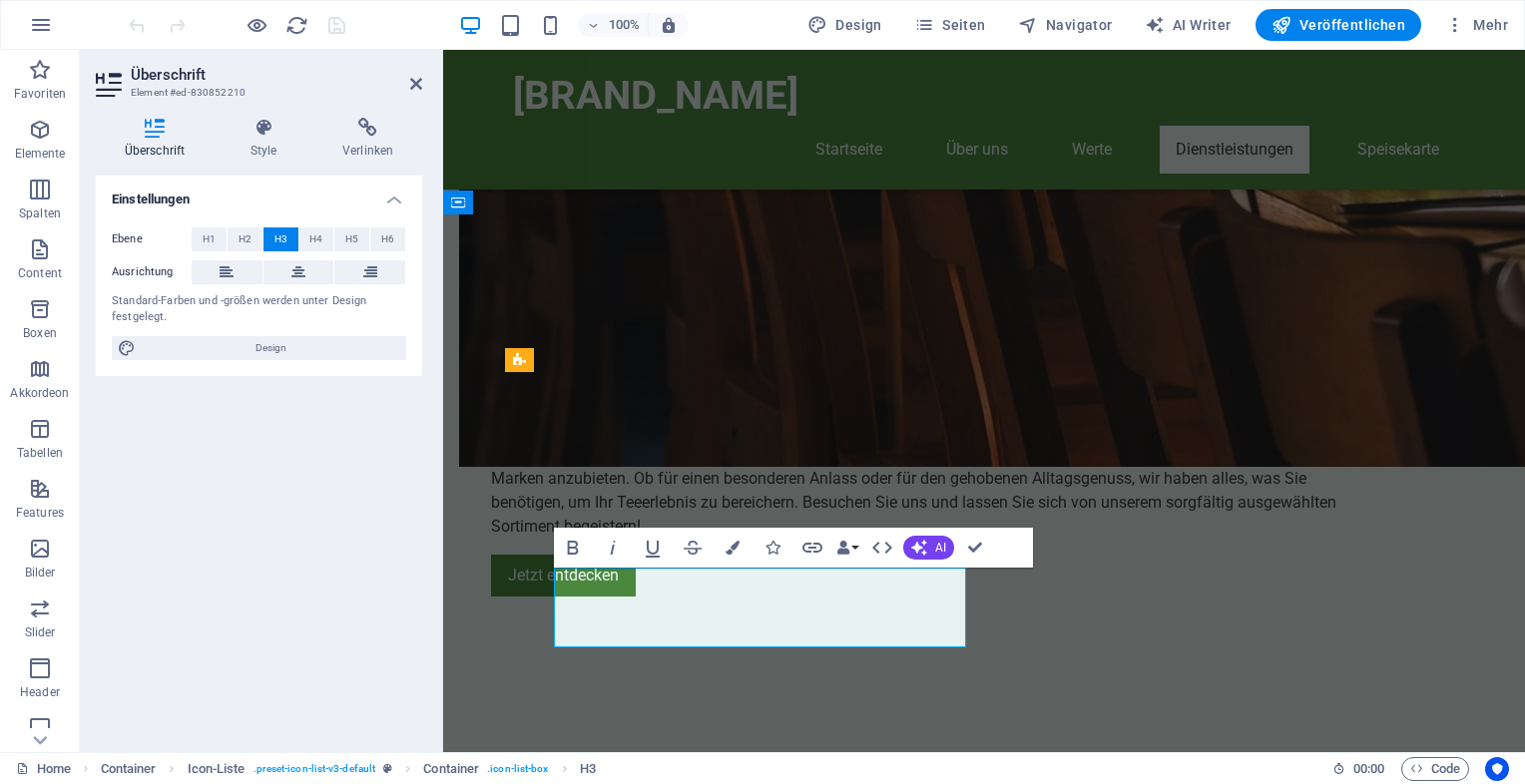 click on "Top Food - Leckere Snacks zum Tee" at bounding box center [720, 2313] 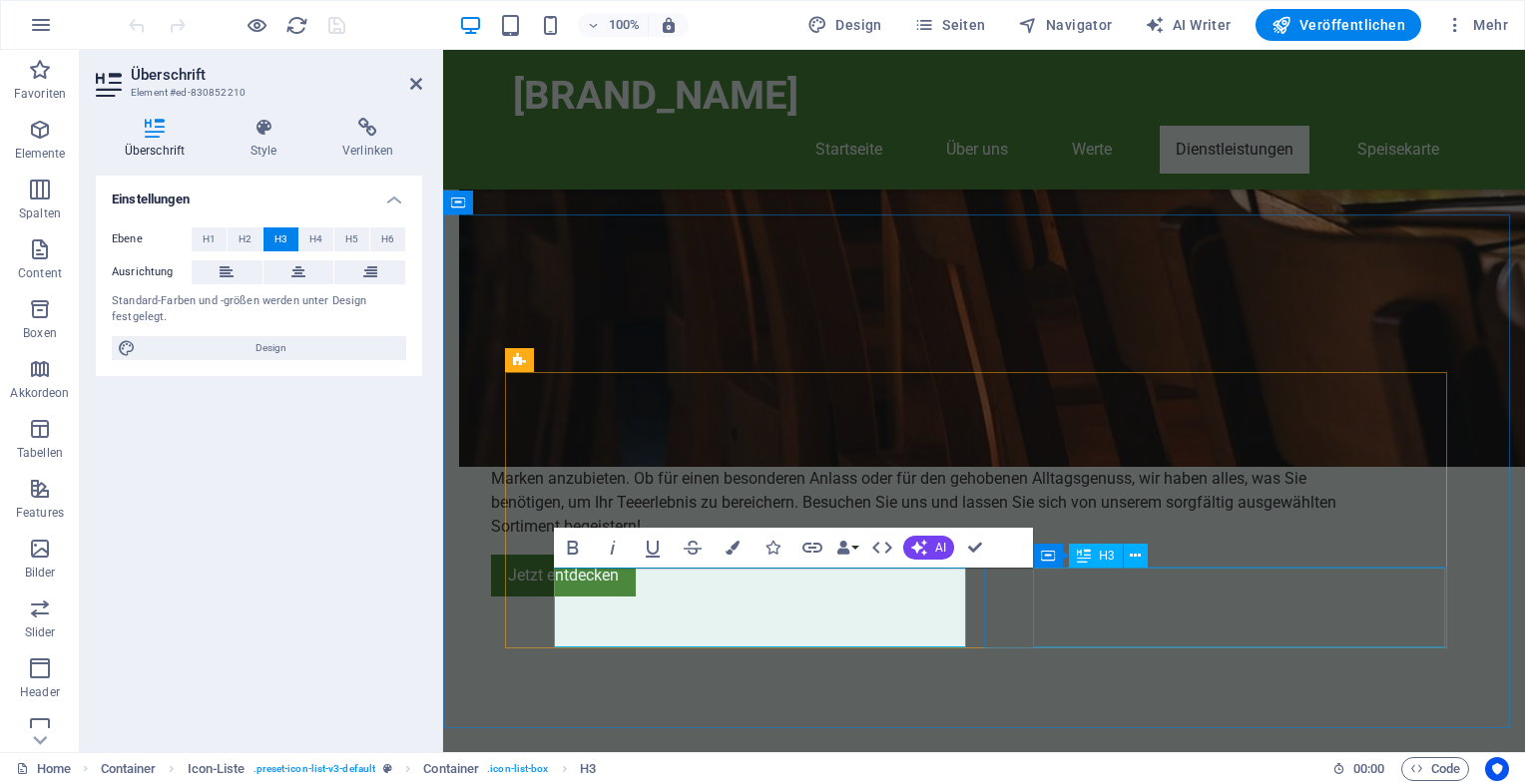 click on "Trendglas Jena - Hochwertiges Teezubehör" at bounding box center (720, 2451) 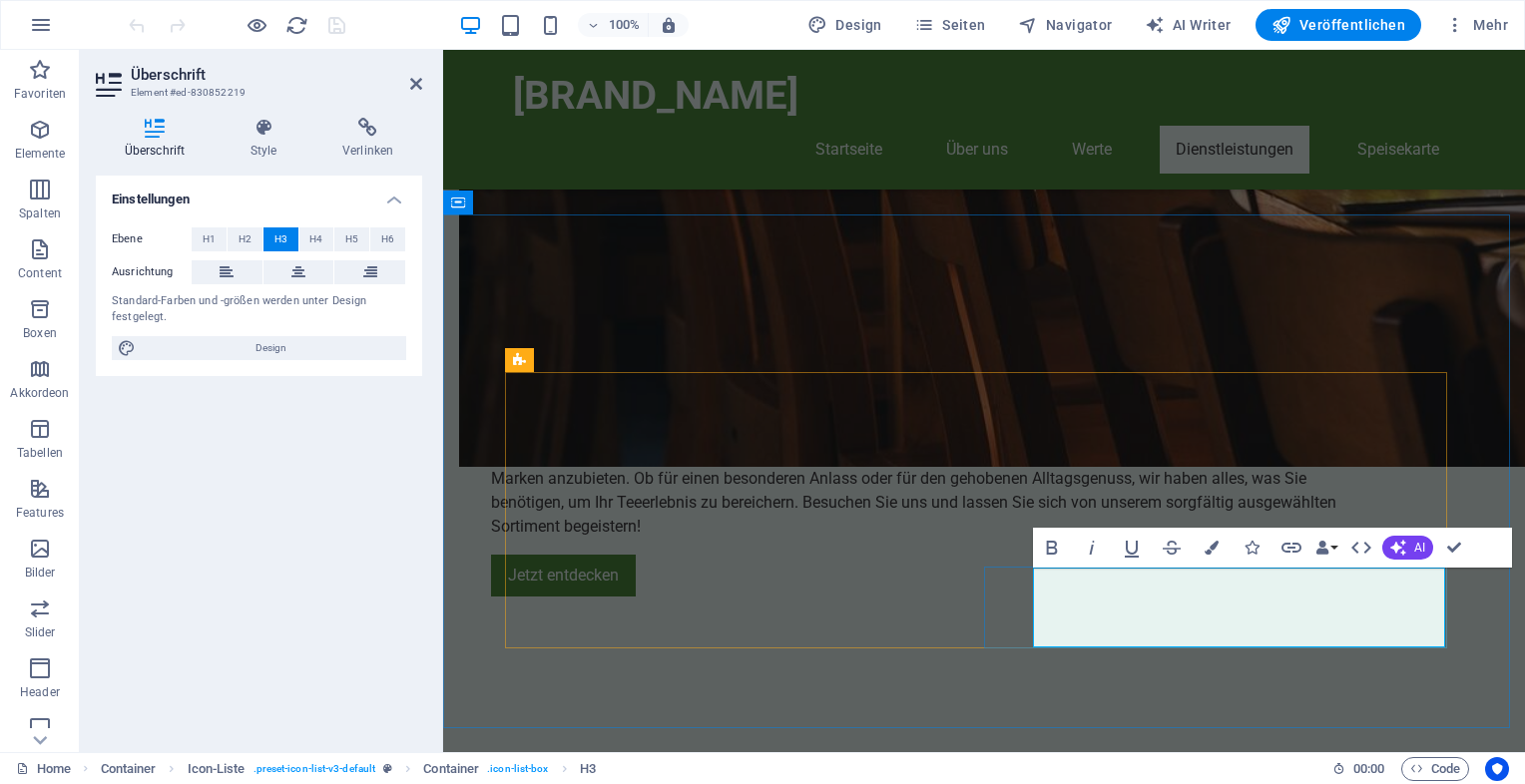 copy on "Trendglas Jena - Hochwertiges Teezubehör" 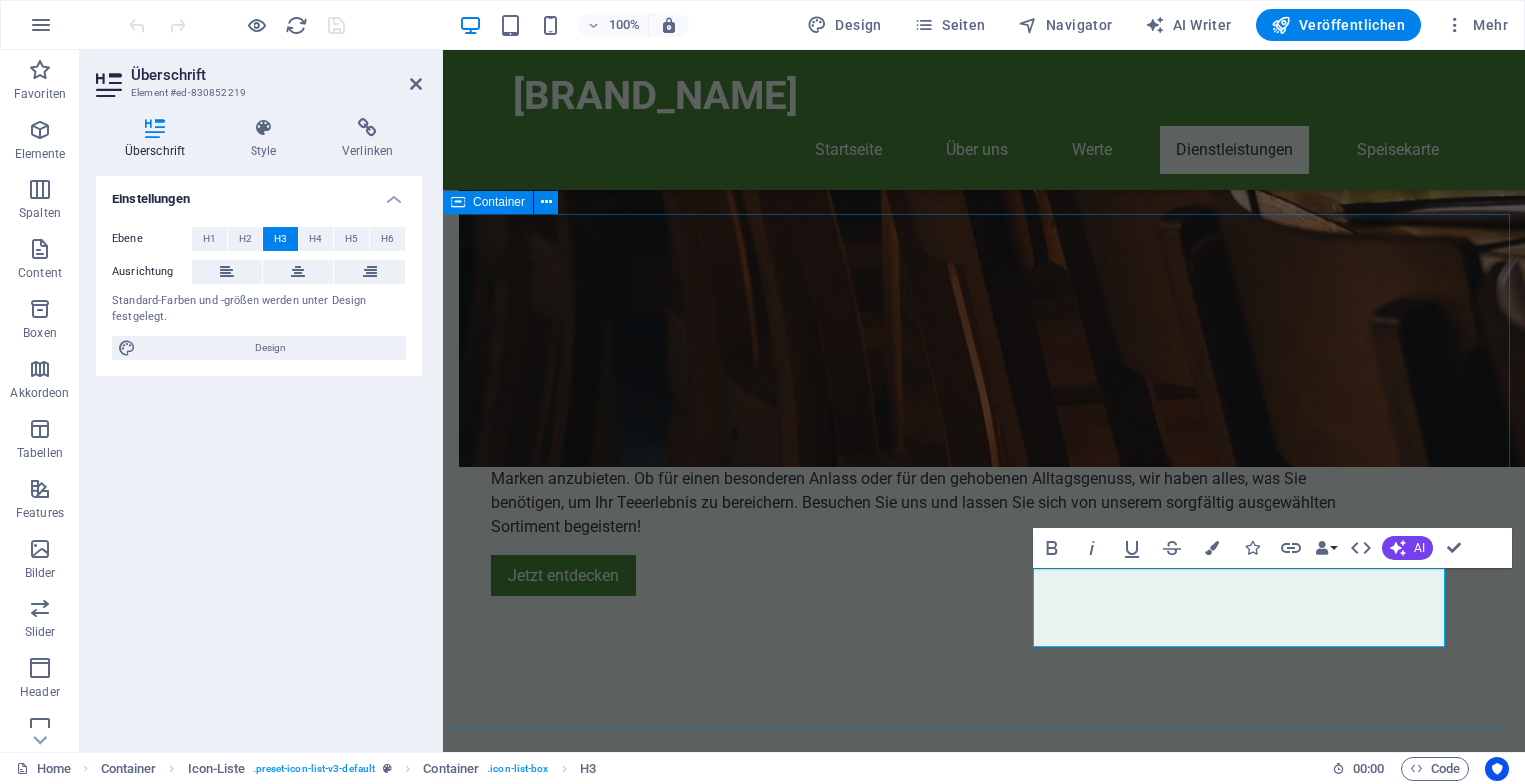 click on "Exklusive Teemarken Ronnefeldt - Tradition trifft Genuss Wacker‘s Kaffee - Hochwertiger Kaffeegenuss Keiko - Premium Matcha aus Japan Guggenheimer Kaffee - Ein Genuss für Kaffeeliebhaber Top Food - Leckere Snacks zum Tee Trendglas Jena - Hochwertiges Teezubehör" at bounding box center [984, 2068] 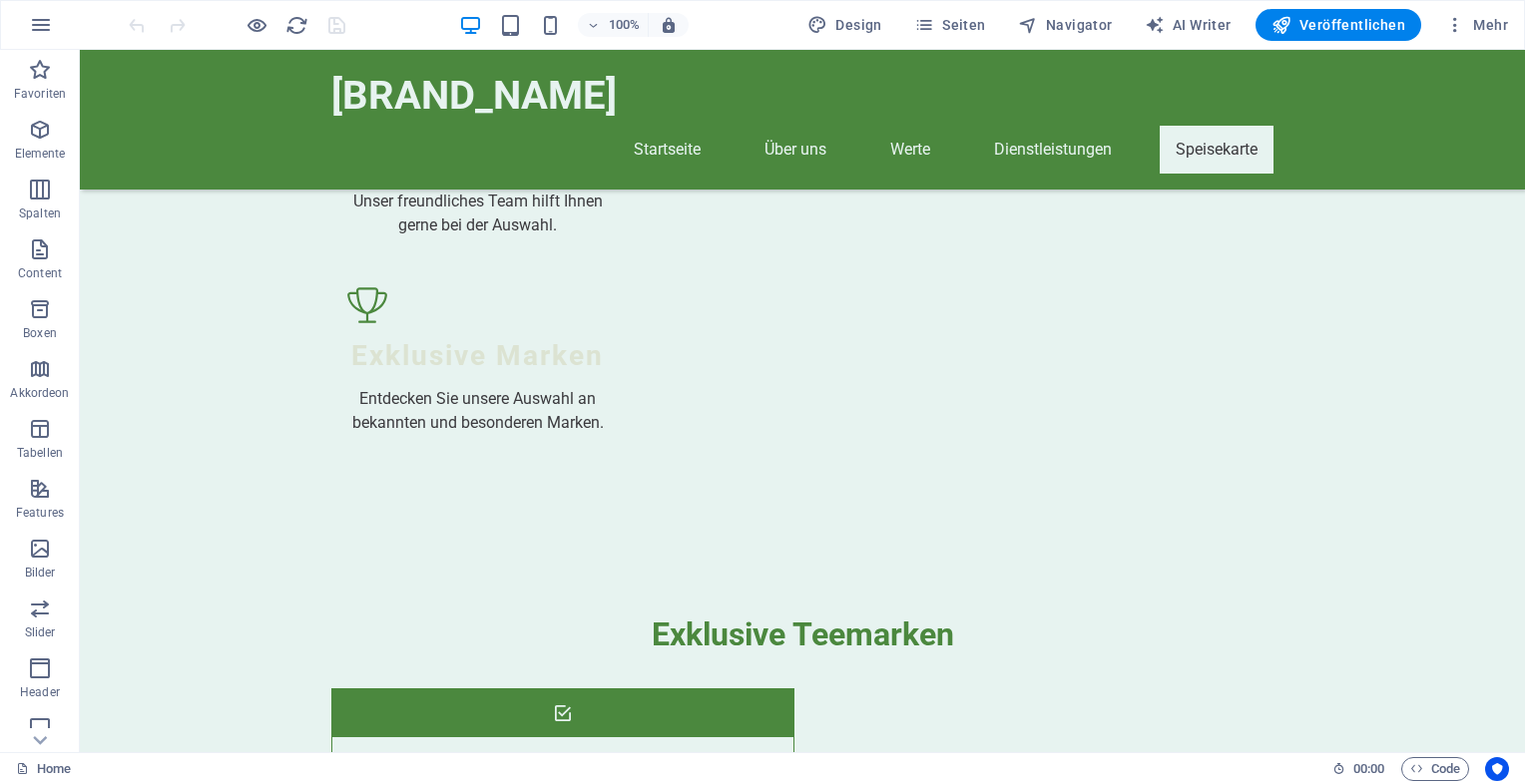 scroll, scrollTop: 2536, scrollLeft: 0, axis: vertical 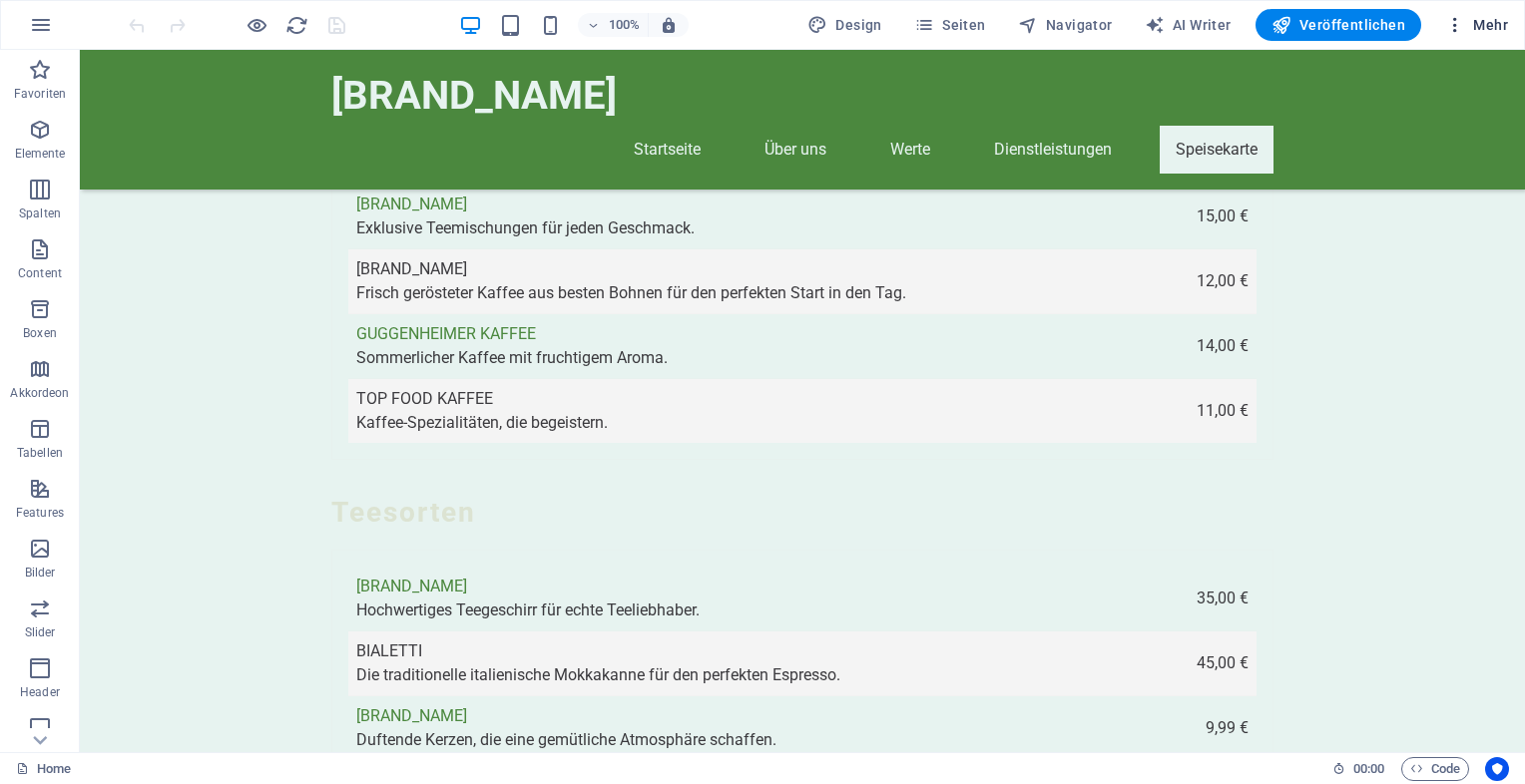 click on "Mehr" at bounding box center [1476, 25] 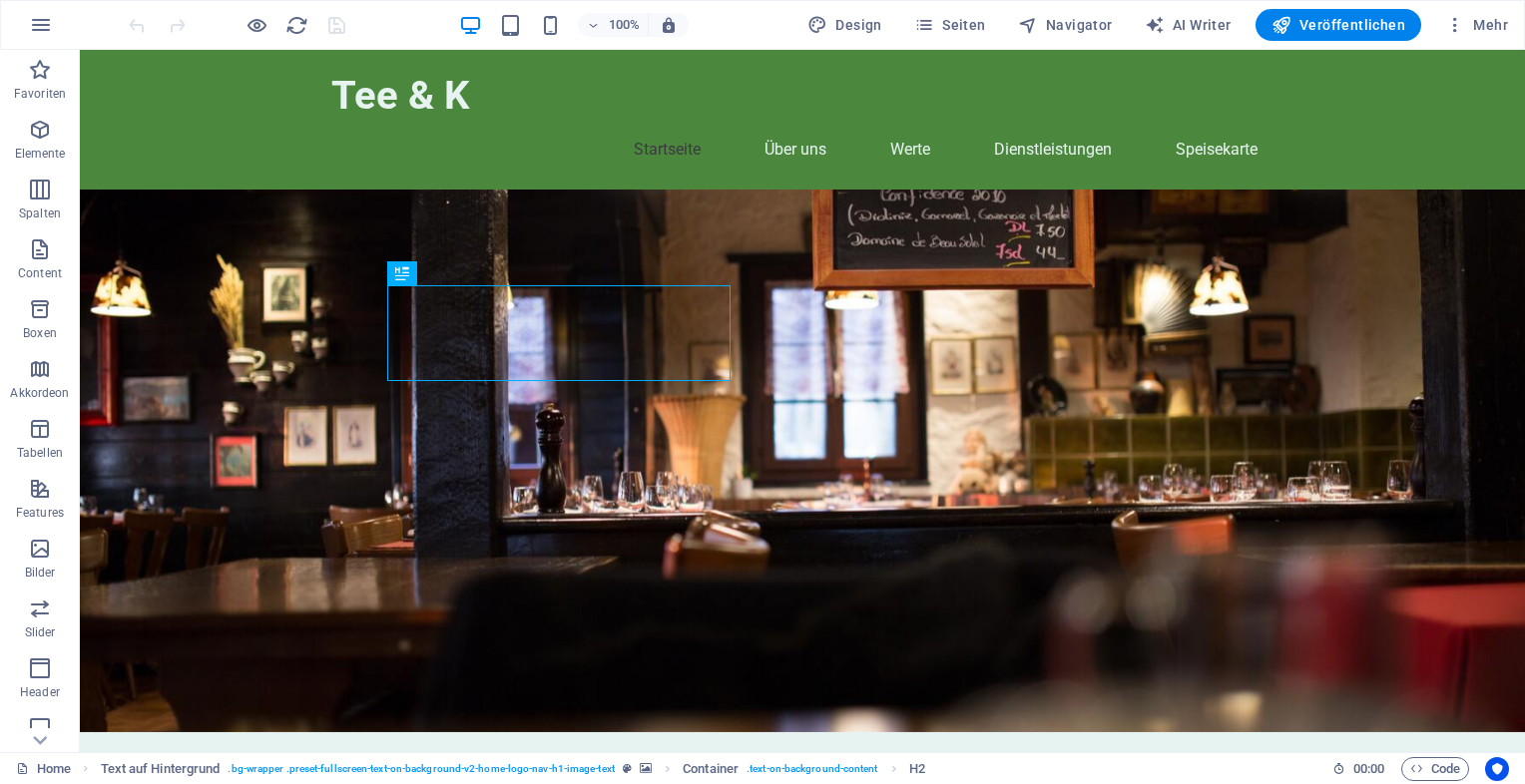scroll, scrollTop: 0, scrollLeft: 0, axis: both 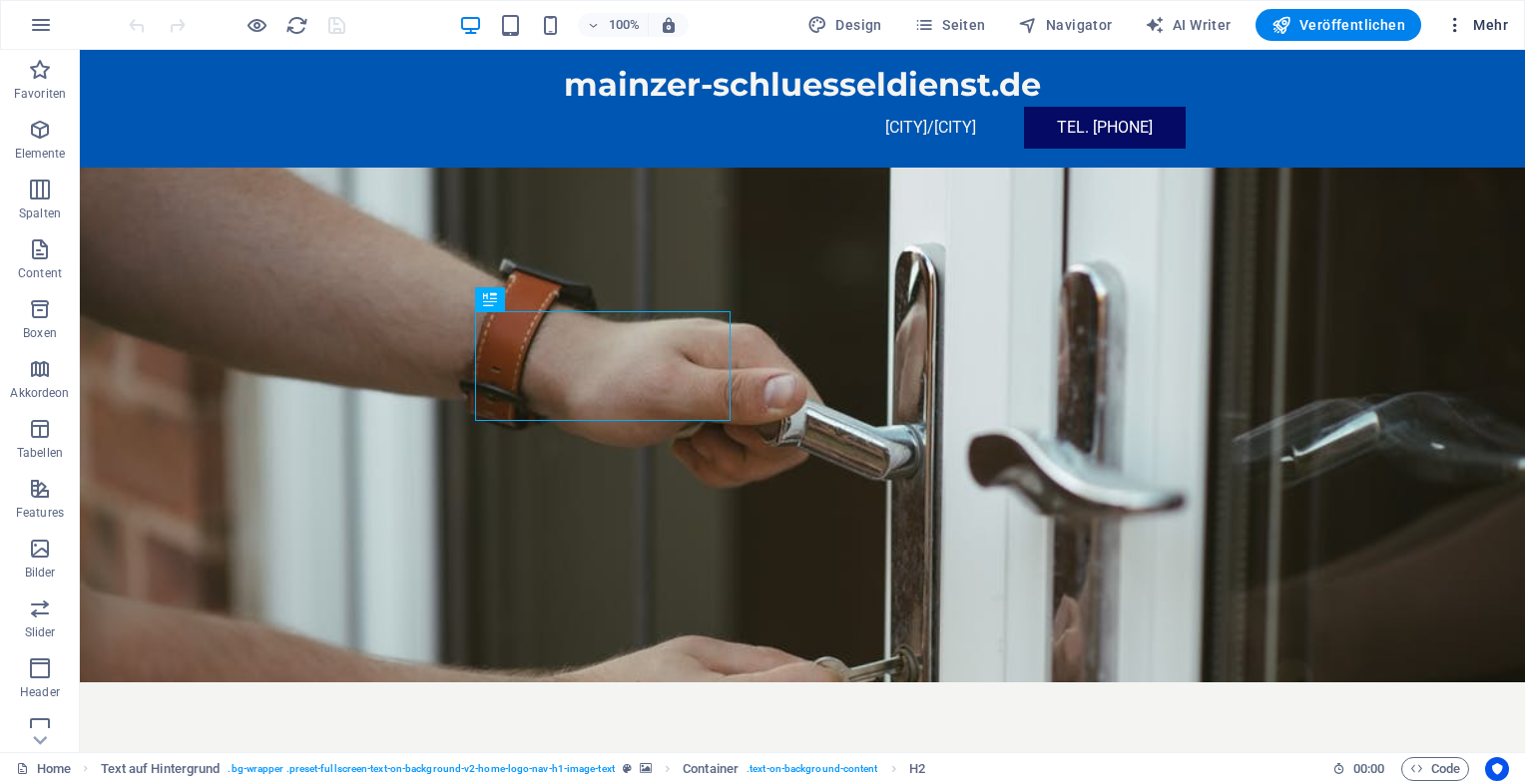 click at bounding box center (1455, 25) 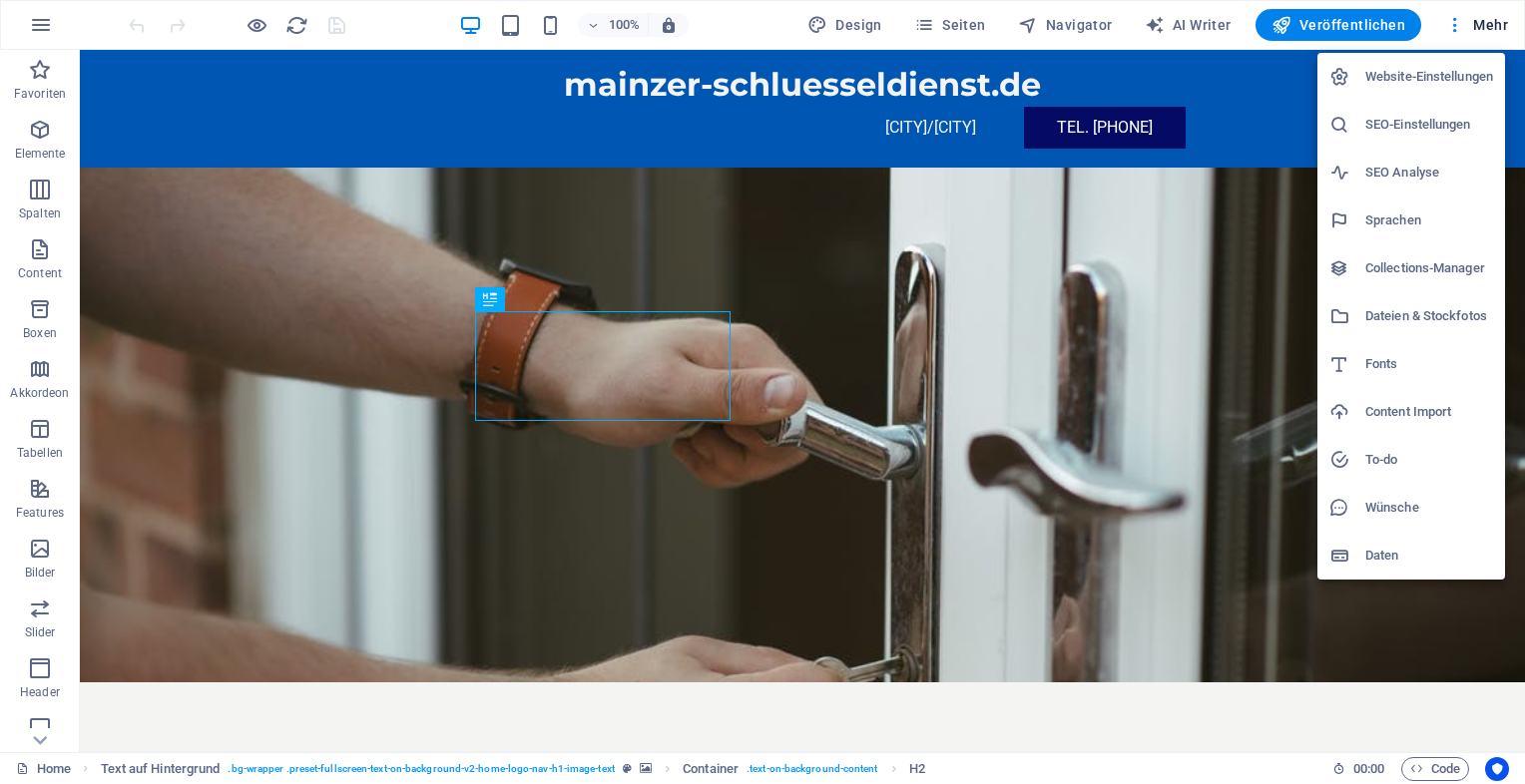 click on "Website-Einstellungen" at bounding box center (1429, 77) 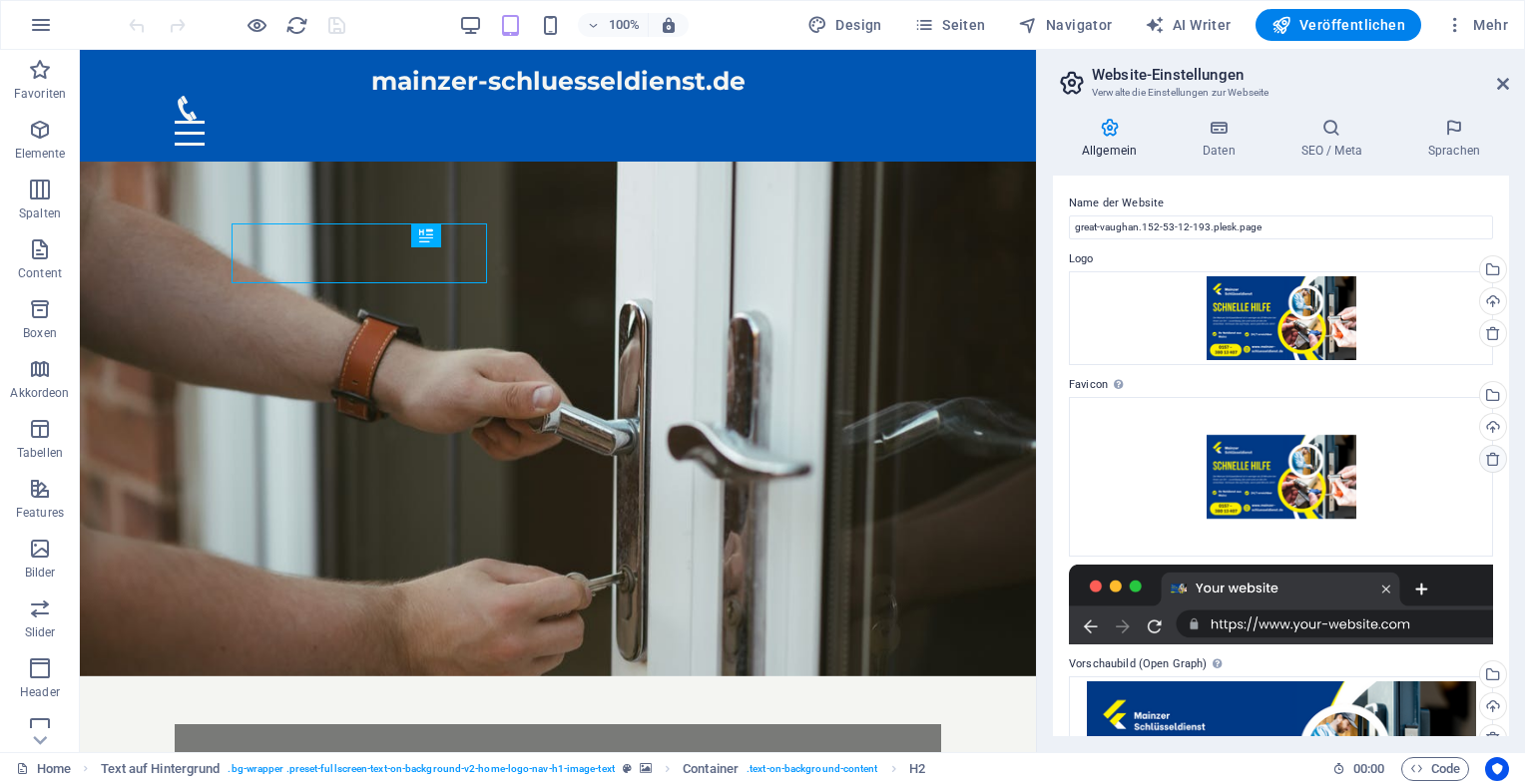 drag, startPoint x: 1508, startPoint y: 207, endPoint x: 1501, endPoint y: 464, distance: 257.0953 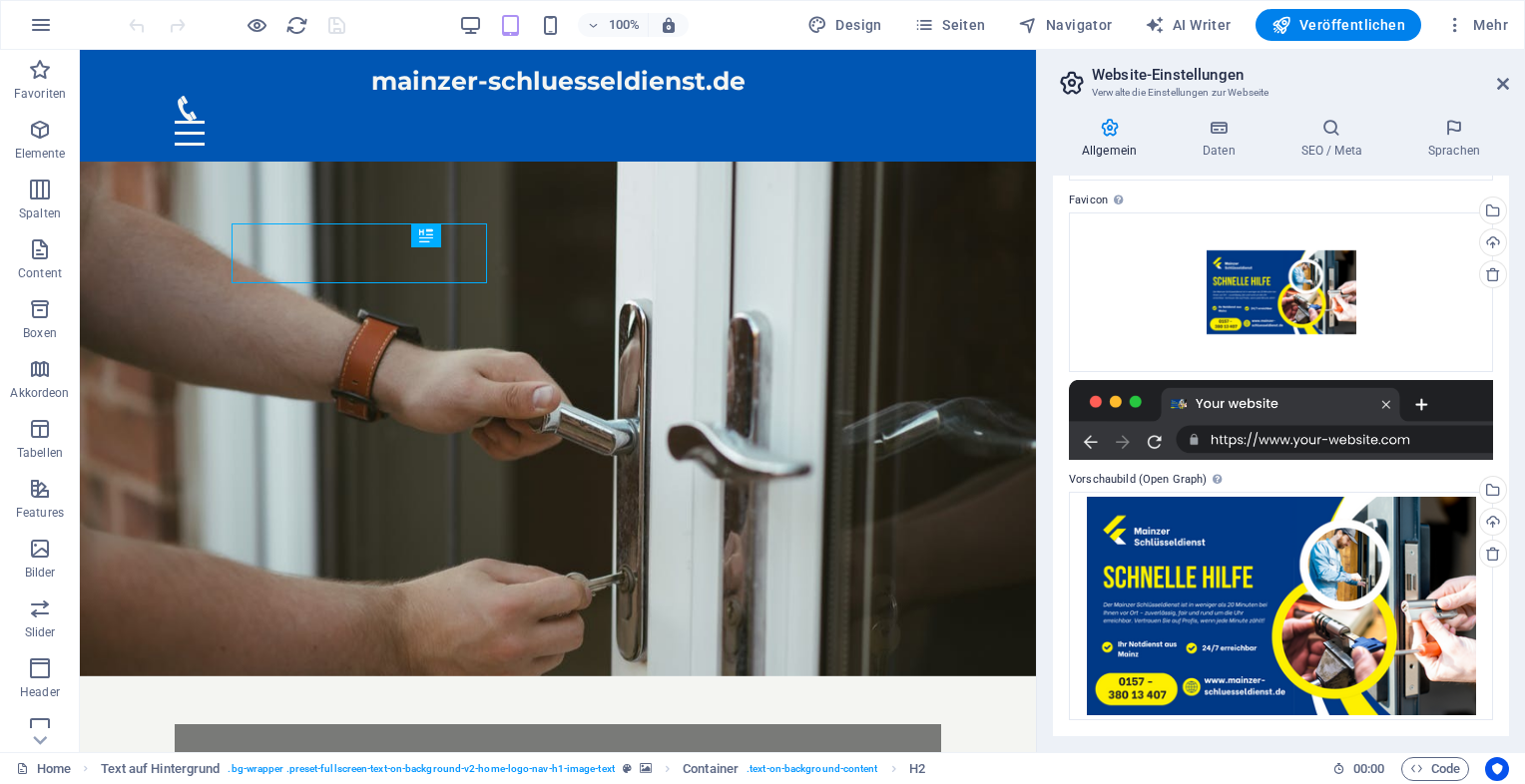 scroll, scrollTop: 0, scrollLeft: 0, axis: both 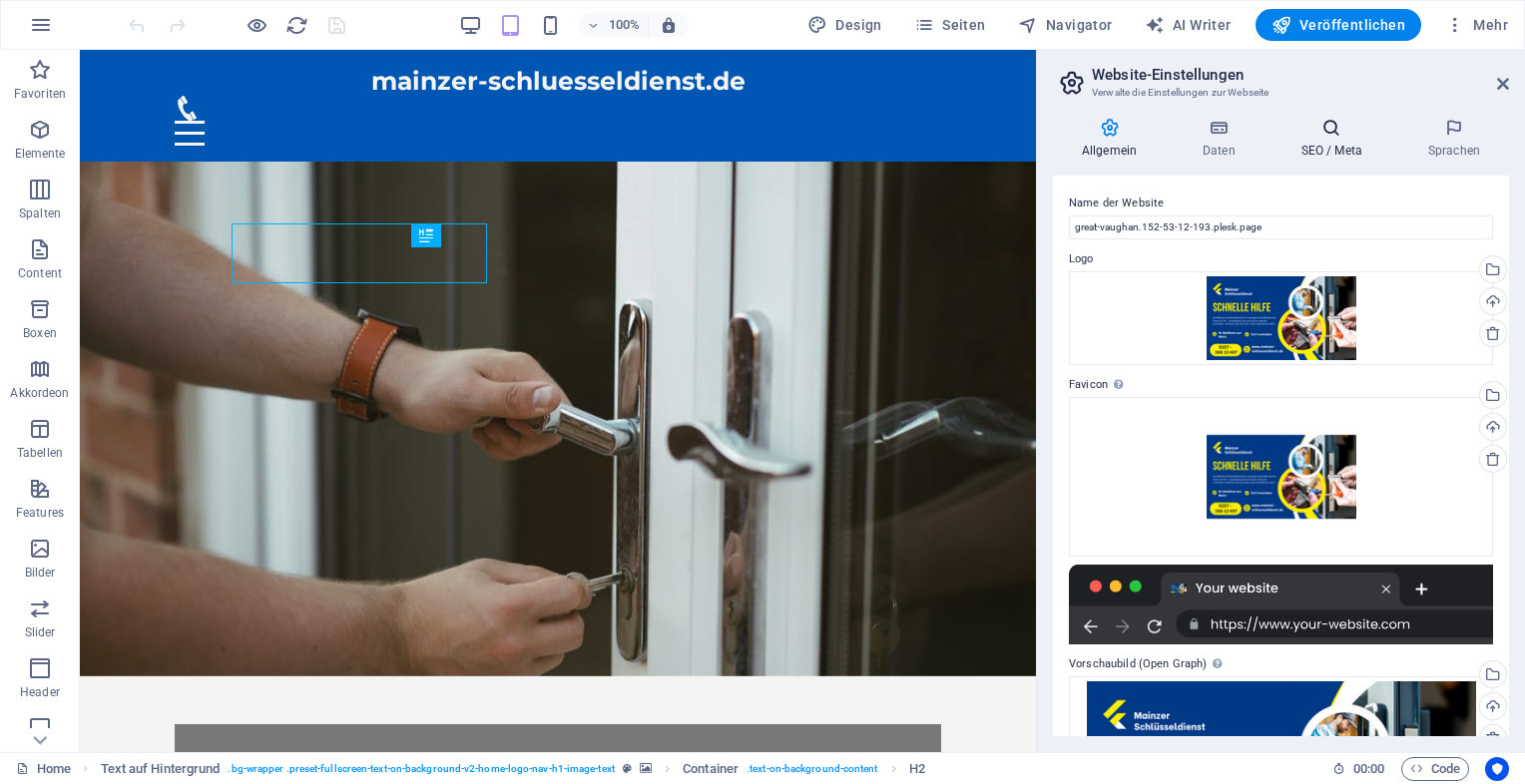 click on "SEO / Meta" at bounding box center [1335, 139] 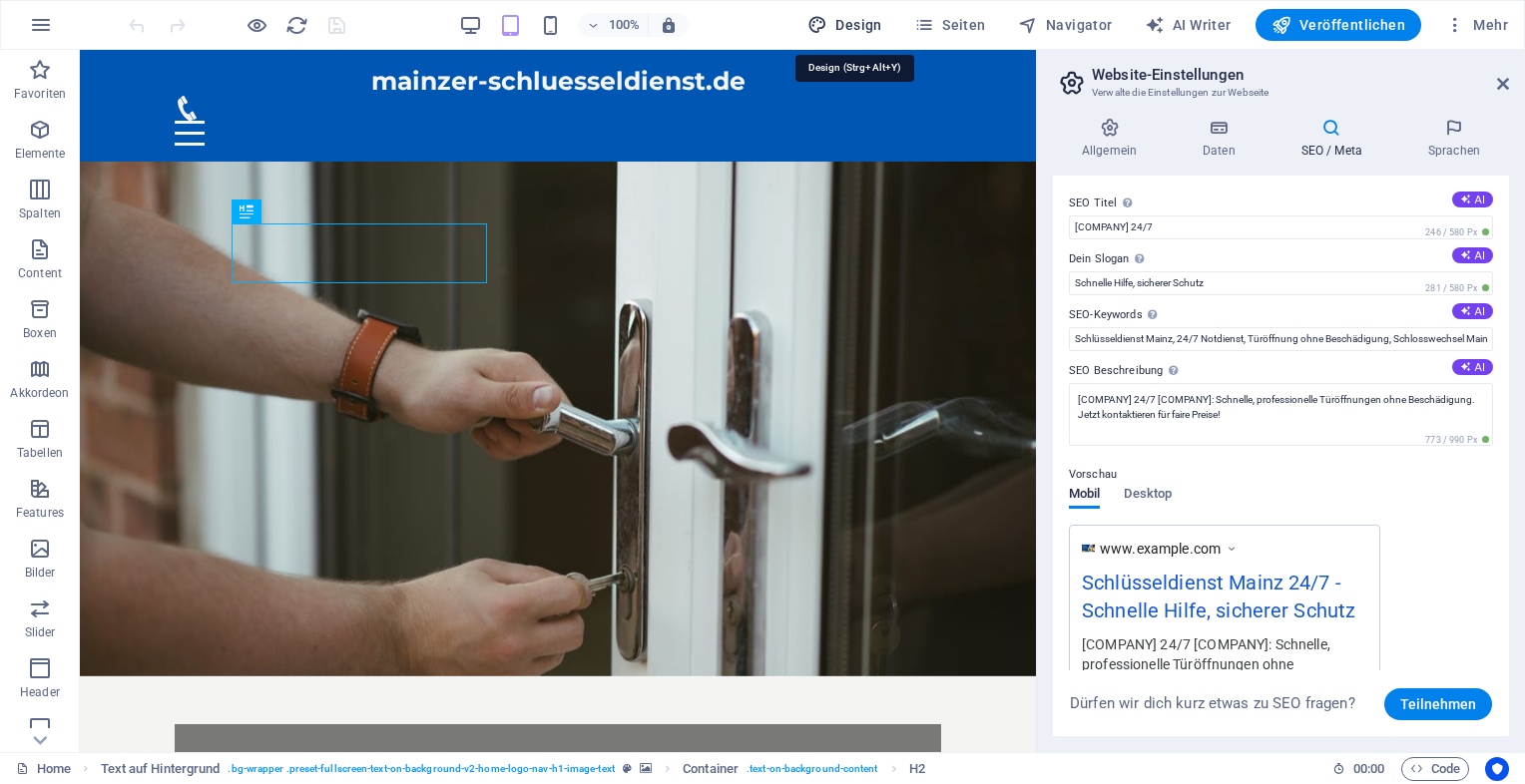 click on "Design" at bounding box center [844, 25] 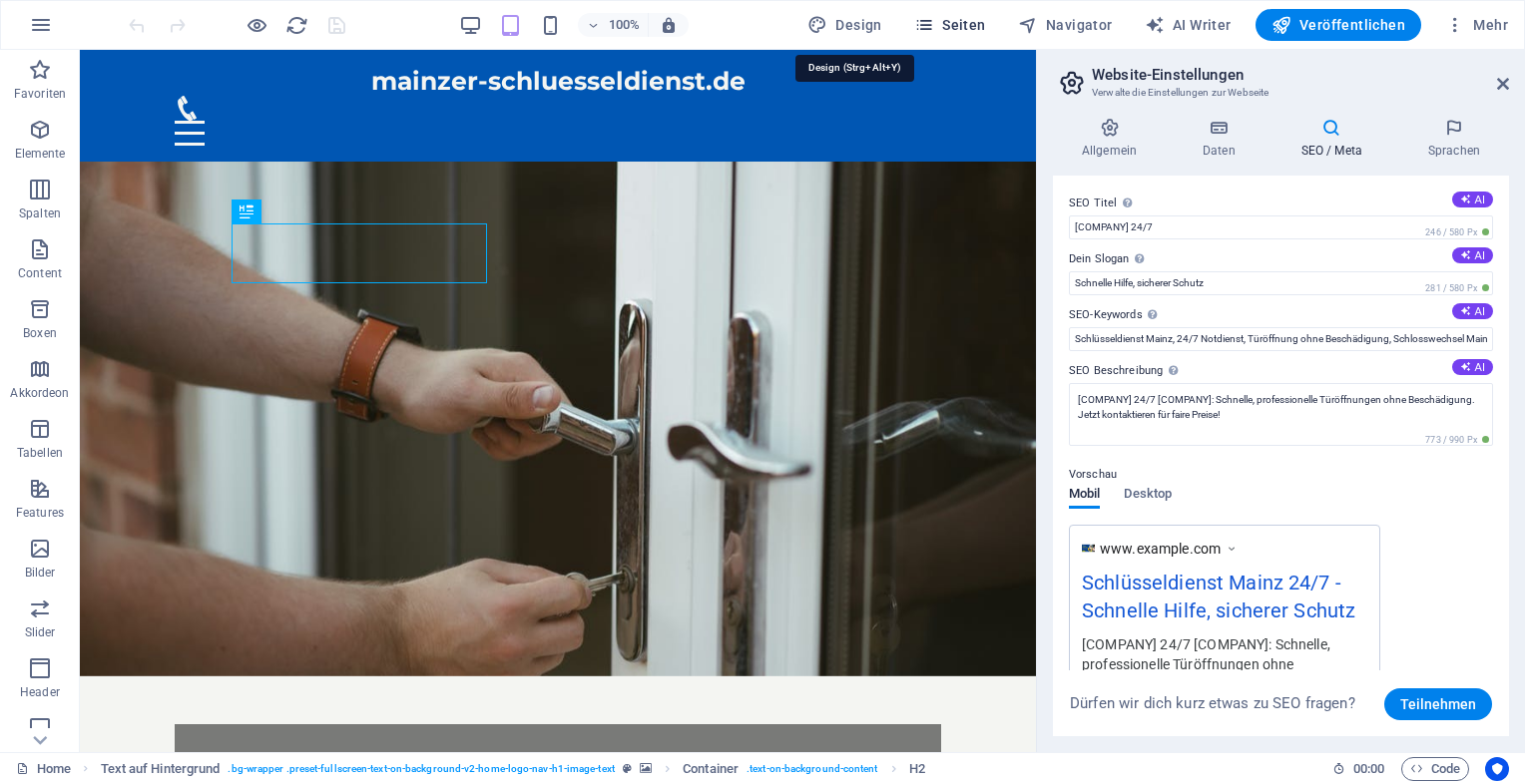 click on "Seiten" at bounding box center (950, 25) 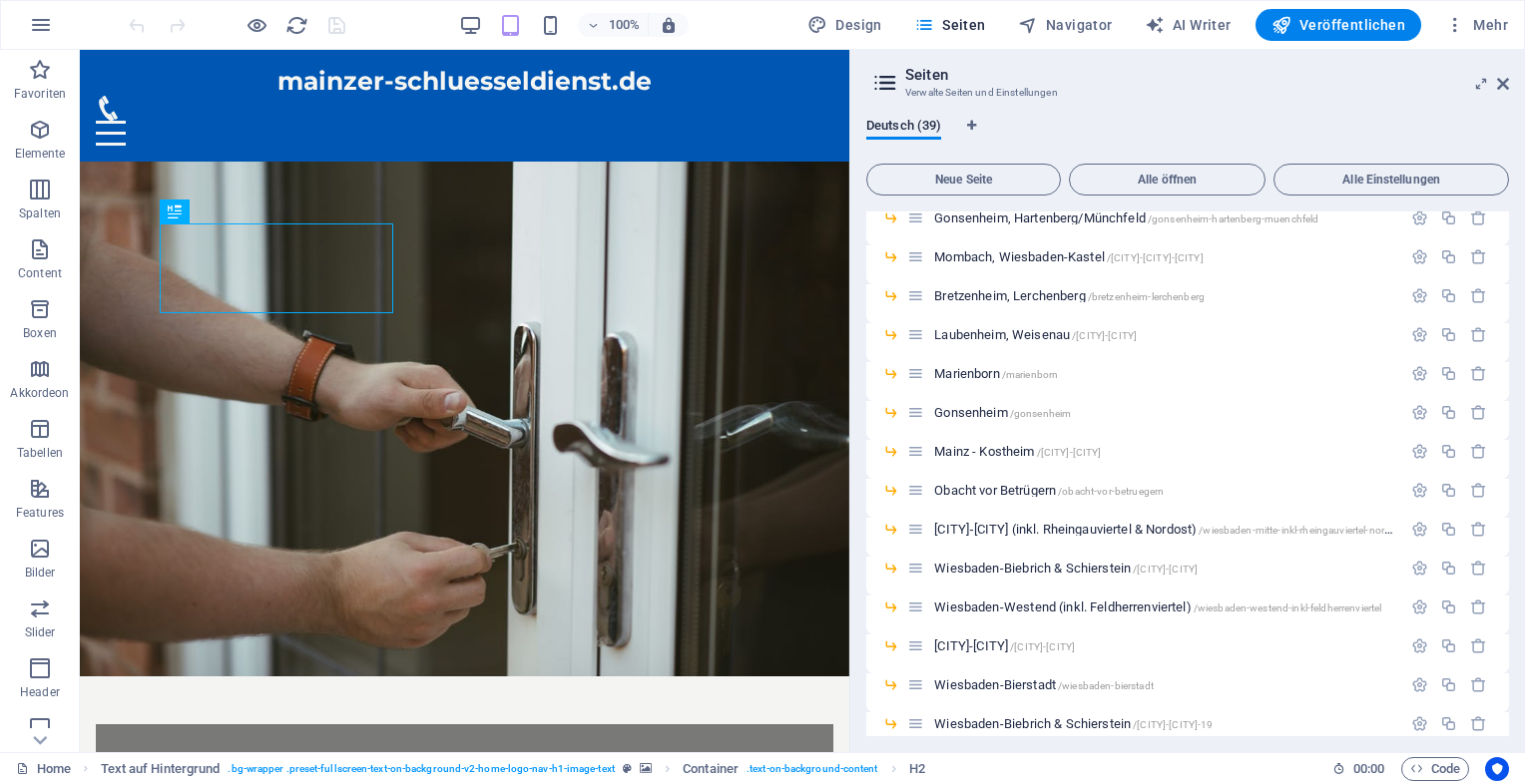 scroll, scrollTop: 0, scrollLeft: 0, axis: both 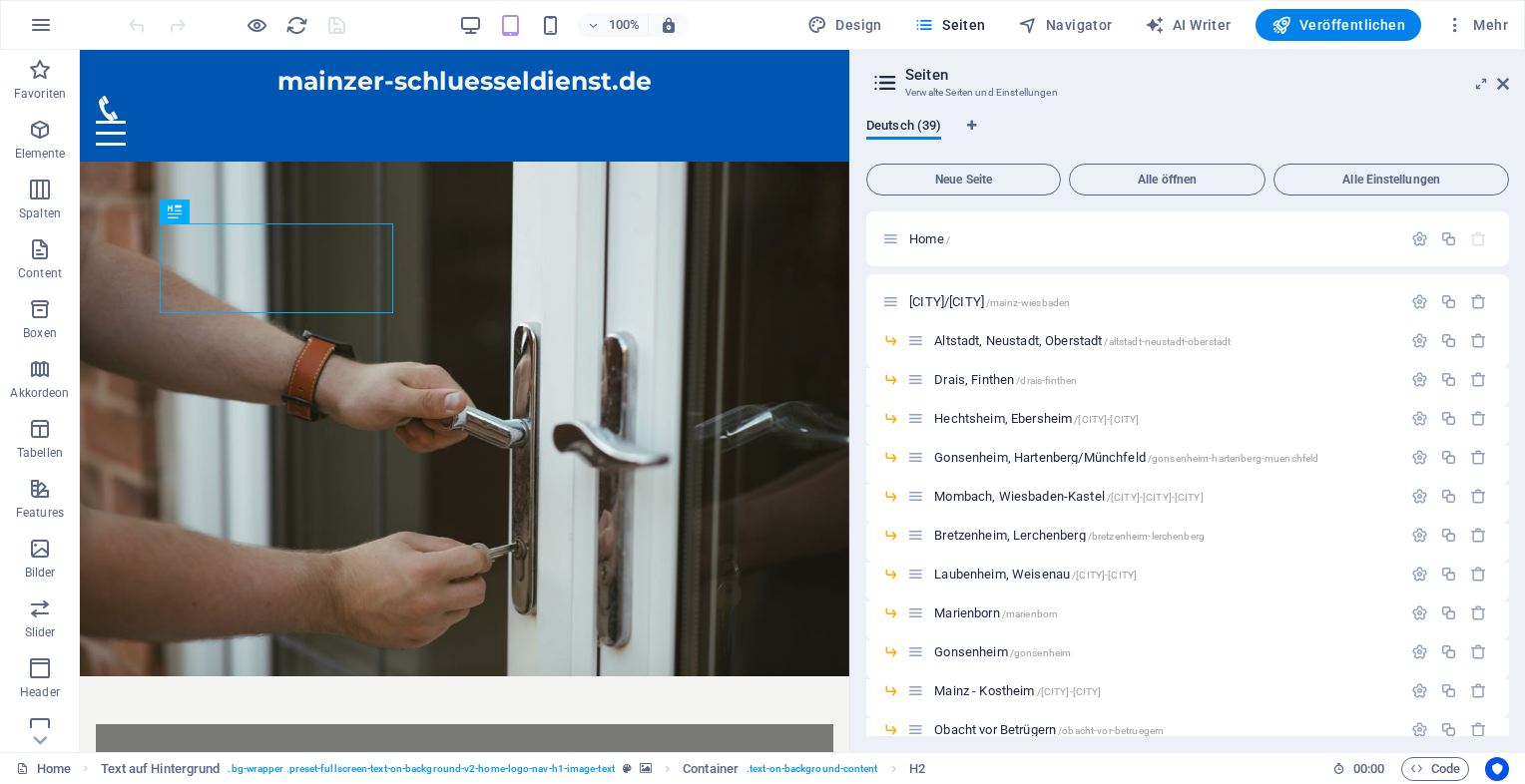 drag, startPoint x: 1509, startPoint y: 230, endPoint x: 1511, endPoint y: 333, distance: 103.01942 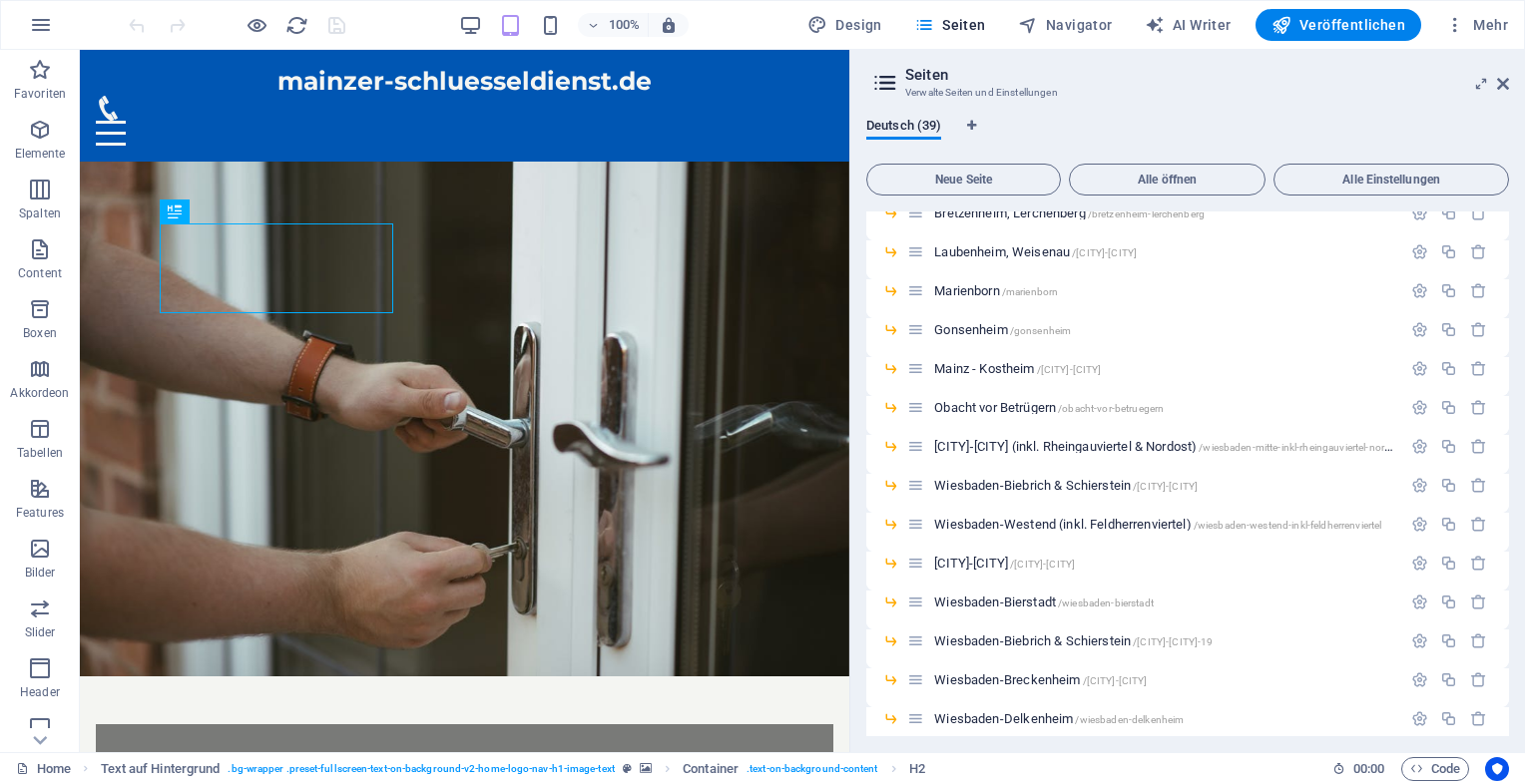 scroll, scrollTop: 0, scrollLeft: 0, axis: both 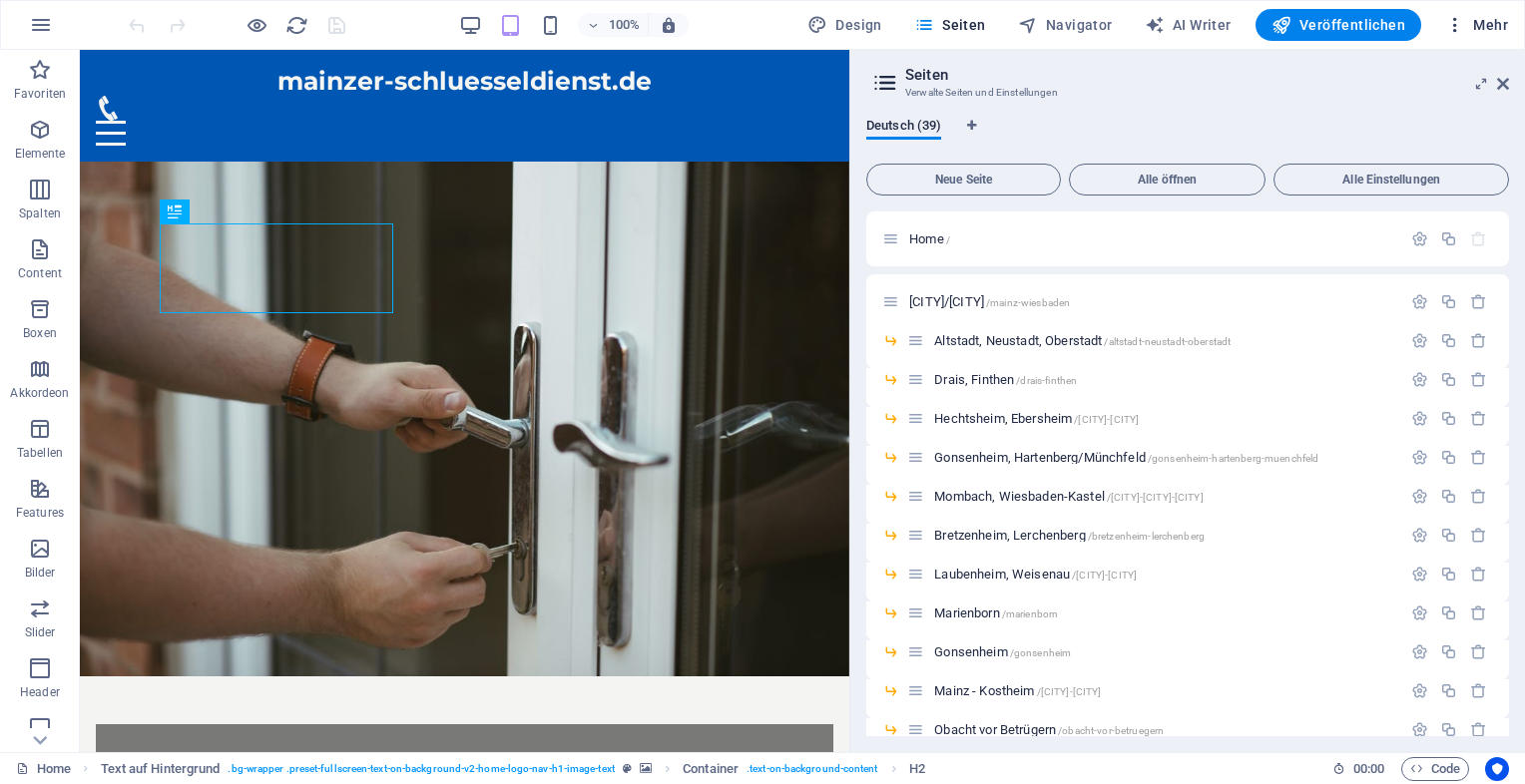 click on "Mehr" at bounding box center (1476, 25) 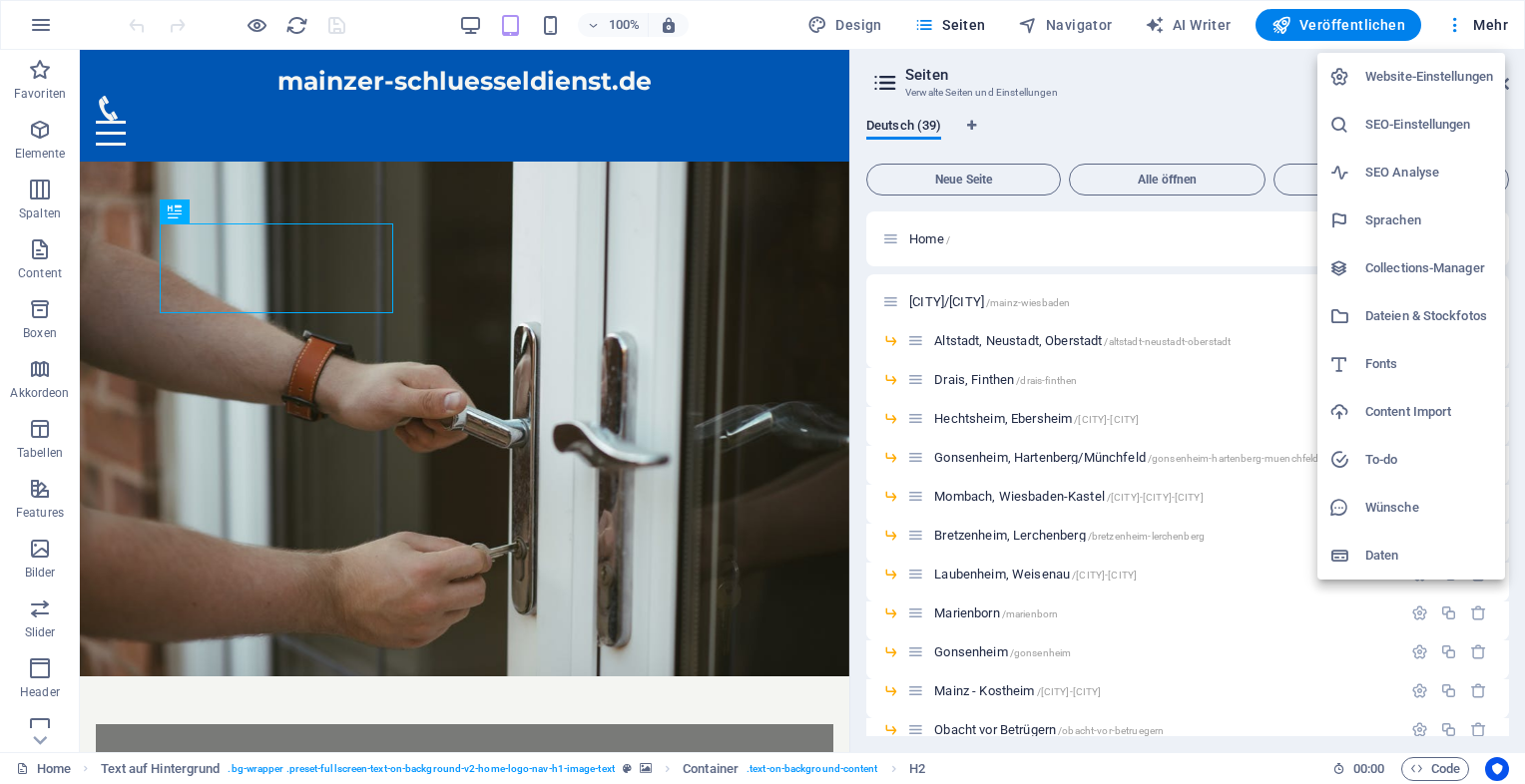 click on "Website-Einstellungen" at bounding box center [1429, 77] 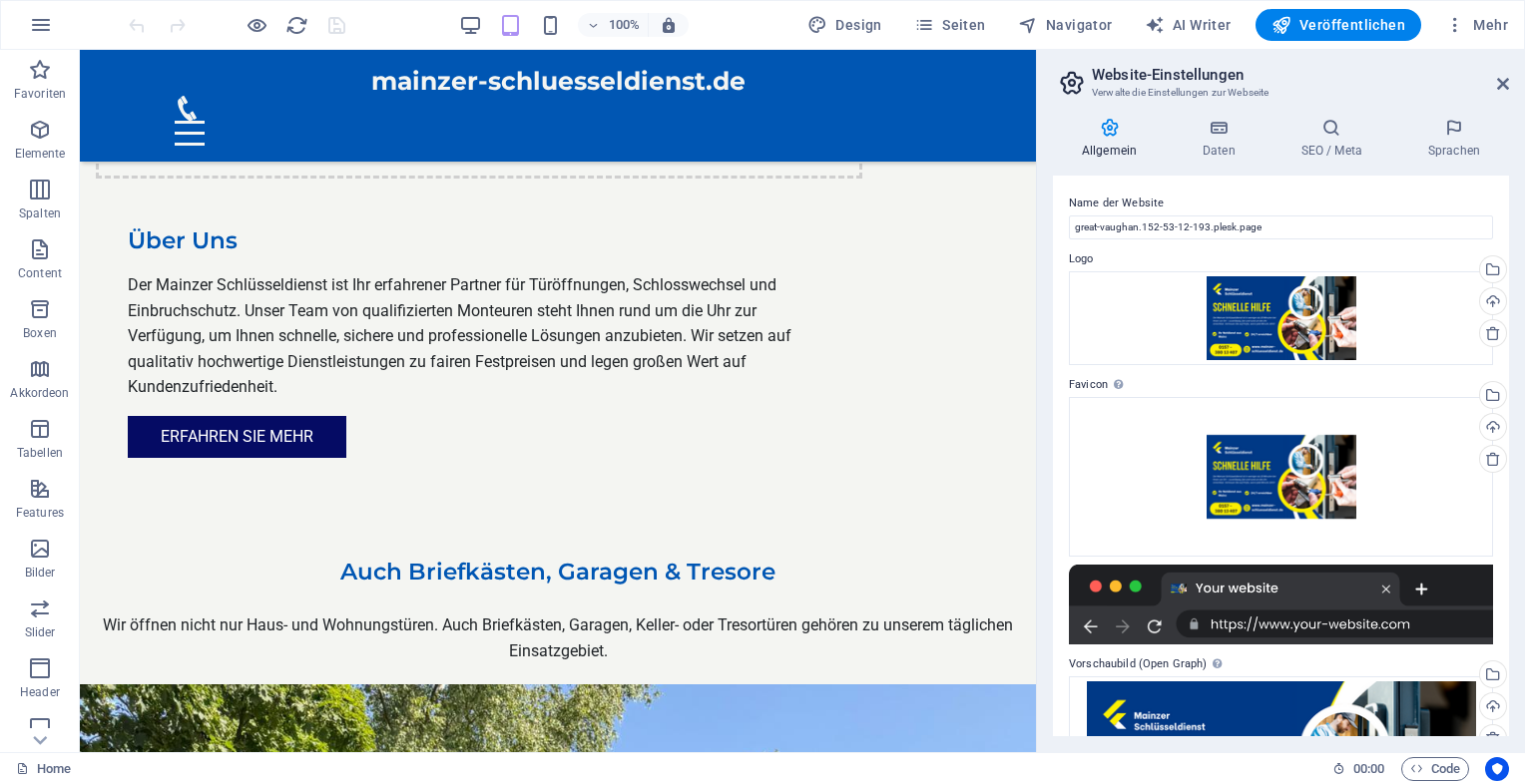 scroll, scrollTop: 7669, scrollLeft: 0, axis: vertical 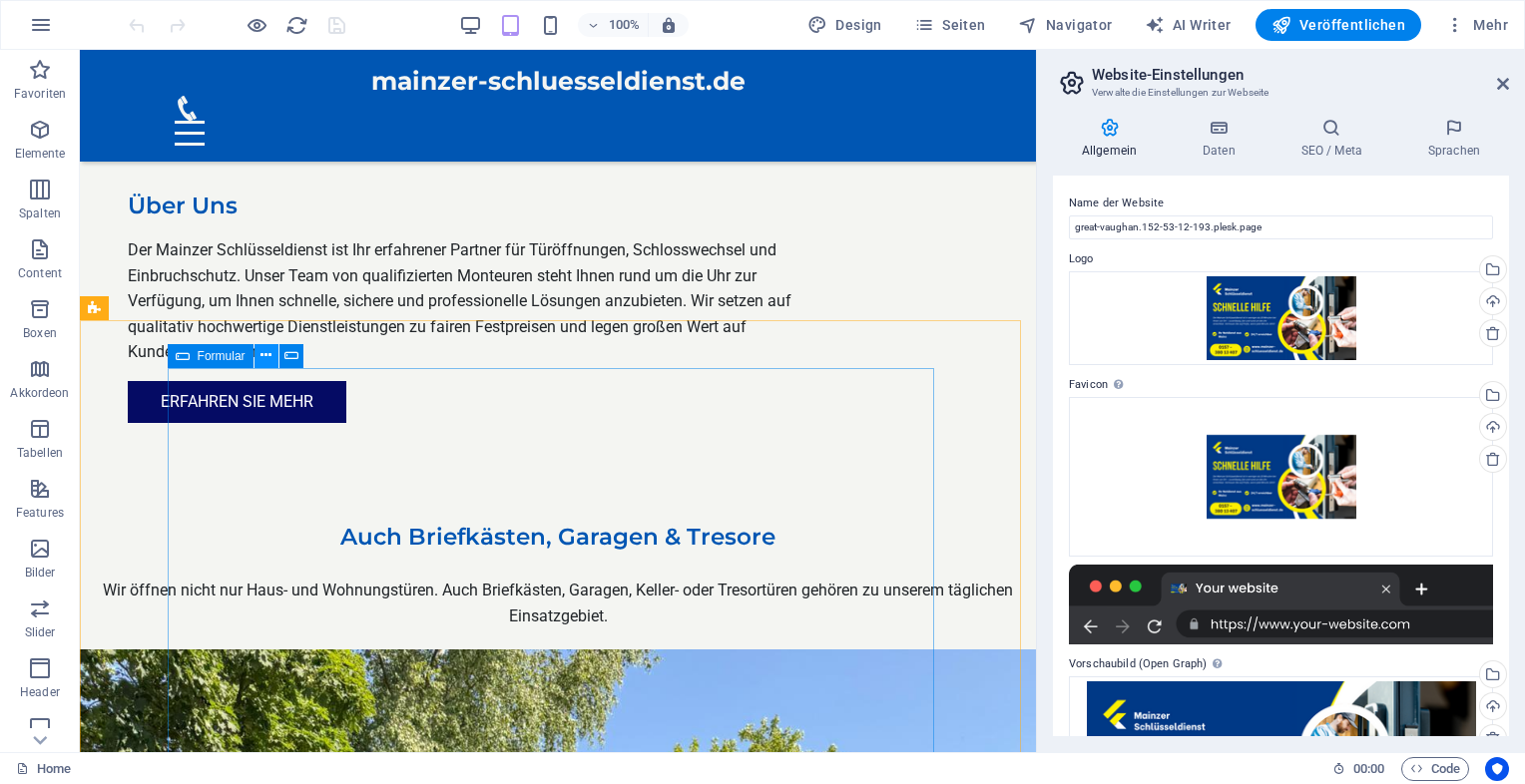click at bounding box center [265, 355] 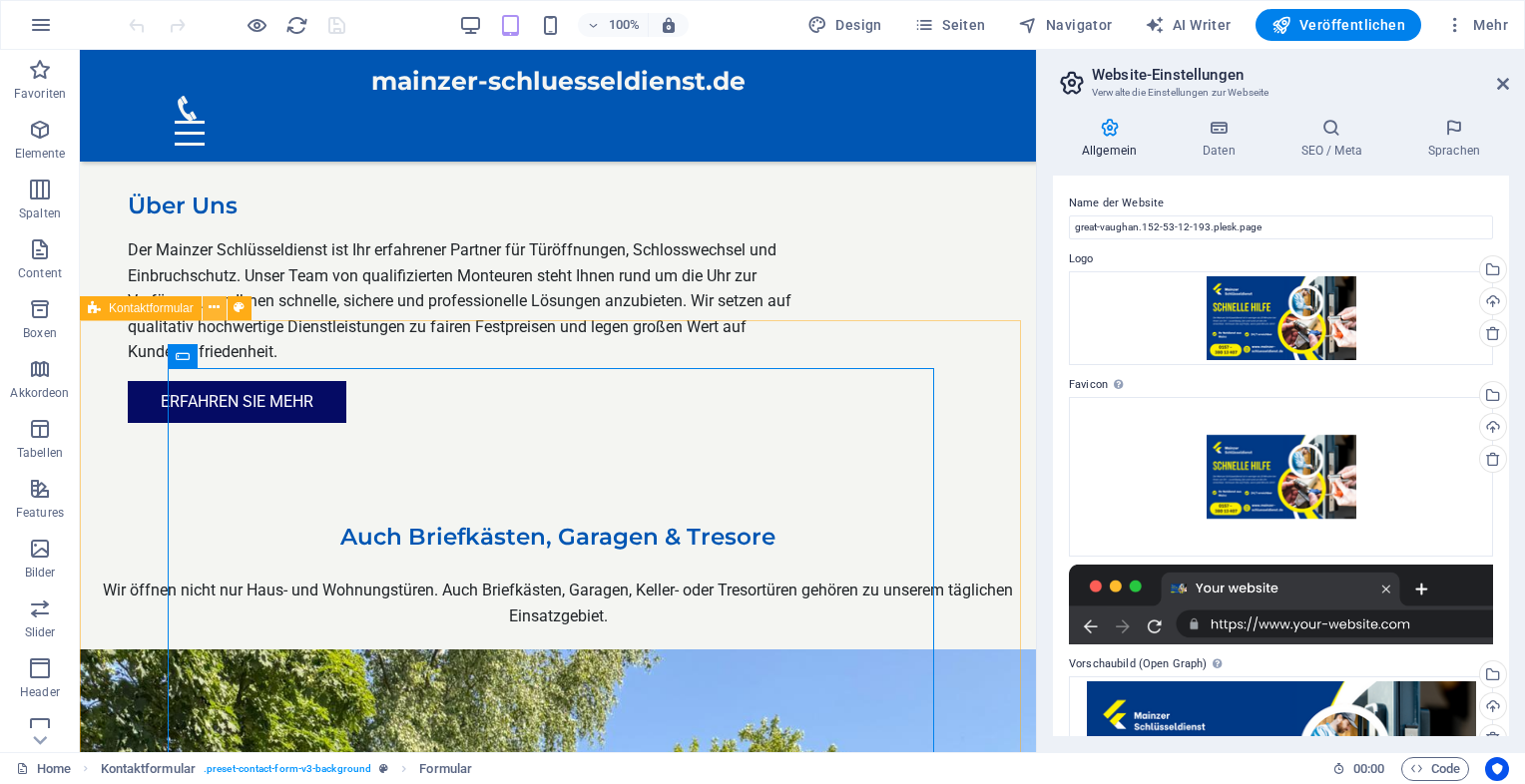 click at bounding box center (214, 307) 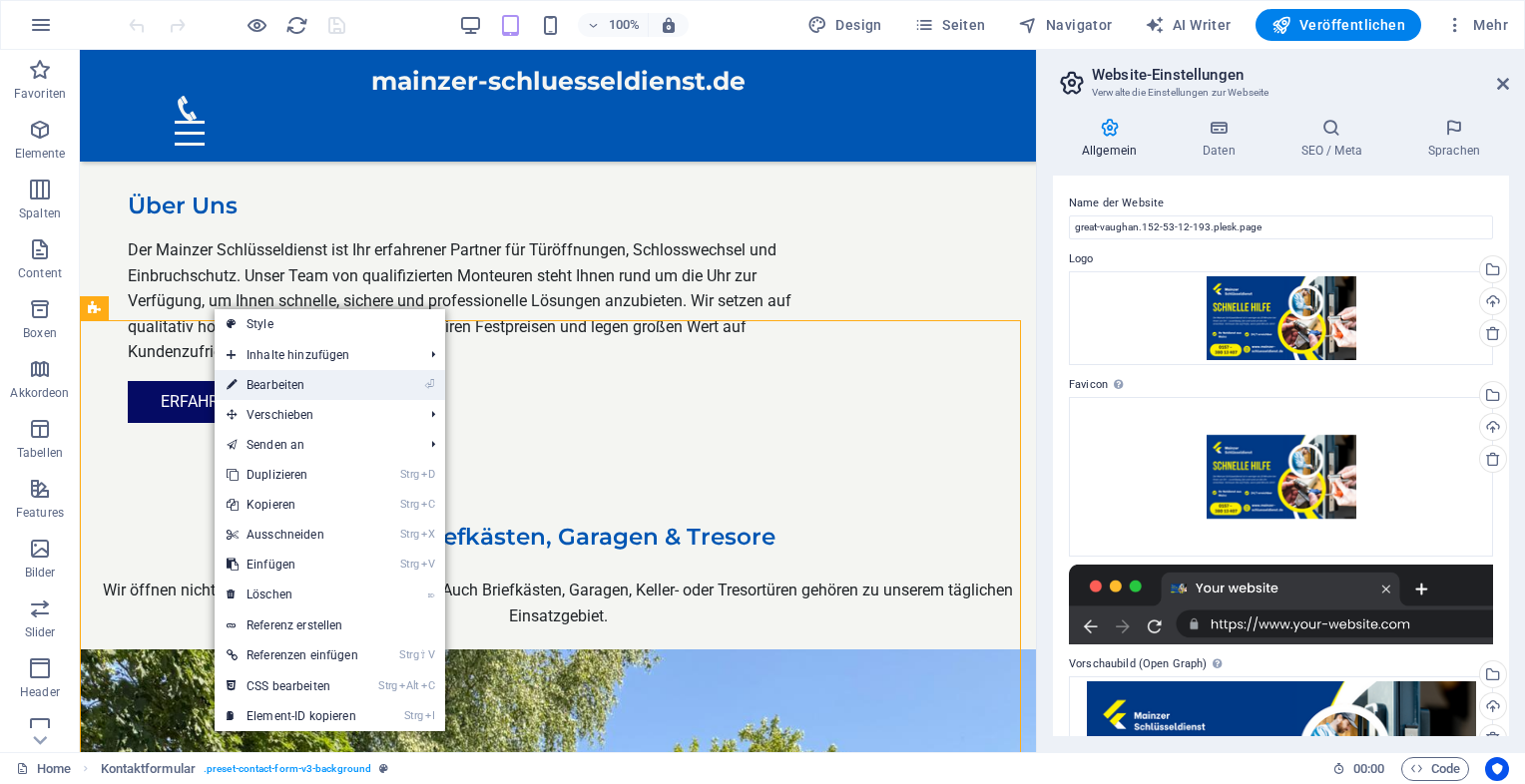 drag, startPoint x: 289, startPoint y: 382, endPoint x: 415, endPoint y: 392, distance: 126.3962 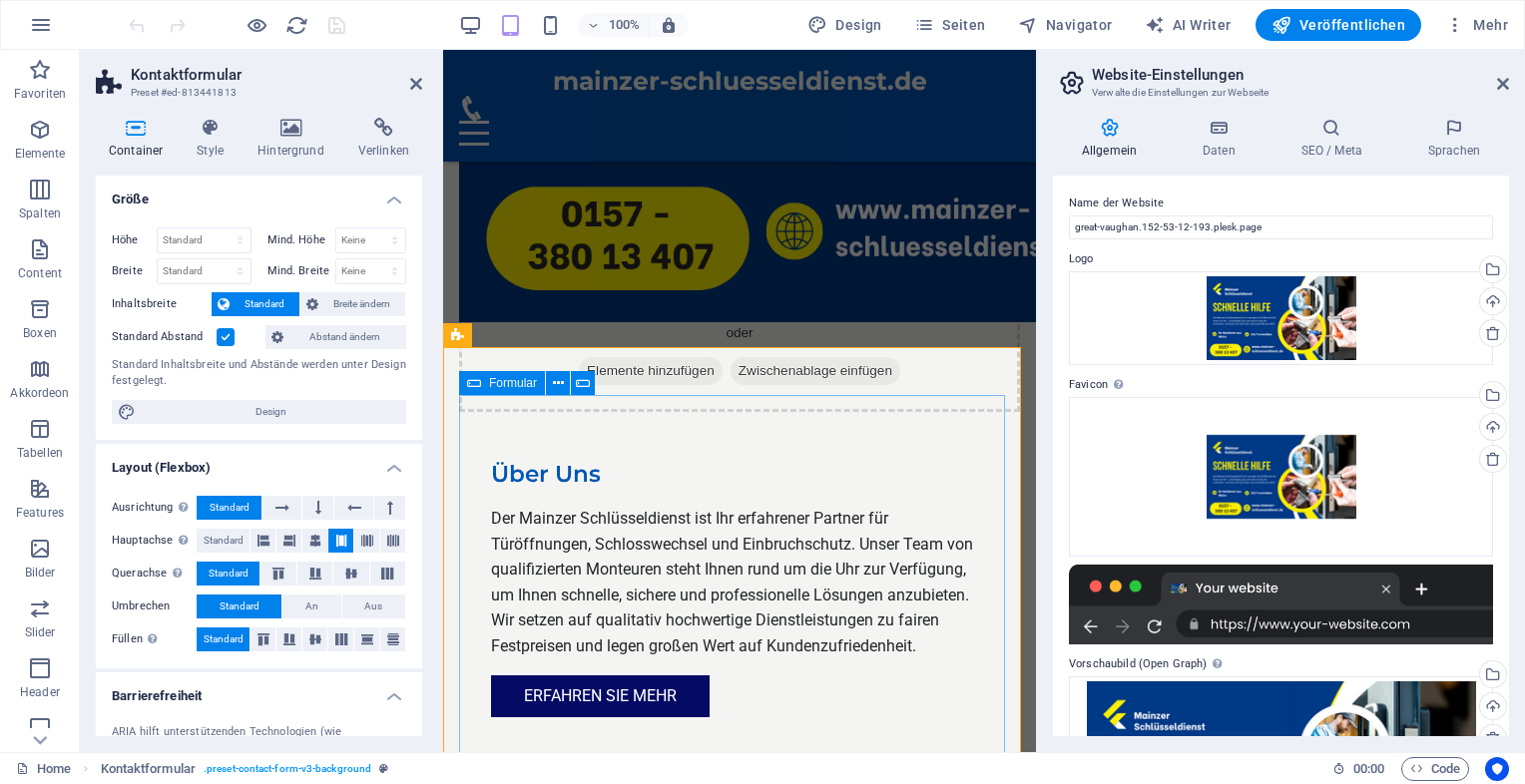 scroll, scrollTop: 7625, scrollLeft: 0, axis: vertical 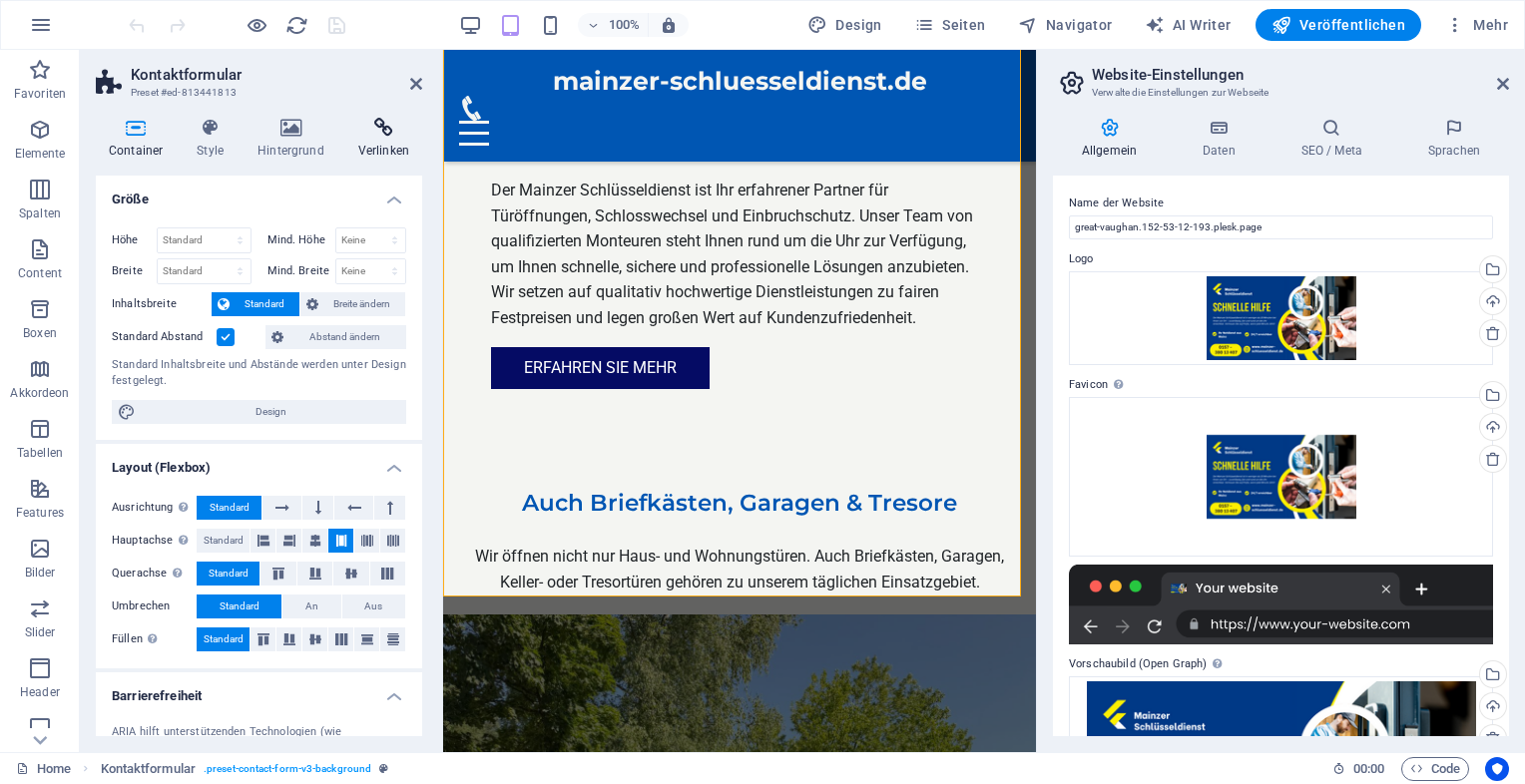click at bounding box center (383, 128) 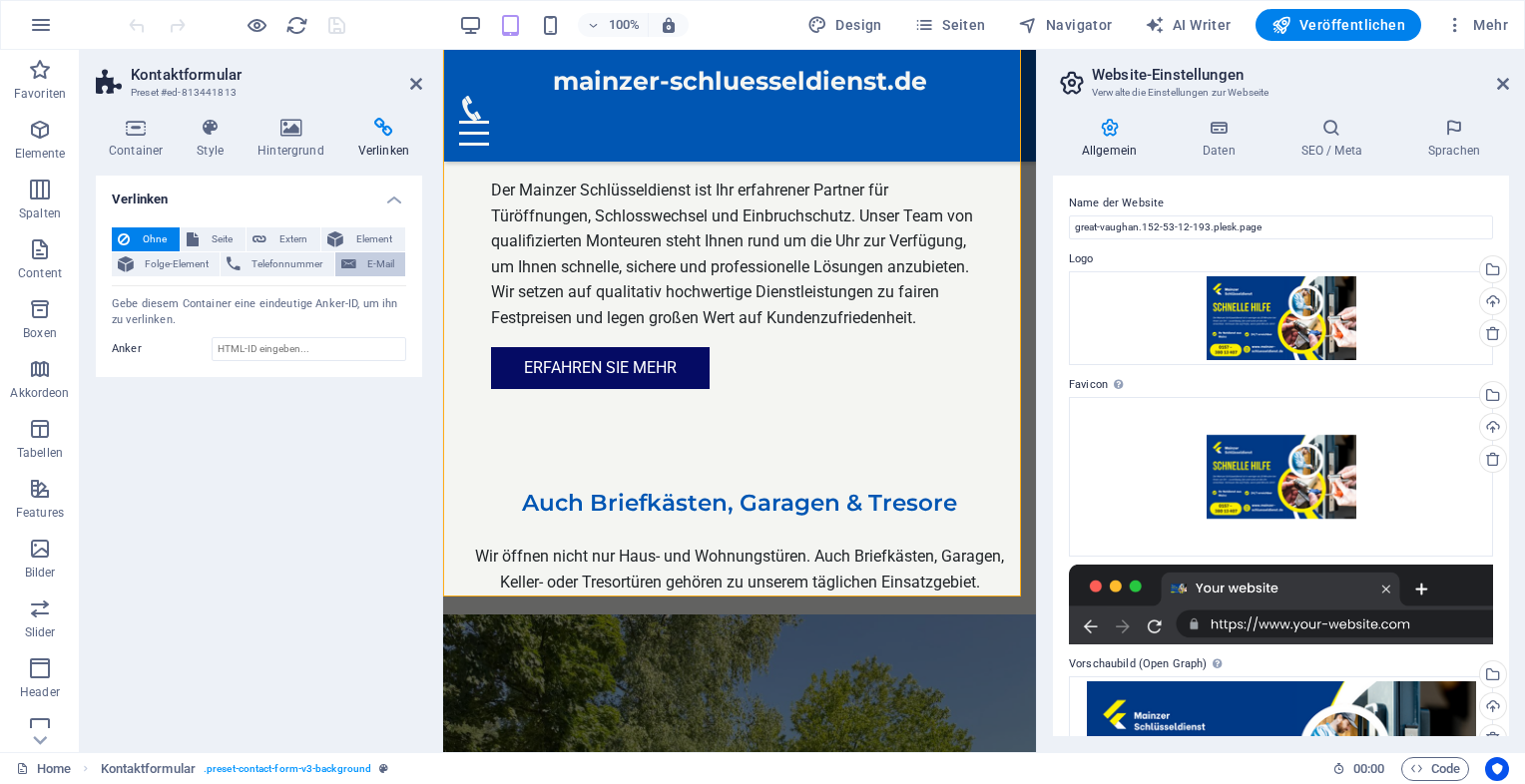click on "E-Mail" at bounding box center (380, 264) 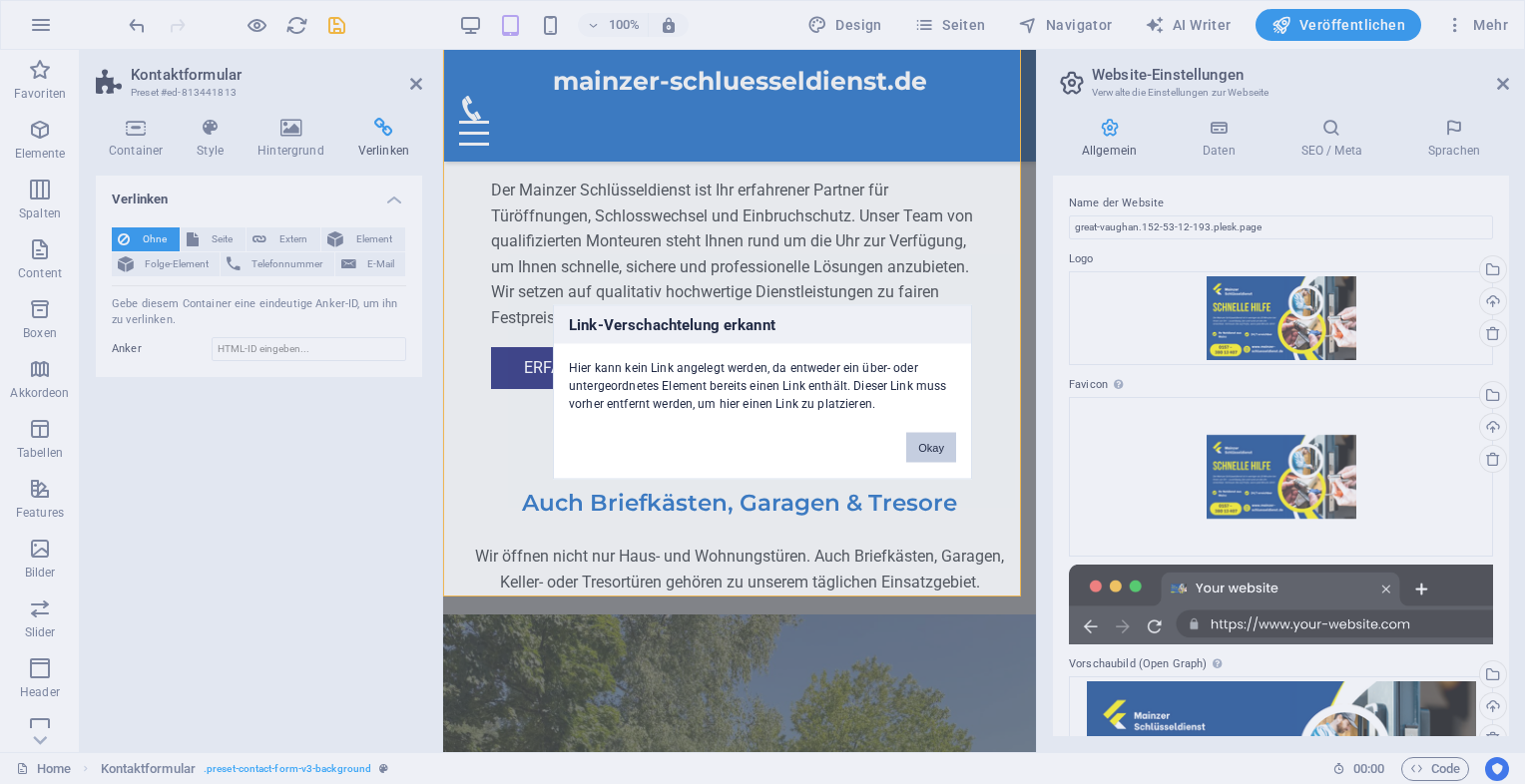 click on "Okay" at bounding box center (931, 448) 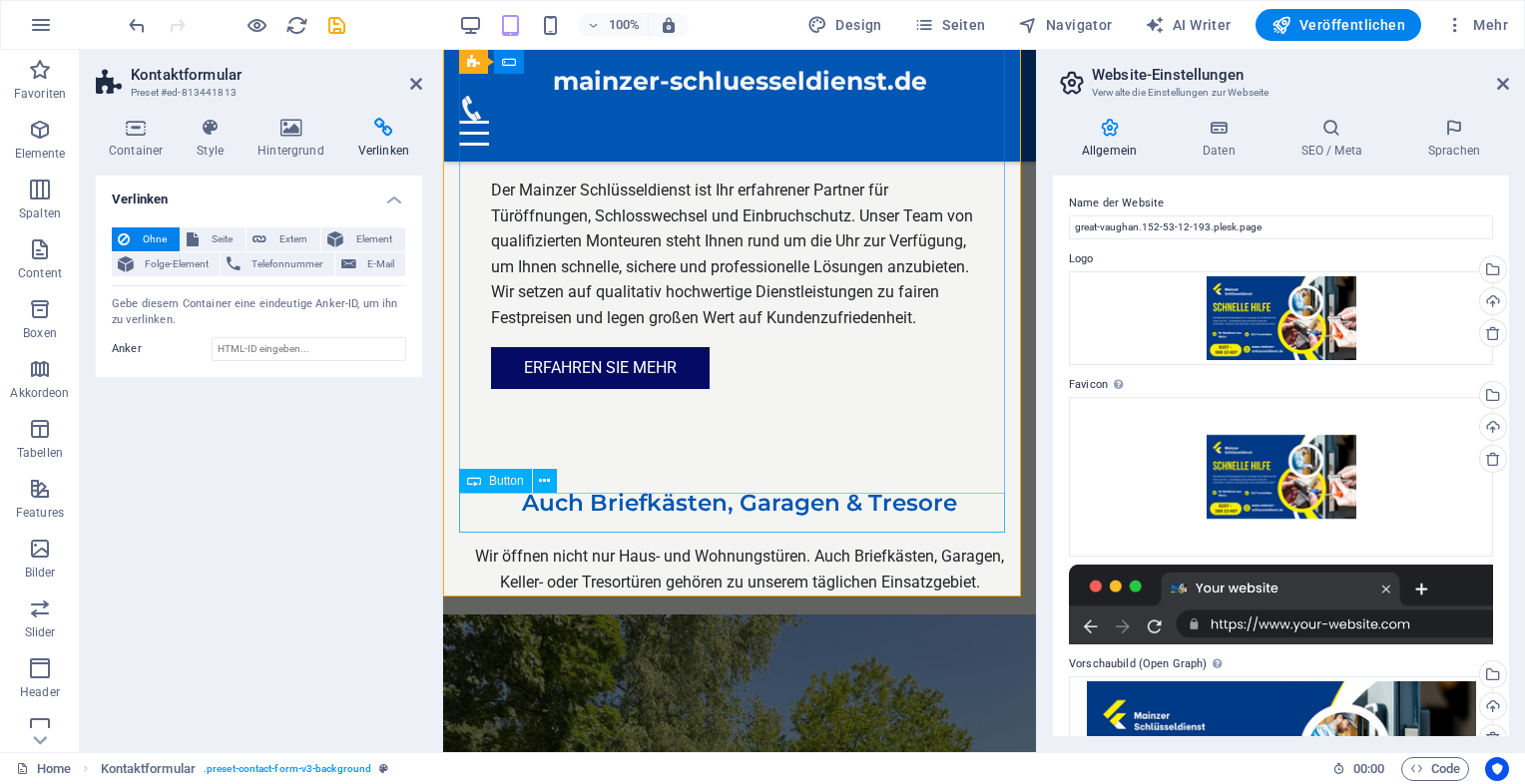 click on "Absenden" 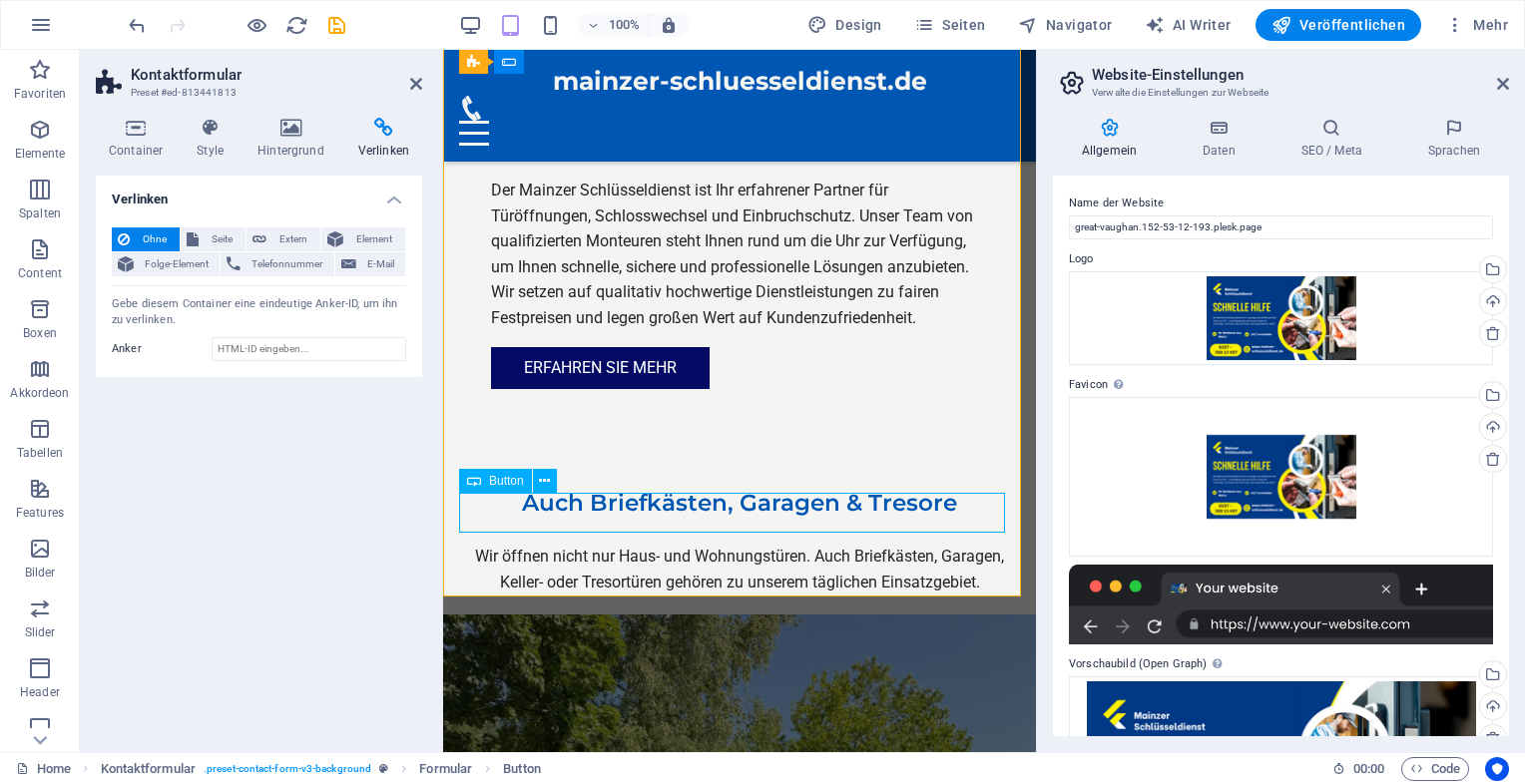 click on "Absenden" 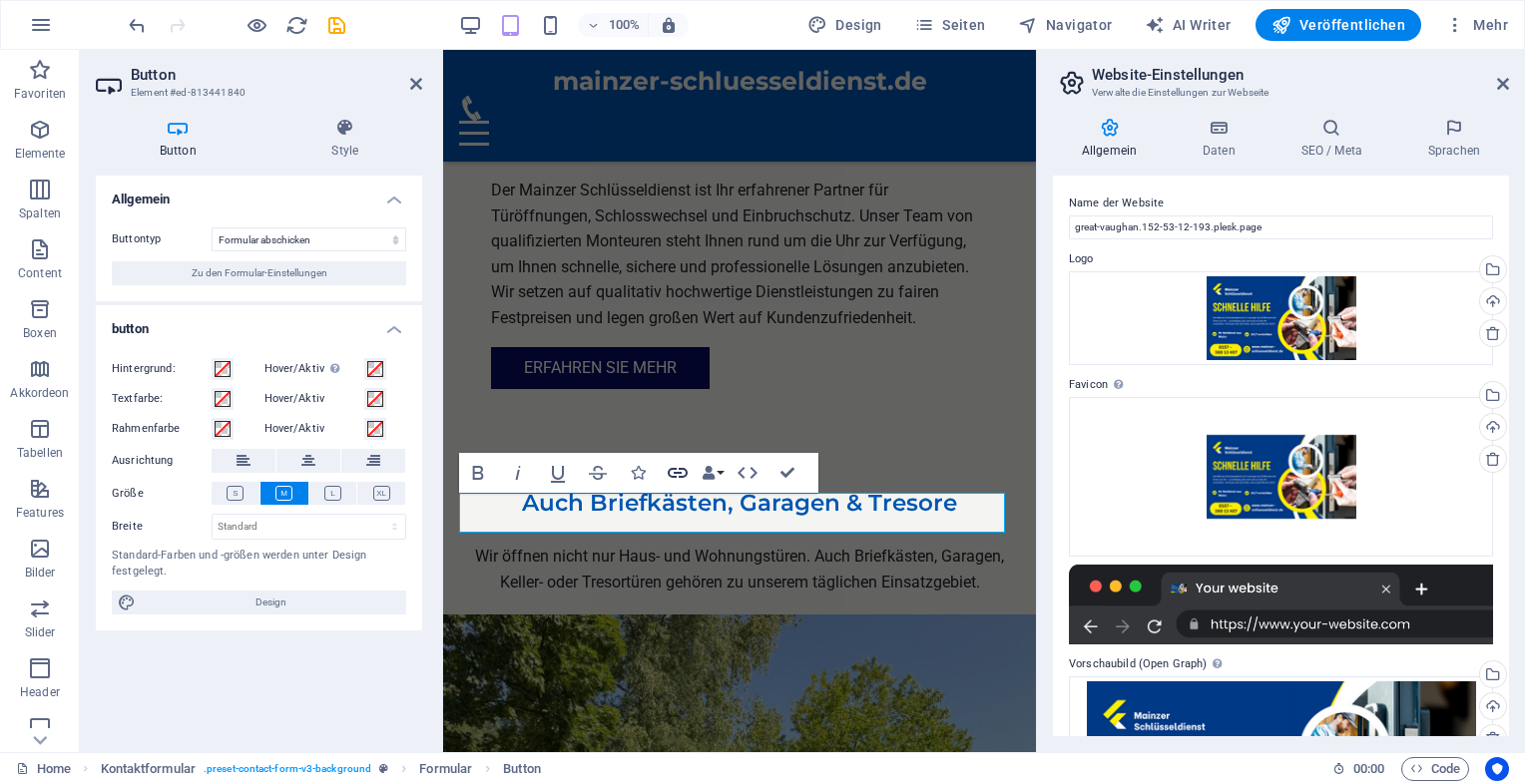 click 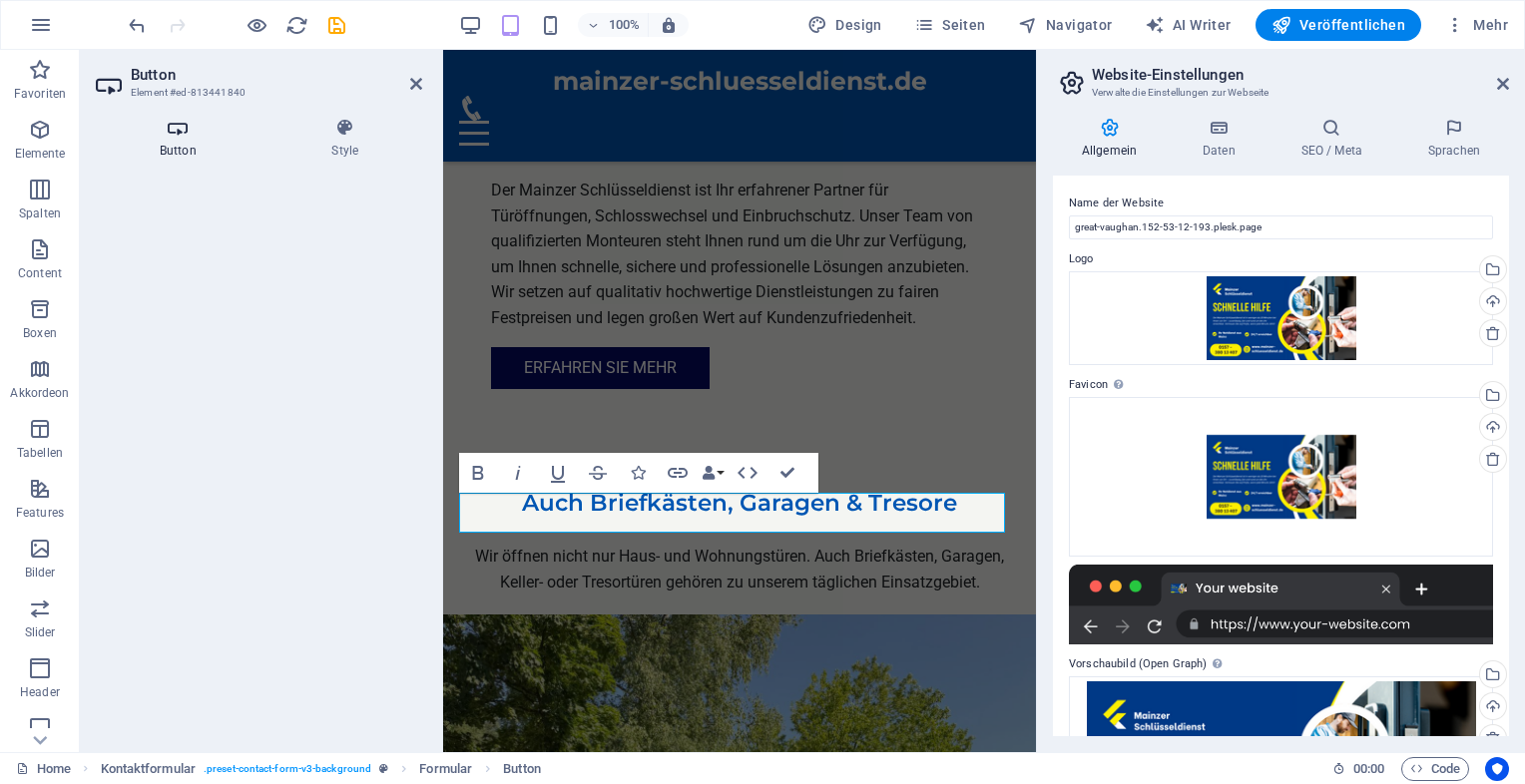 click on "Button" at bounding box center [182, 139] 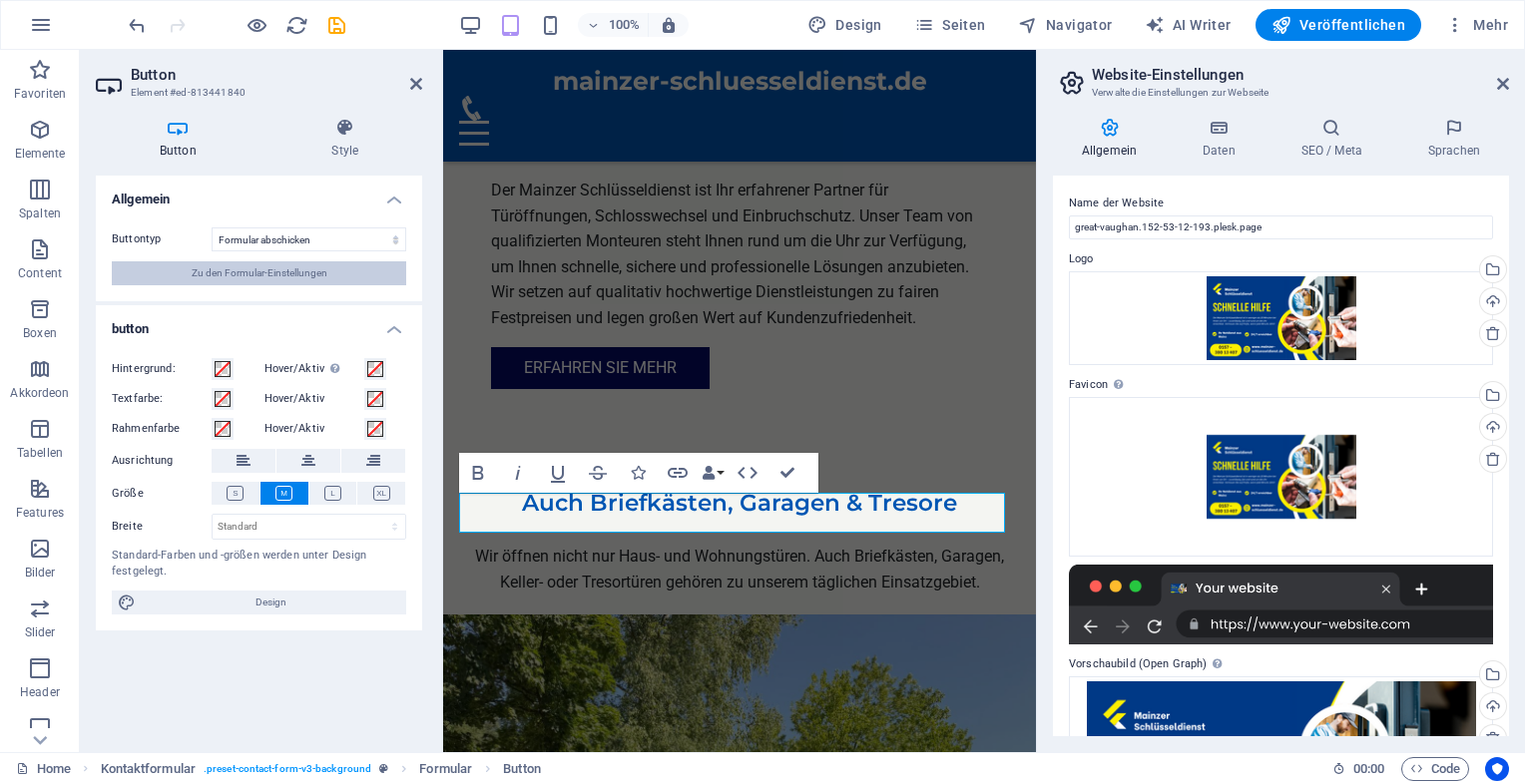 click on "Zu den Formular-Einstellungen" at bounding box center (259, 273) 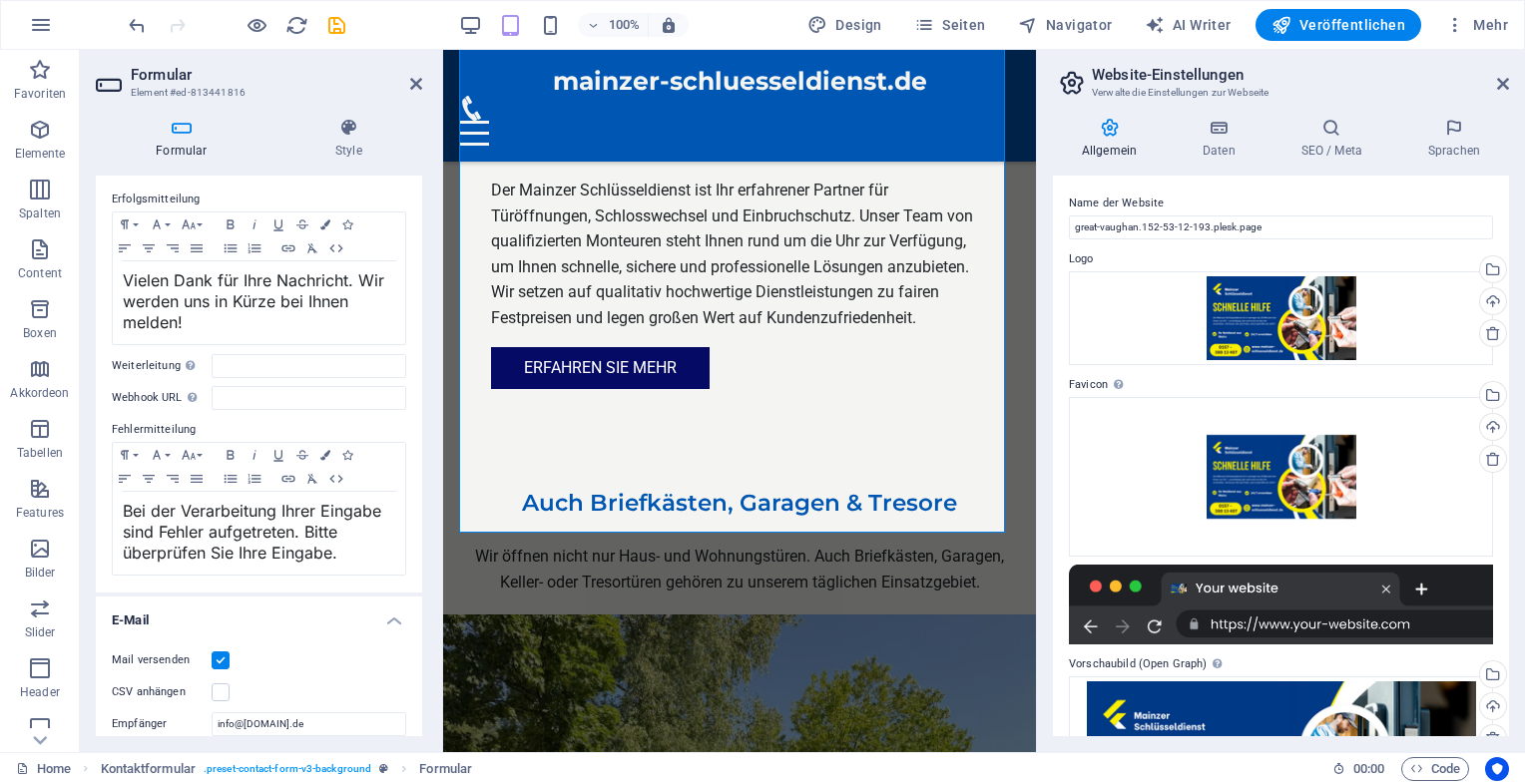 scroll, scrollTop: 0, scrollLeft: 0, axis: both 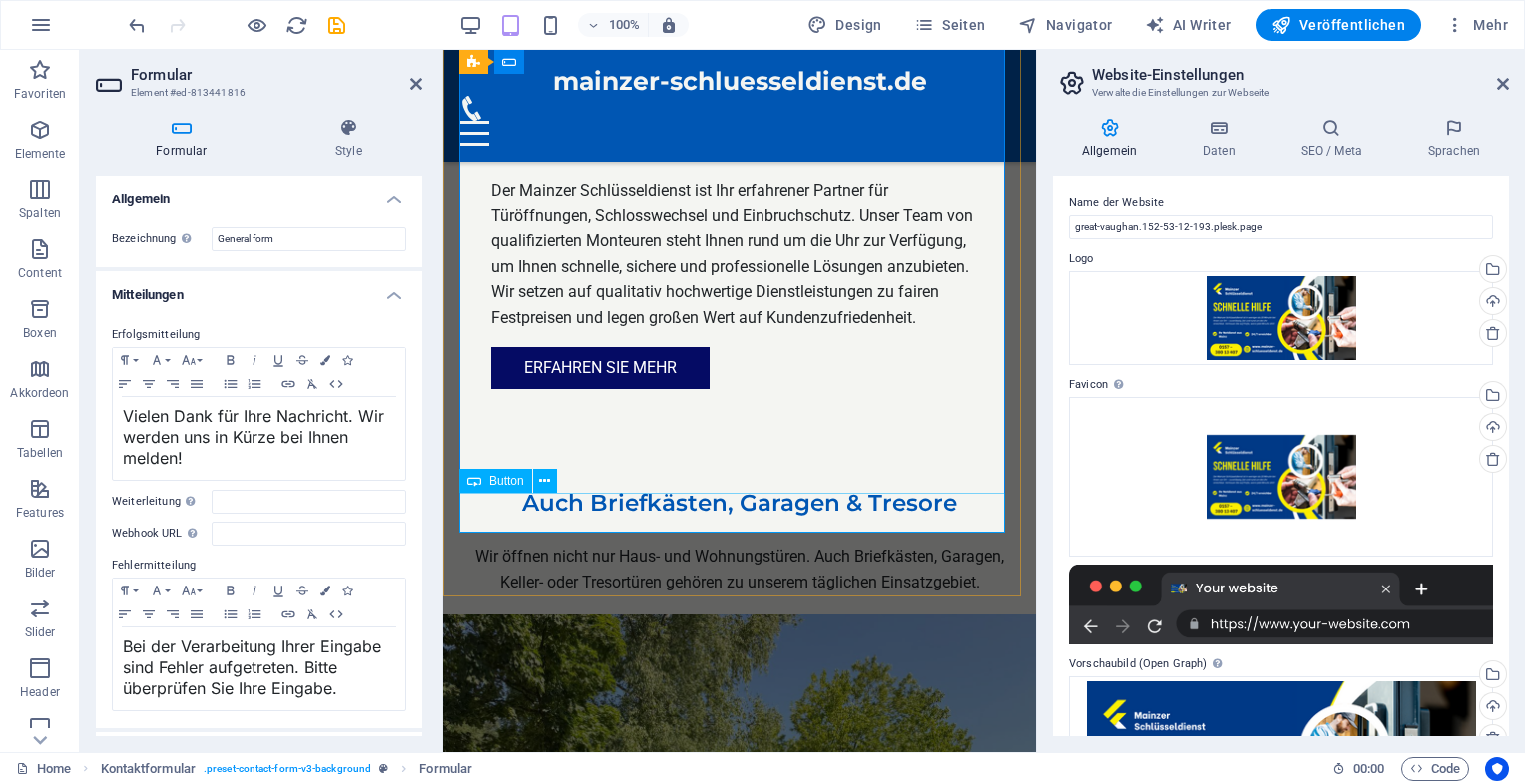 click on "Absenden" 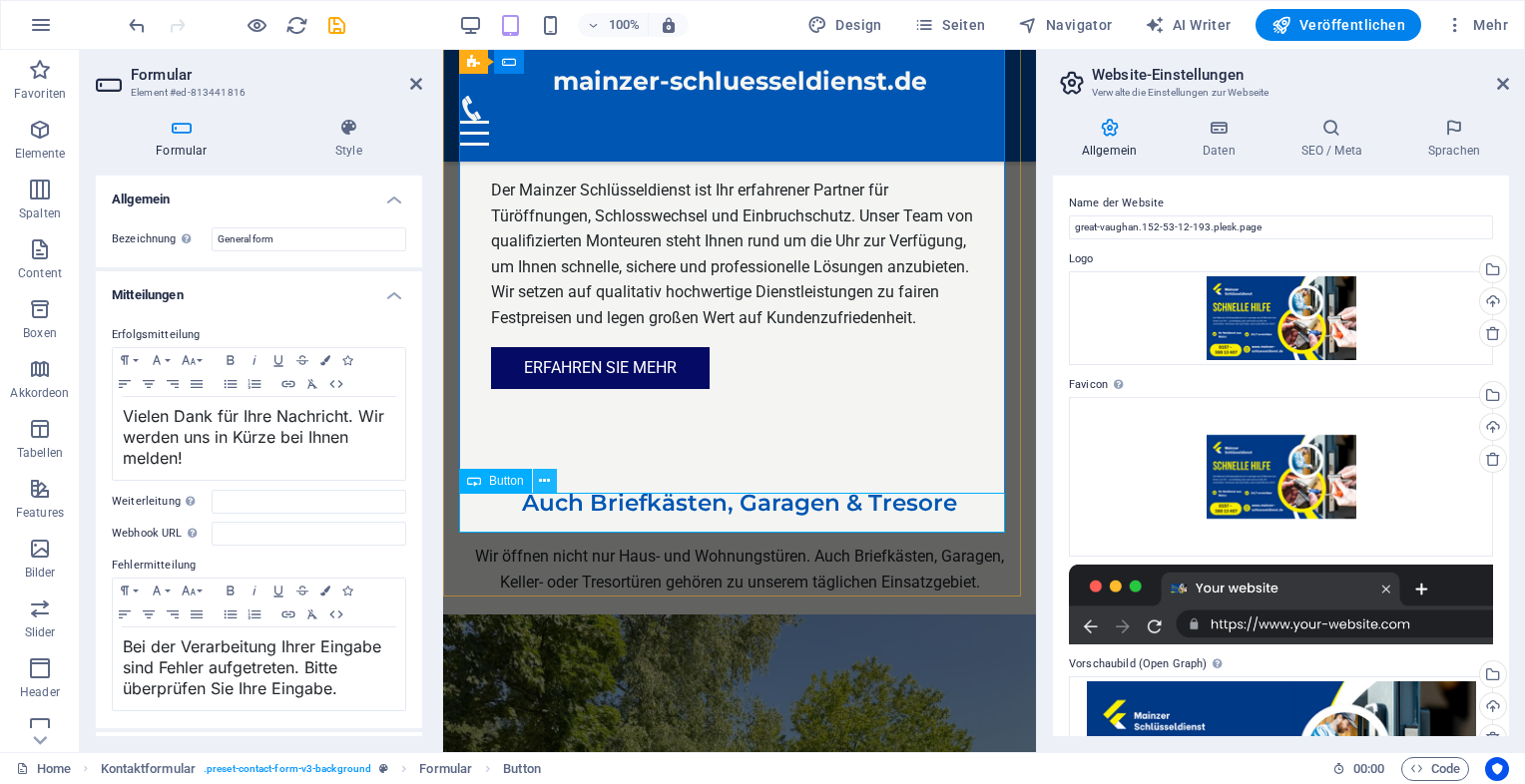 click at bounding box center [544, 481] 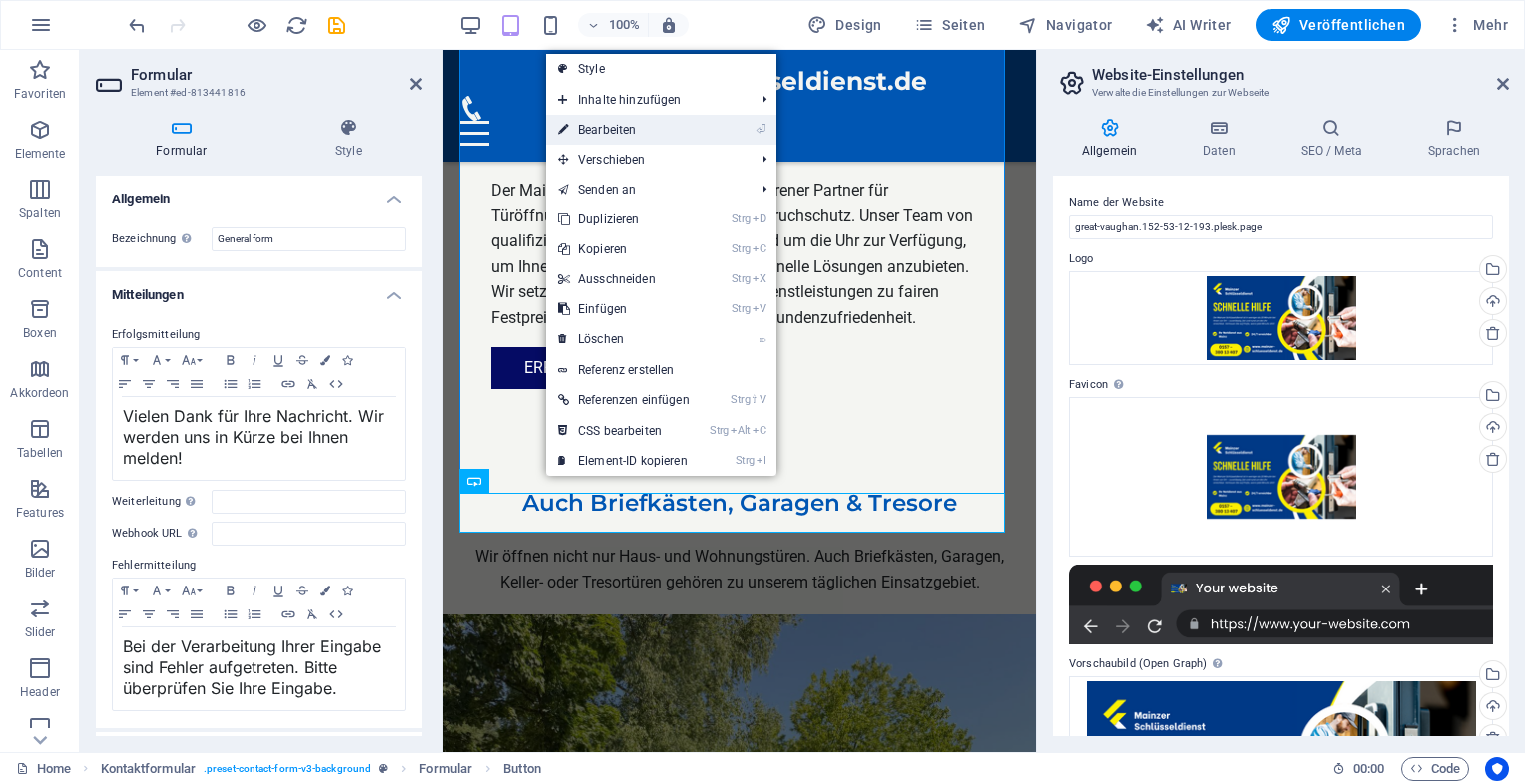click on "⏎  Bearbeiten" at bounding box center [624, 130] 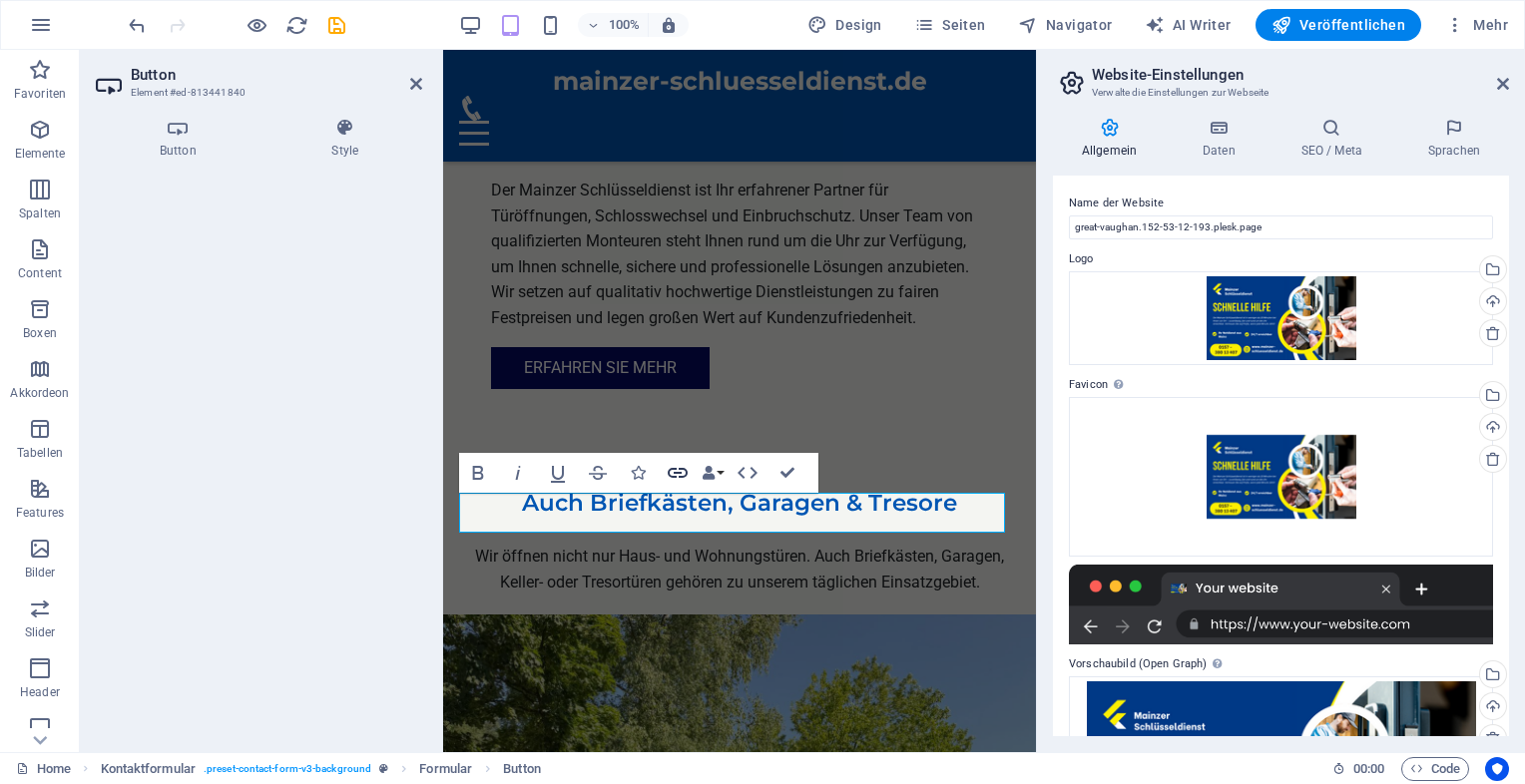 click 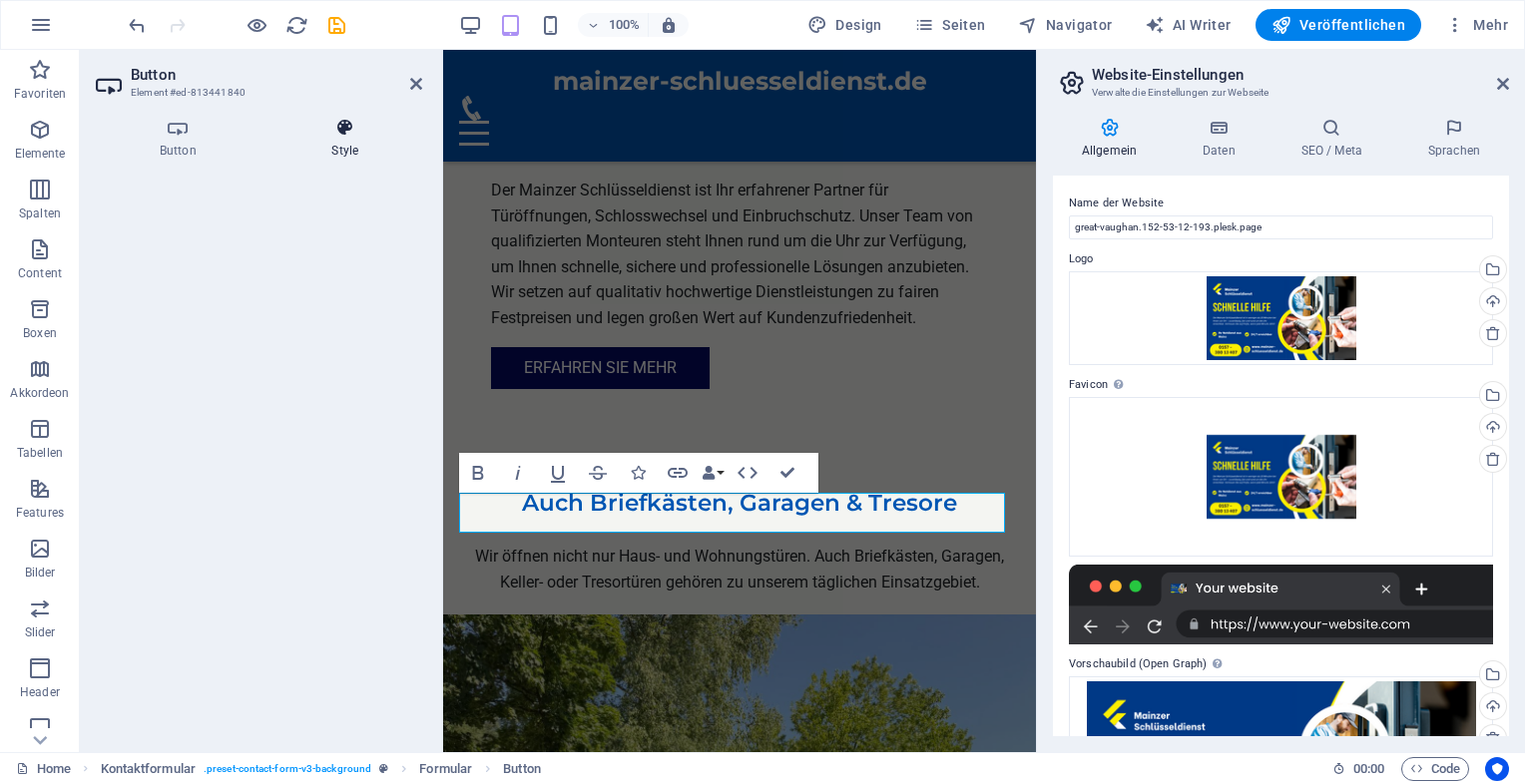 click at bounding box center (345, 128) 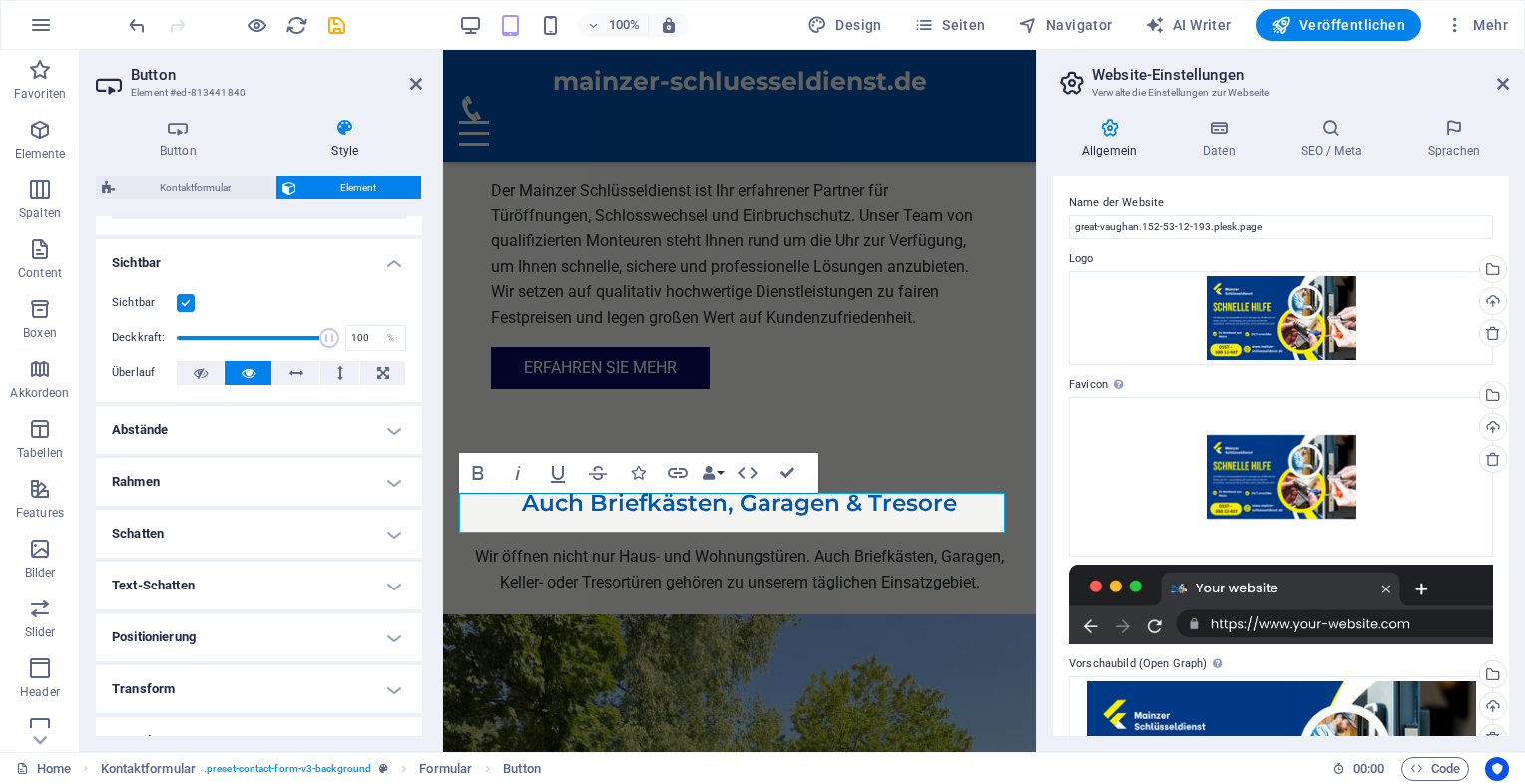 scroll, scrollTop: 339, scrollLeft: 0, axis: vertical 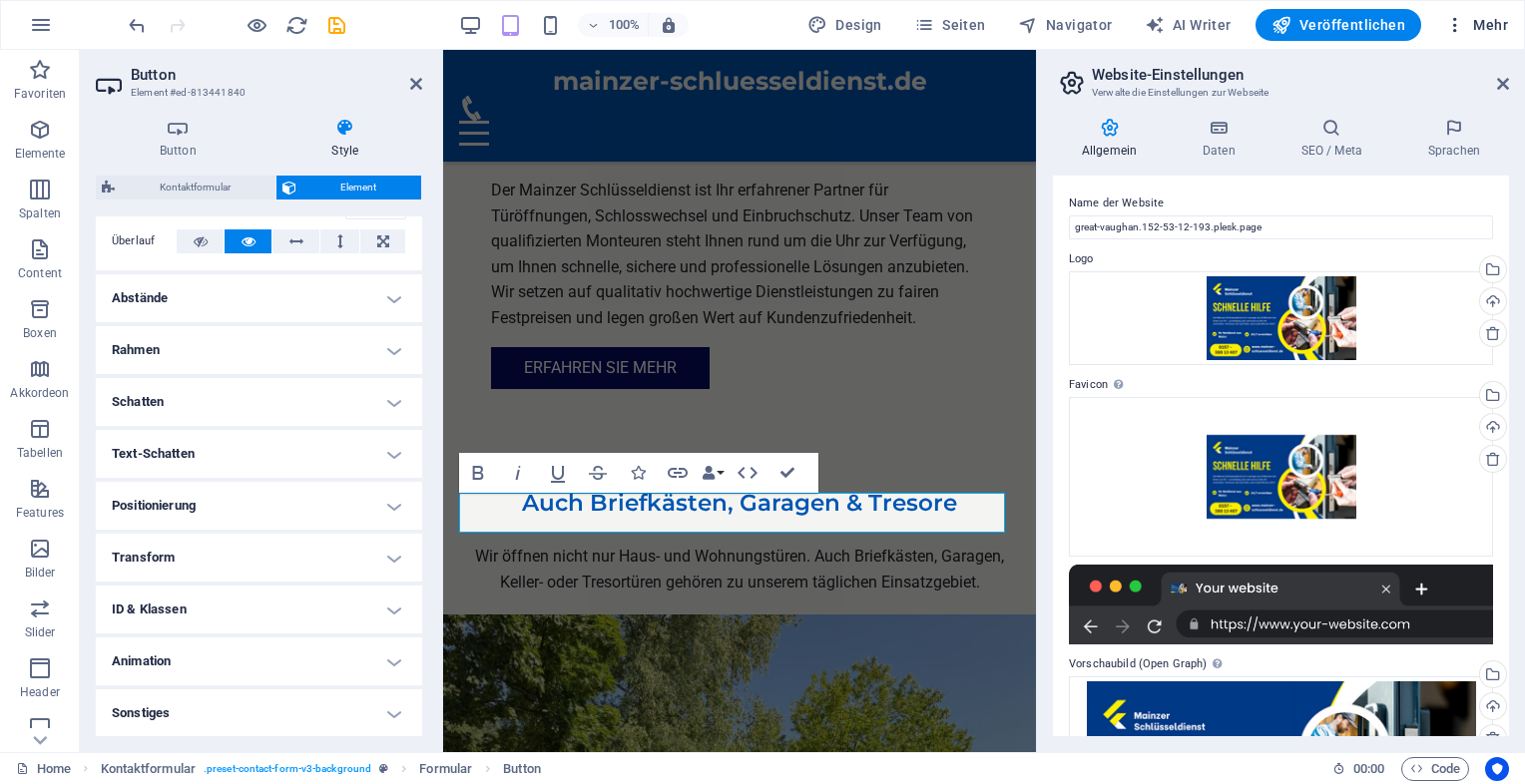 click at bounding box center (1455, 25) 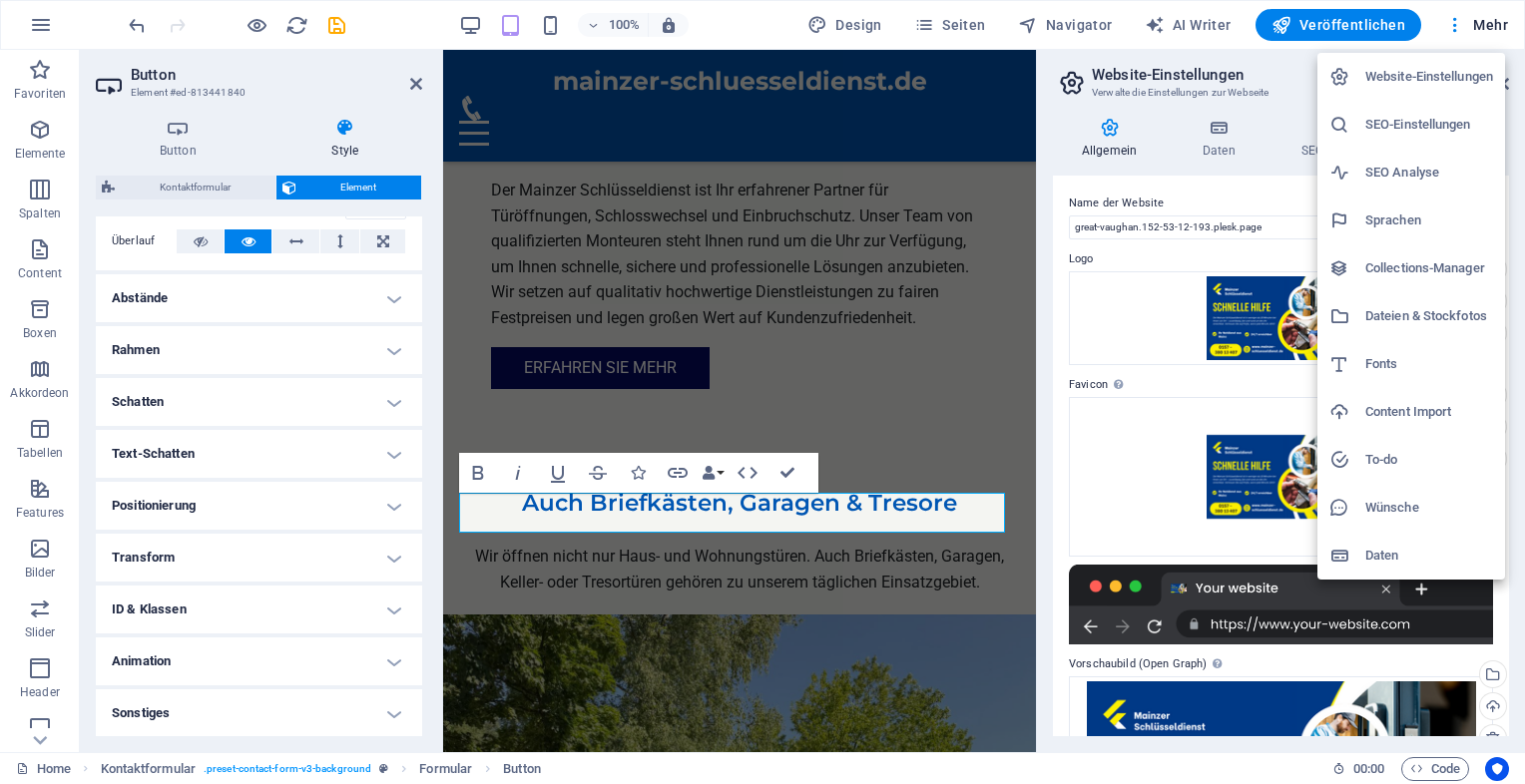 click on "Website-Einstellungen" at bounding box center [1429, 77] 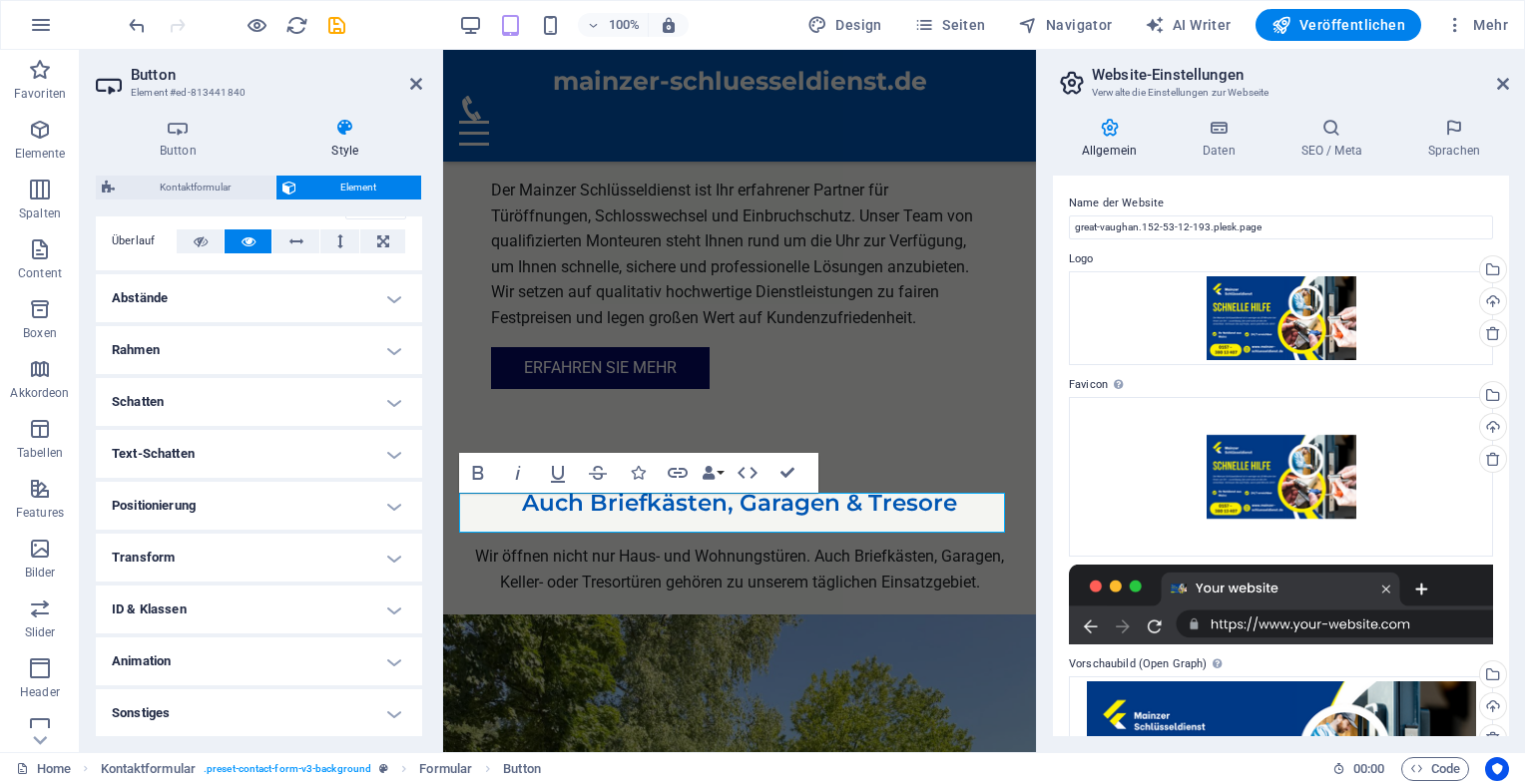 drag, startPoint x: 1509, startPoint y: 209, endPoint x: 1509, endPoint y: 261, distance: 52 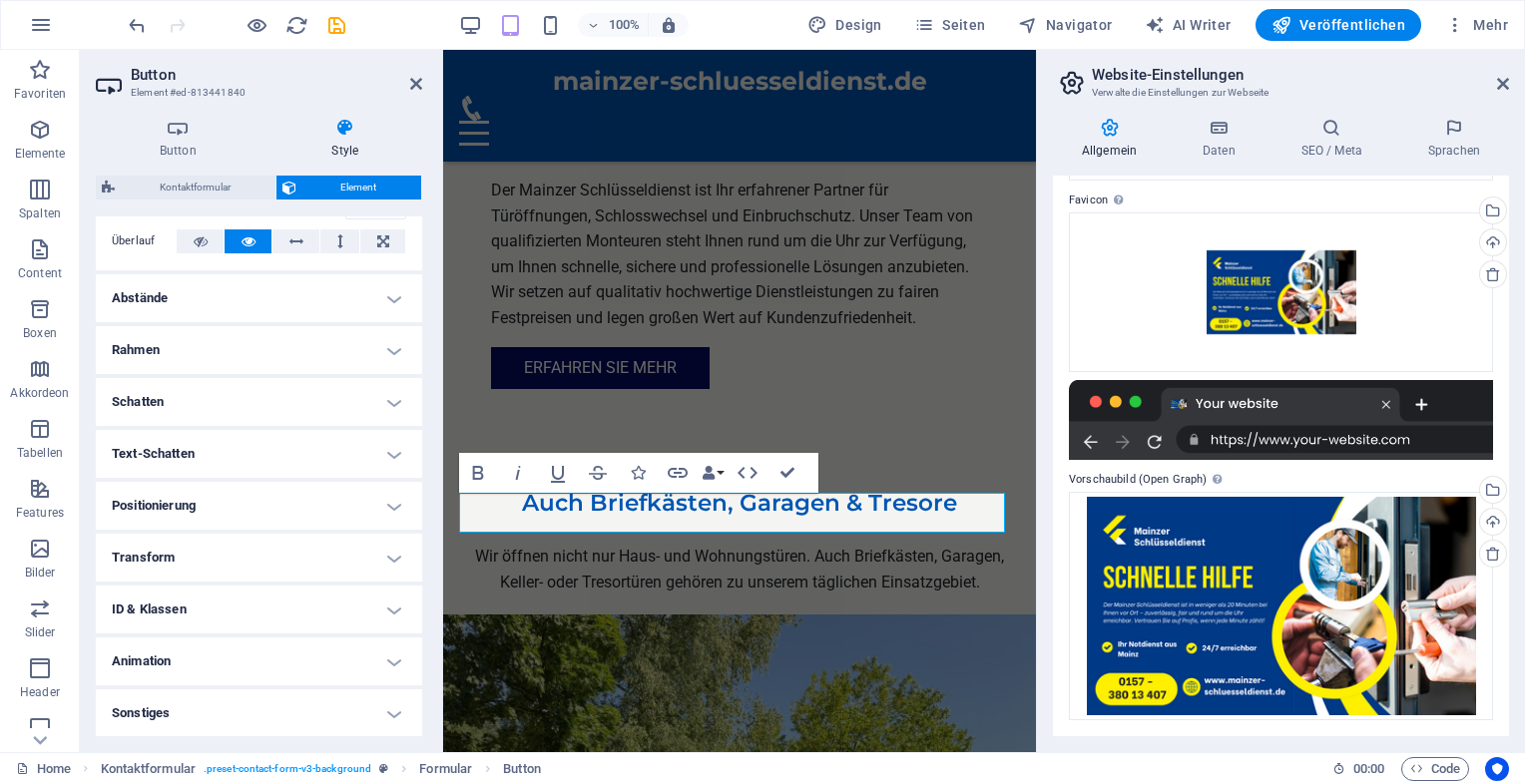 scroll, scrollTop: 0, scrollLeft: 0, axis: both 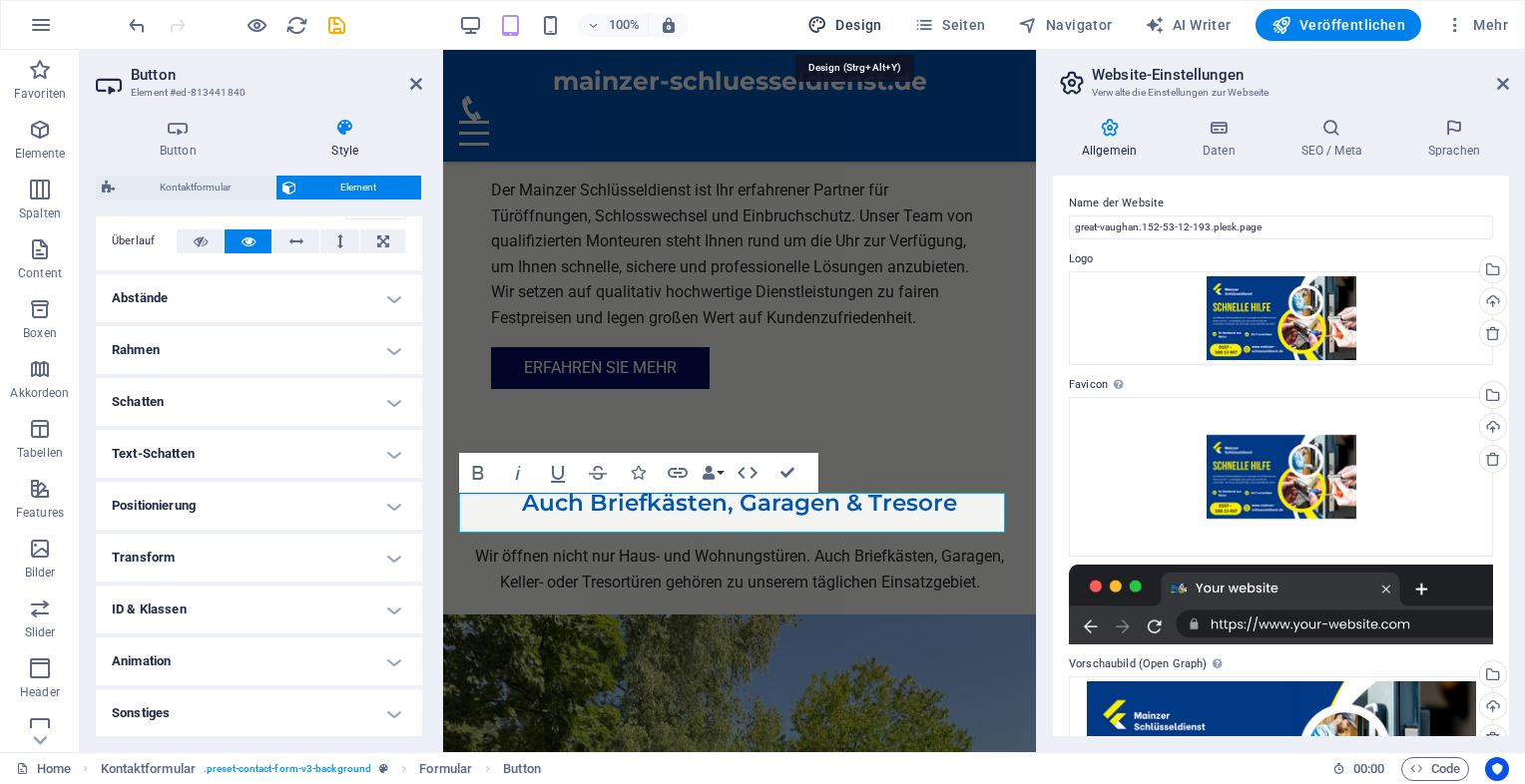 click on "Design" at bounding box center (844, 25) 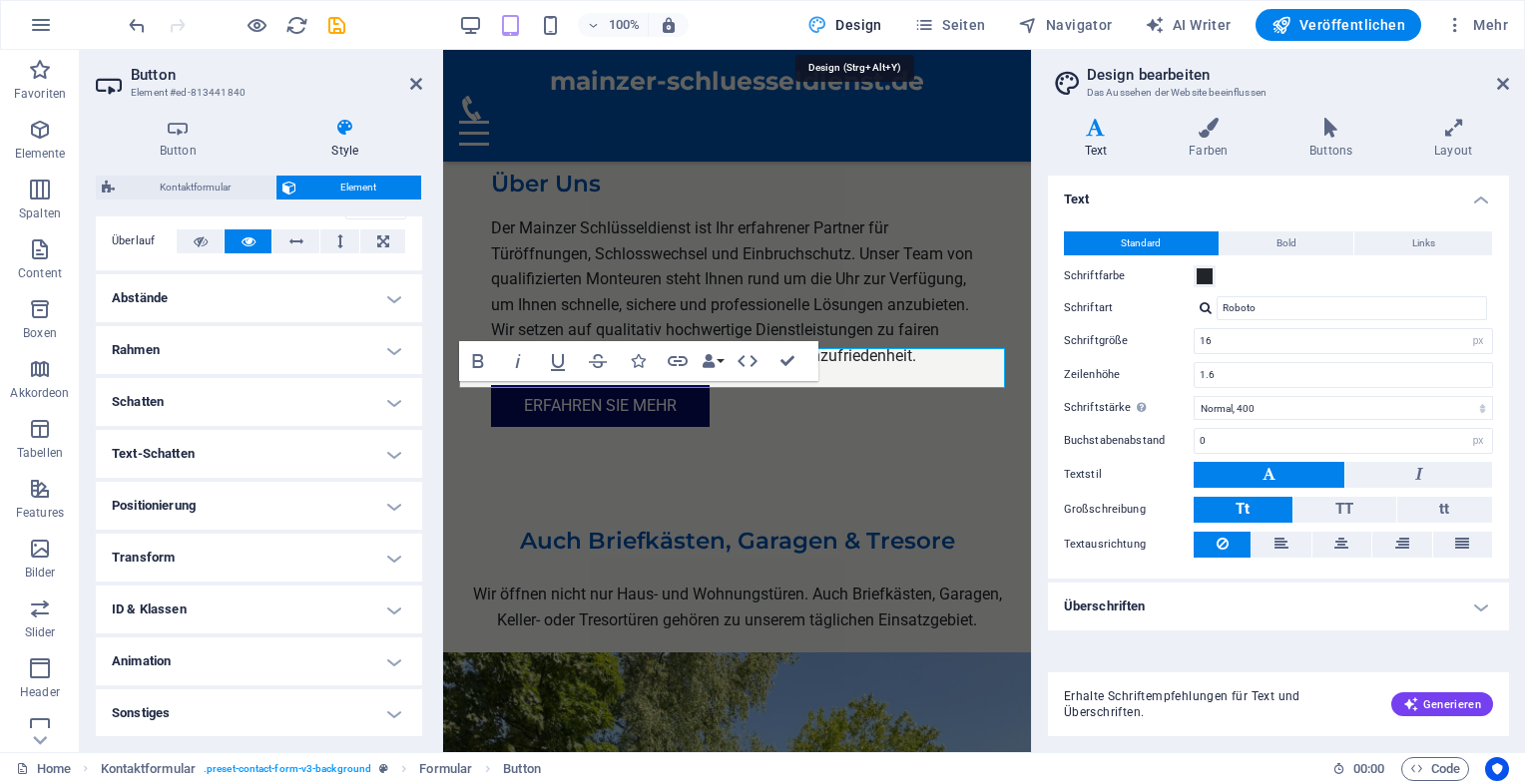 scroll, scrollTop: 8143, scrollLeft: 0, axis: vertical 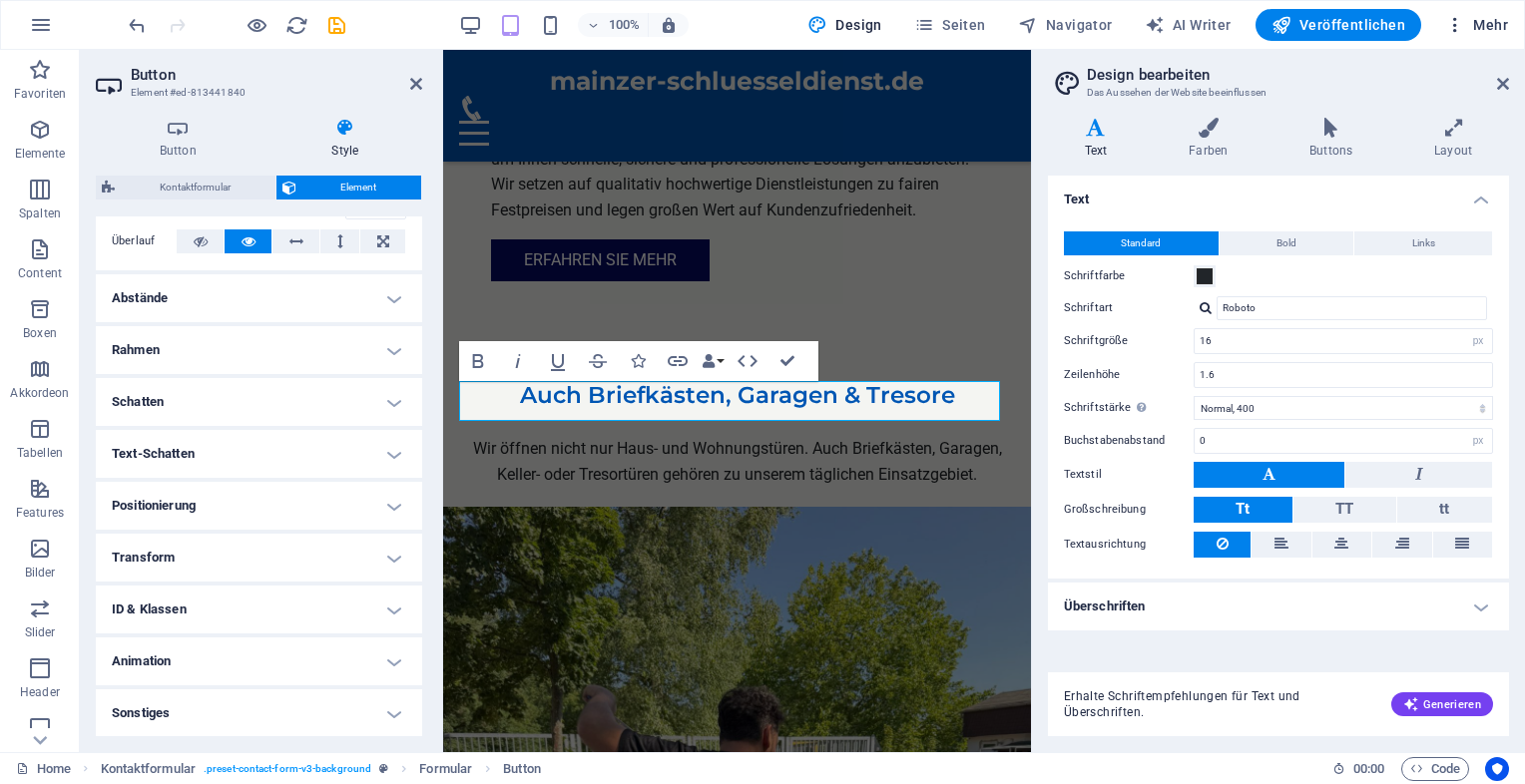click on "Mehr" at bounding box center [1476, 25] 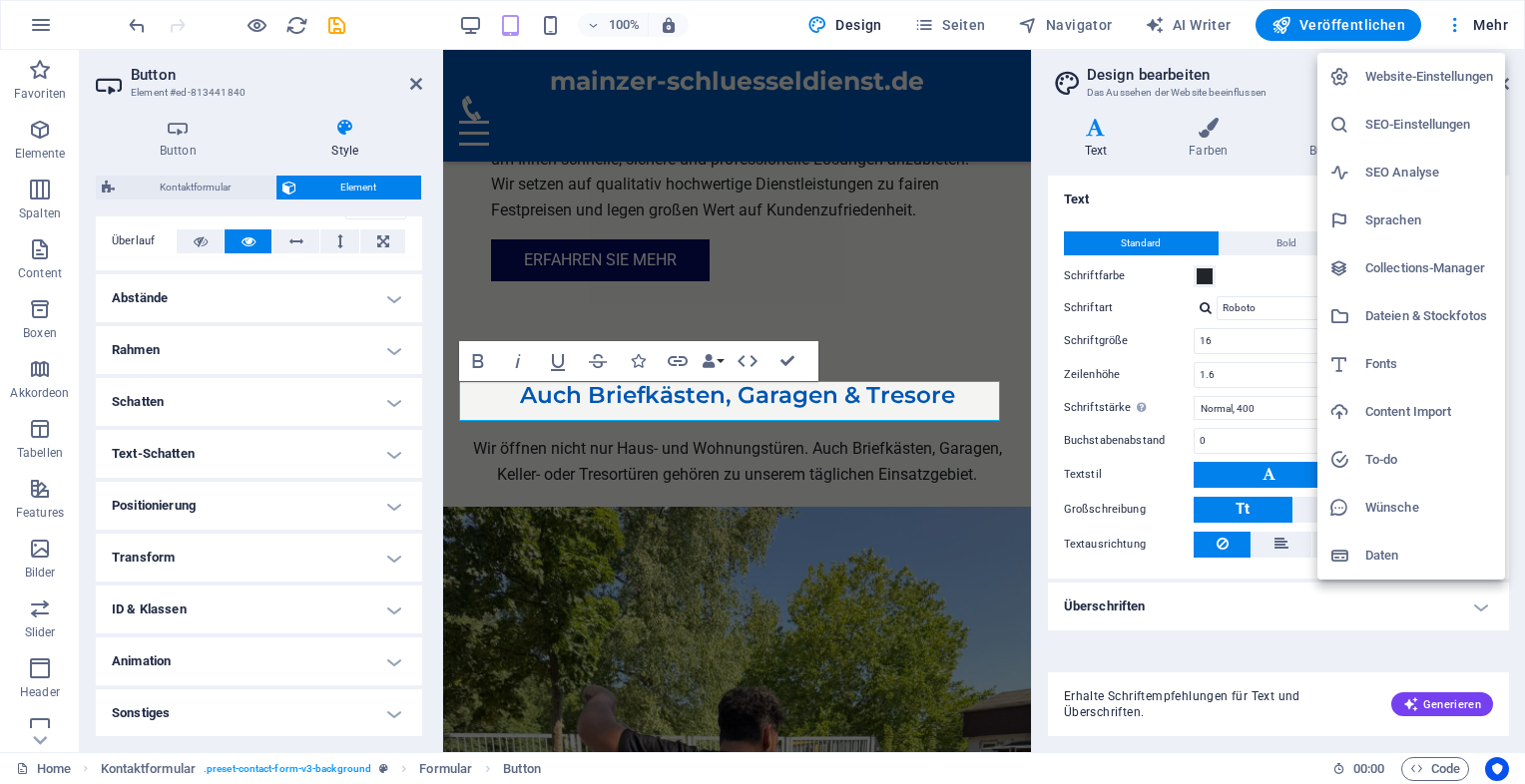 click on "Website-Einstellungen" at bounding box center (1429, 77) 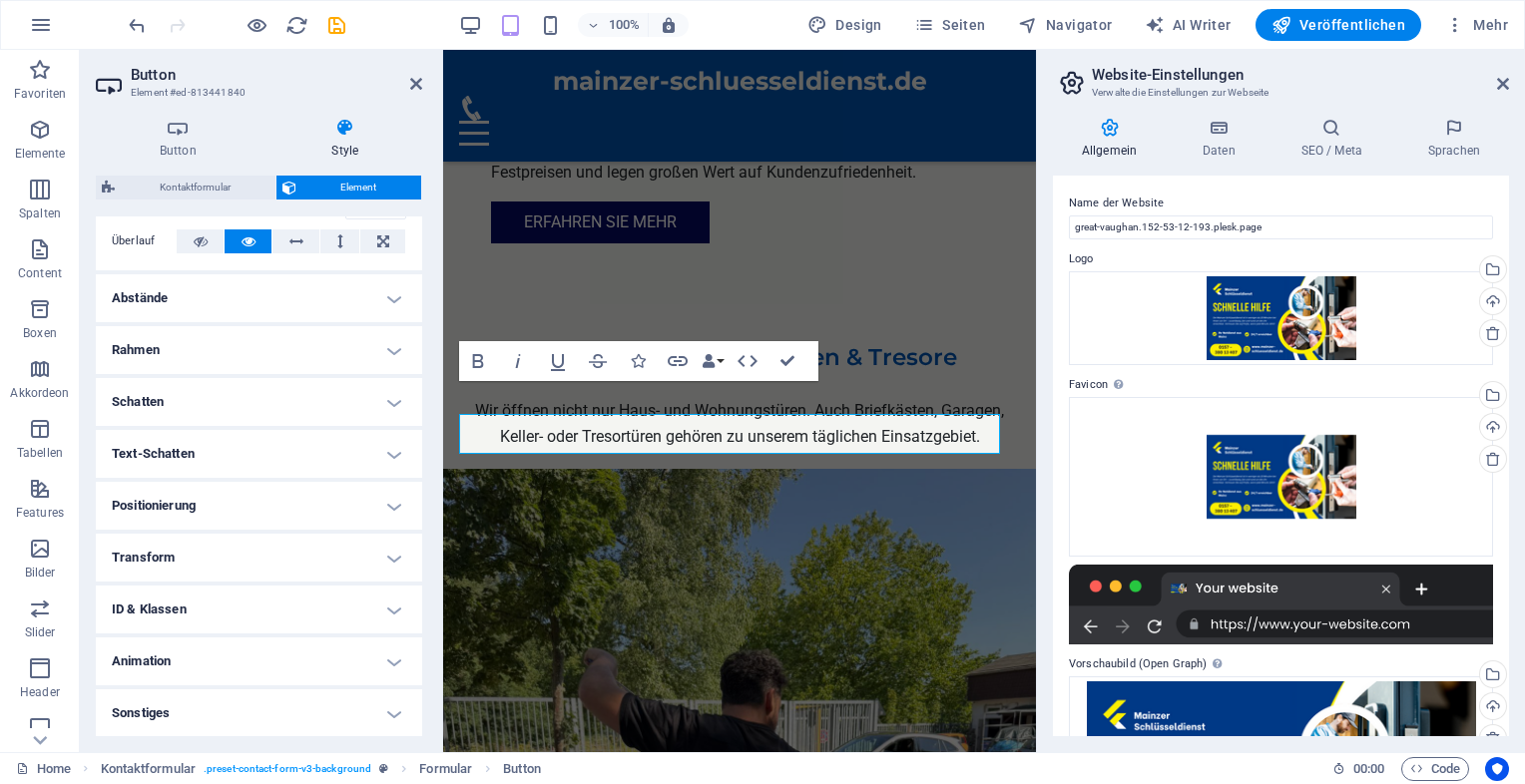scroll, scrollTop: 8109, scrollLeft: 0, axis: vertical 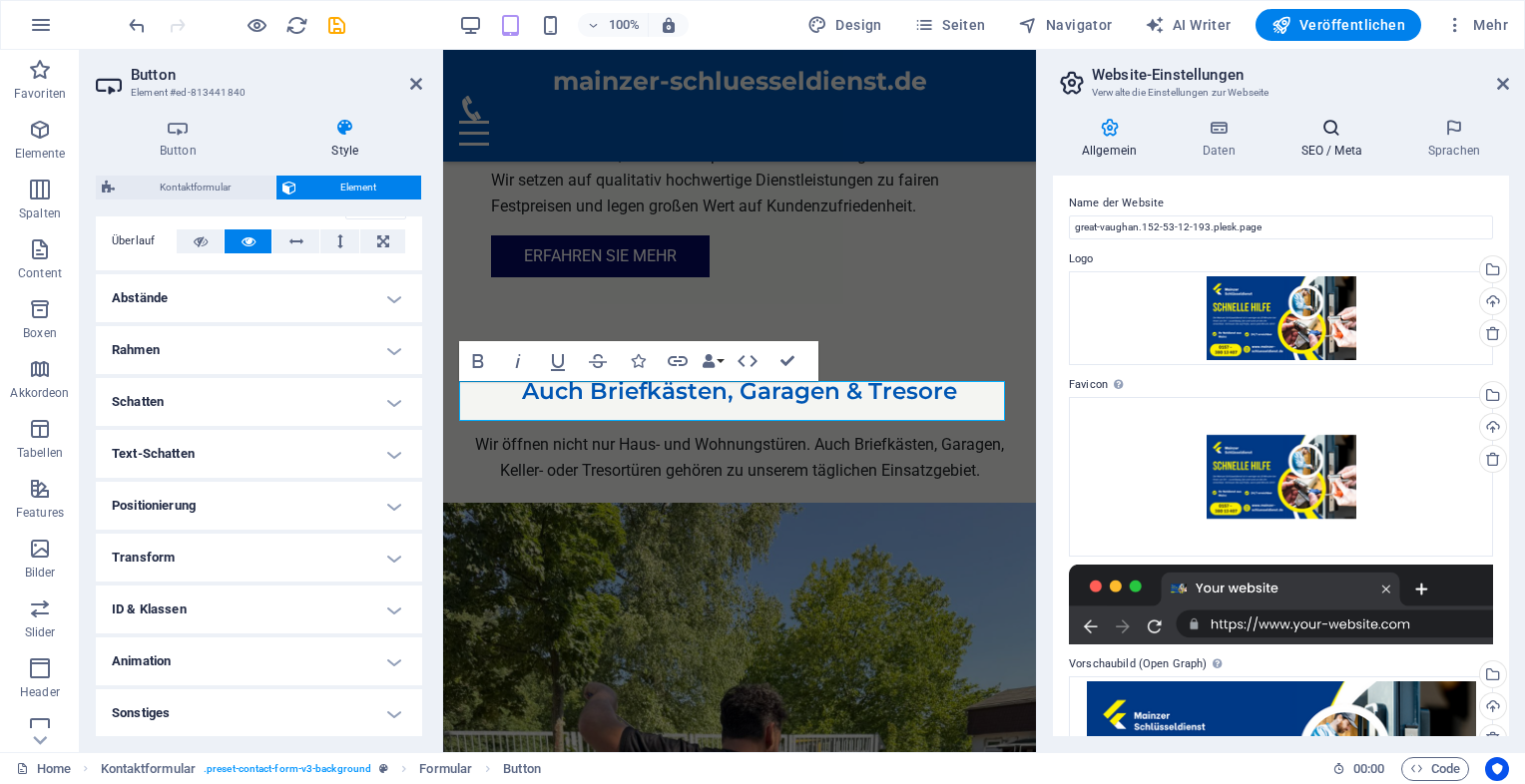 click on "SEO / Meta" at bounding box center (1335, 139) 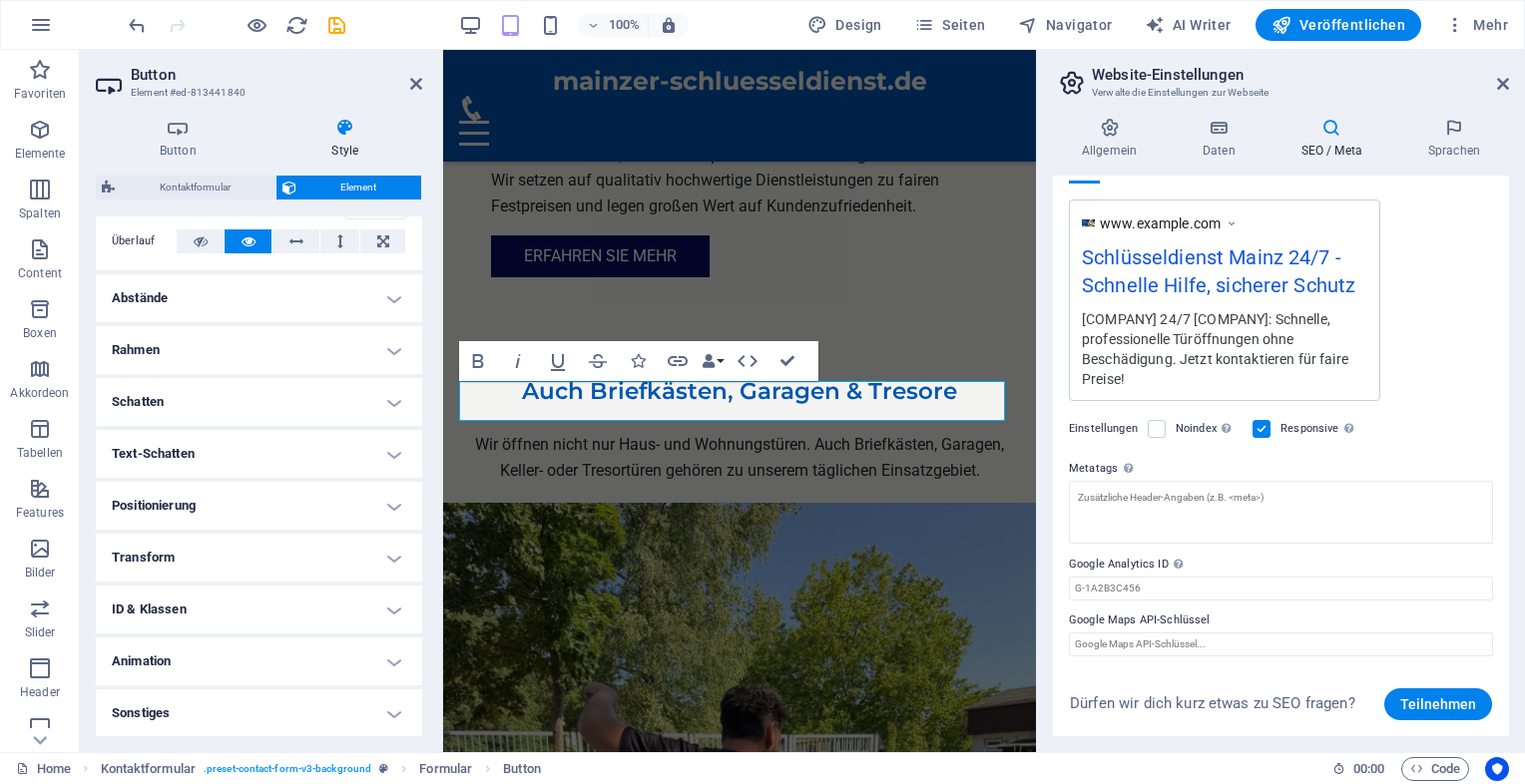 scroll, scrollTop: 0, scrollLeft: 0, axis: both 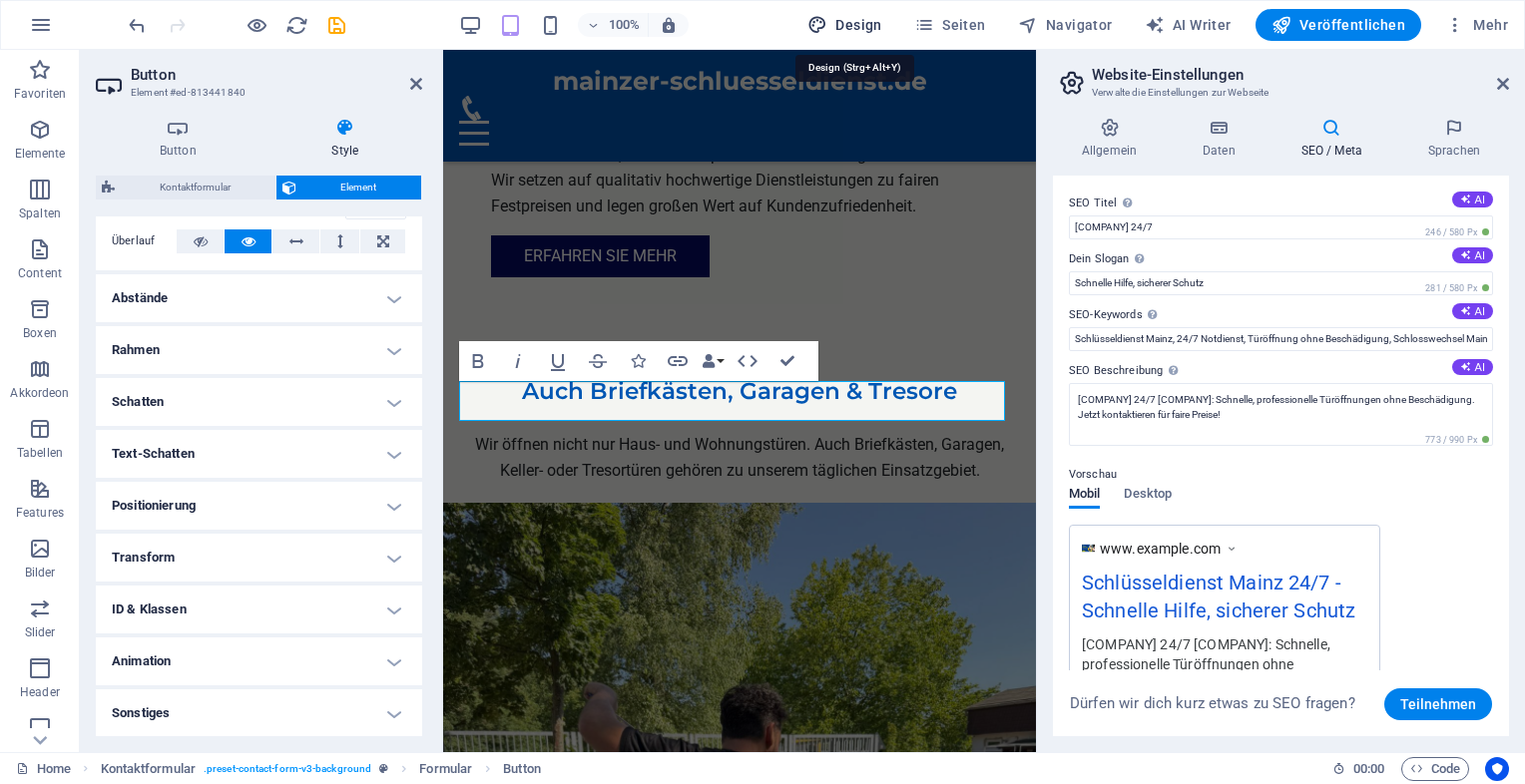 click on "Design" at bounding box center (844, 25) 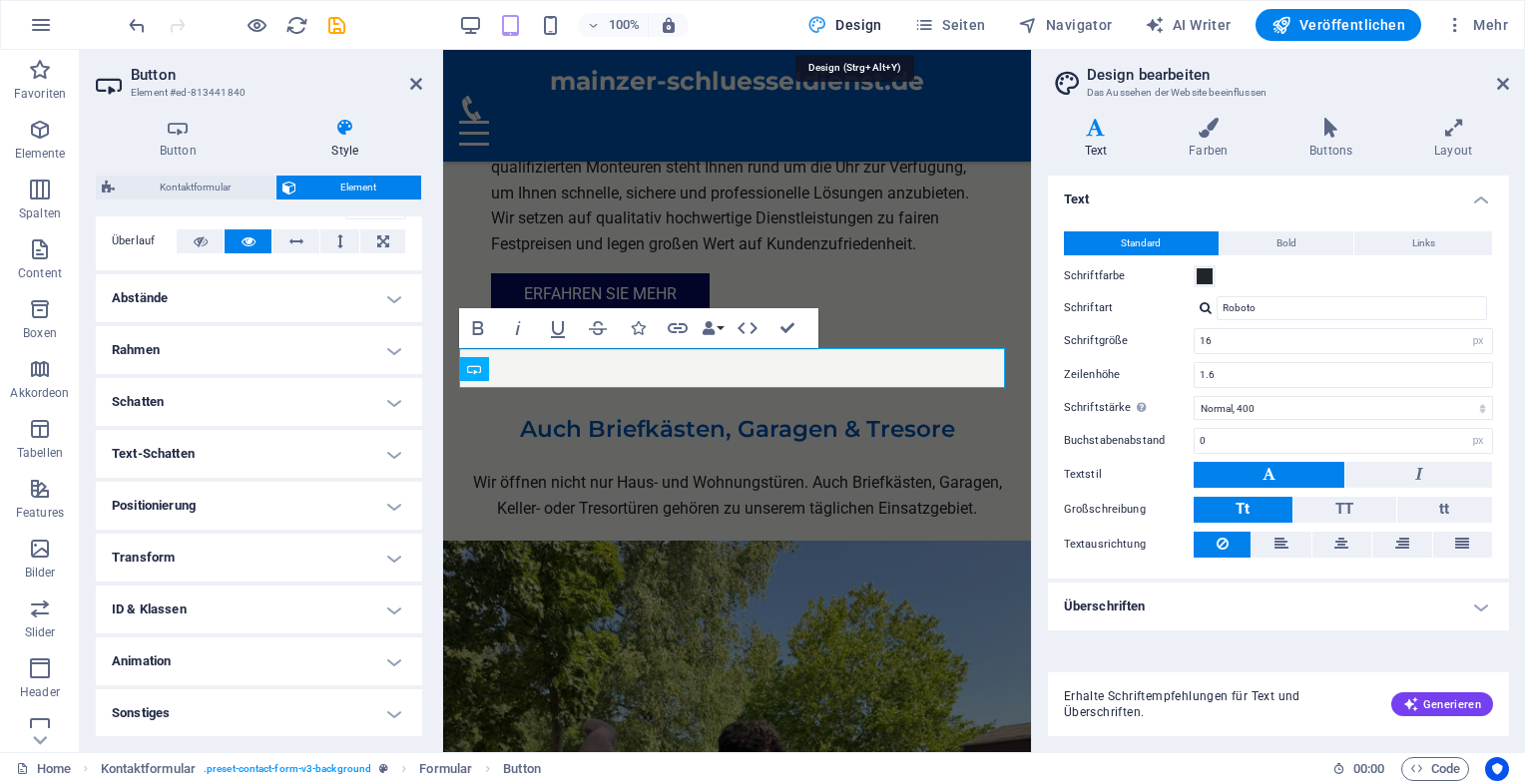 scroll, scrollTop: 8143, scrollLeft: 0, axis: vertical 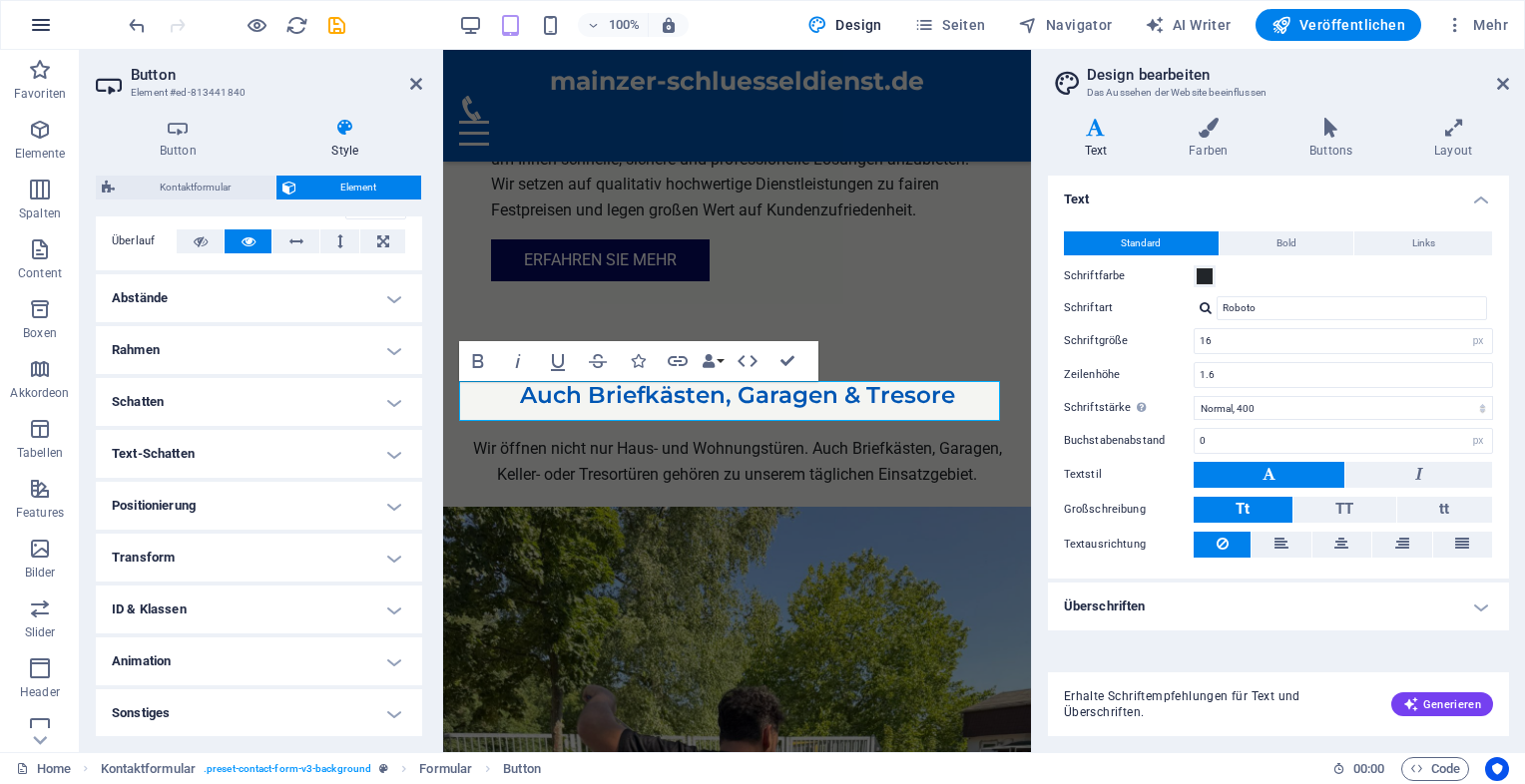 click at bounding box center [41, 25] 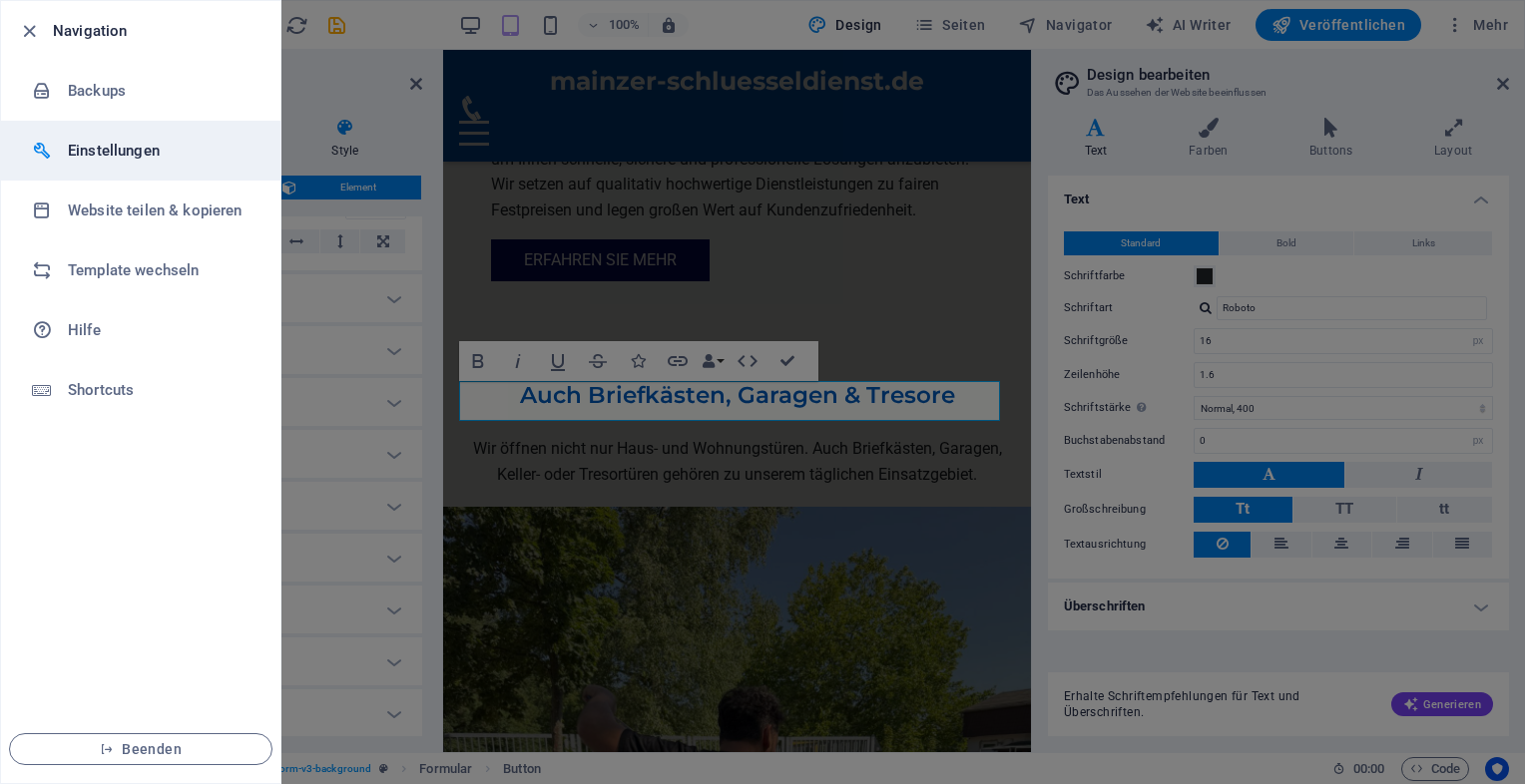 click on "Einstellungen" at bounding box center [160, 151] 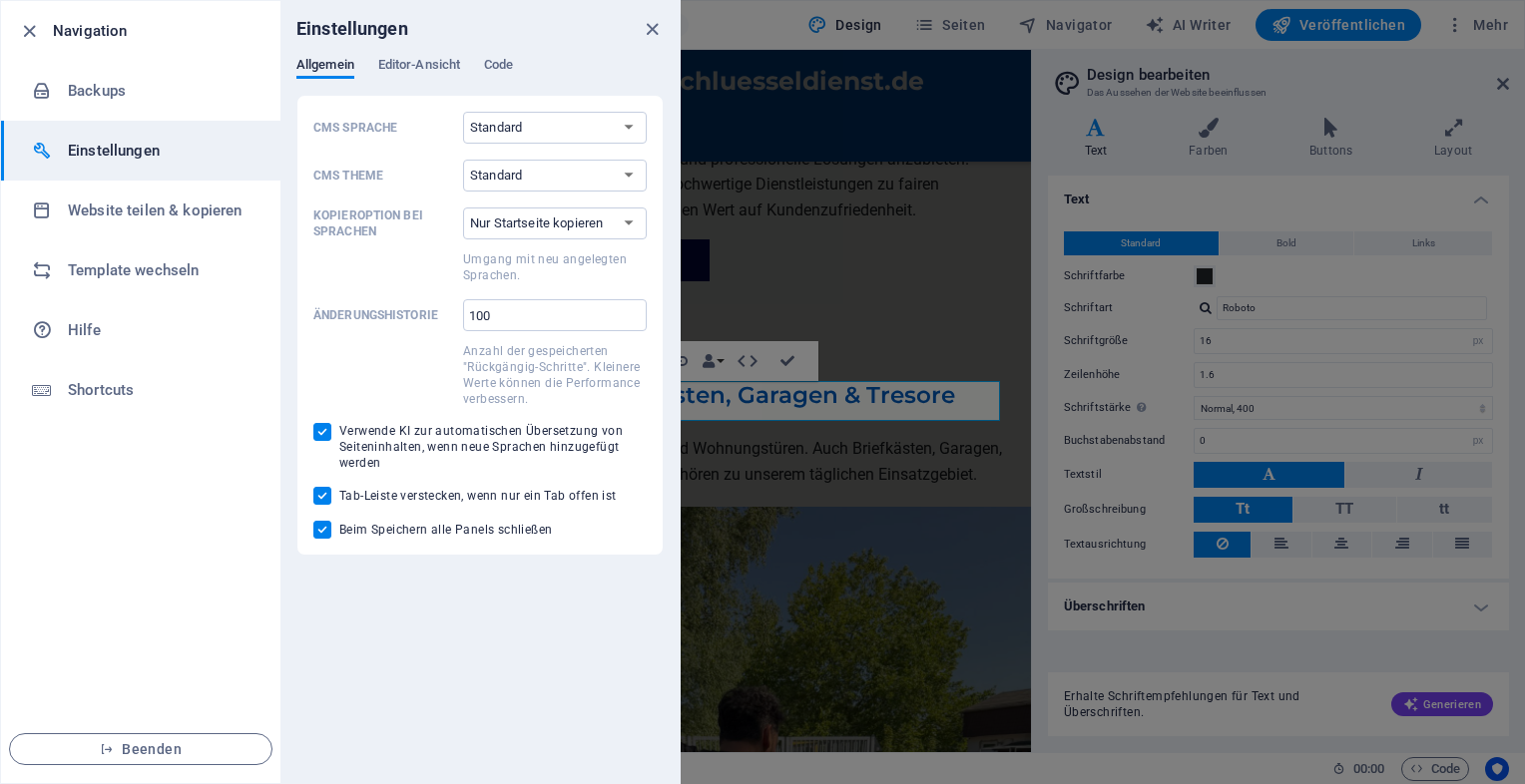 click on "Einstellungen" at bounding box center (160, 151) 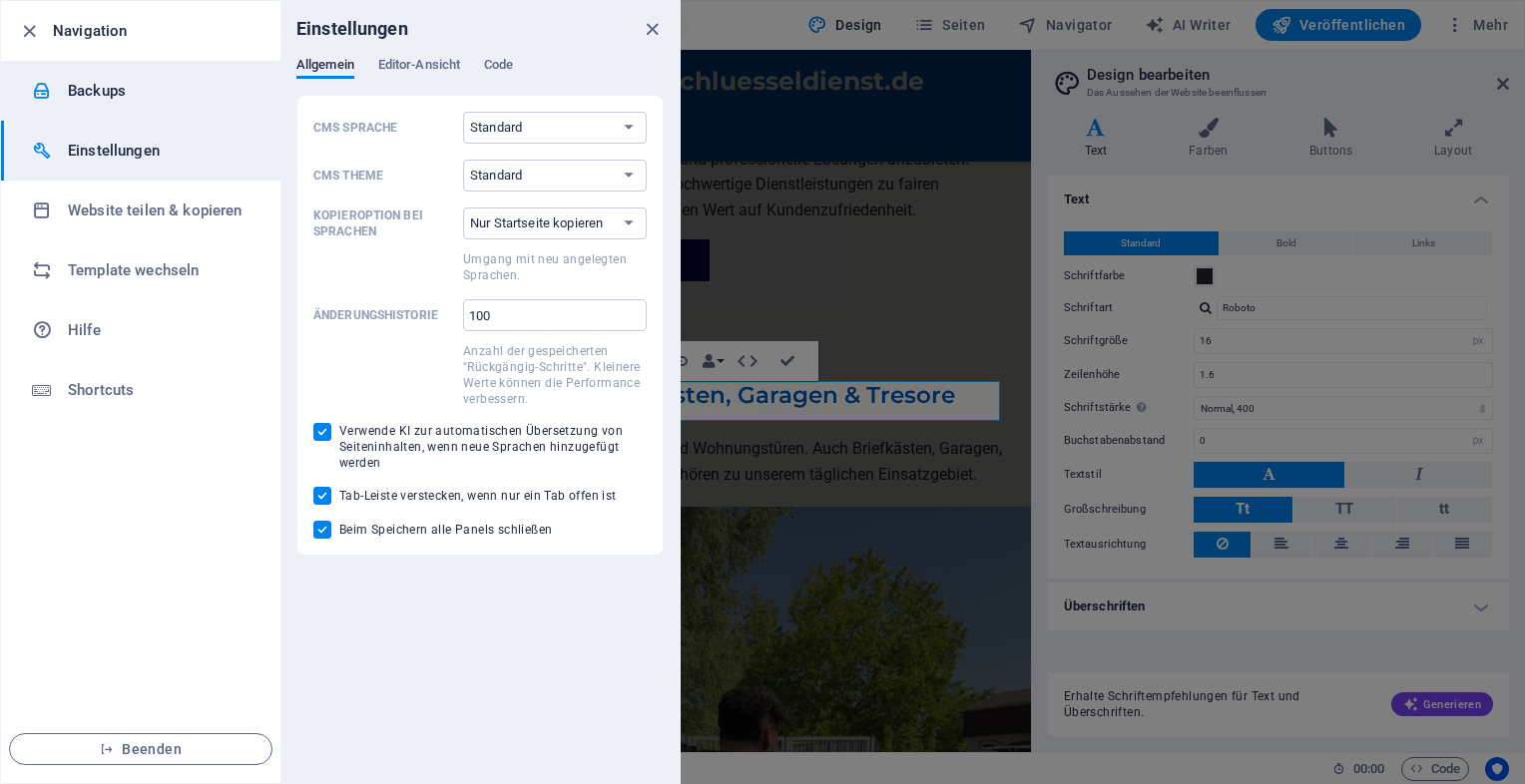 click on "Backups" at bounding box center (160, 91) 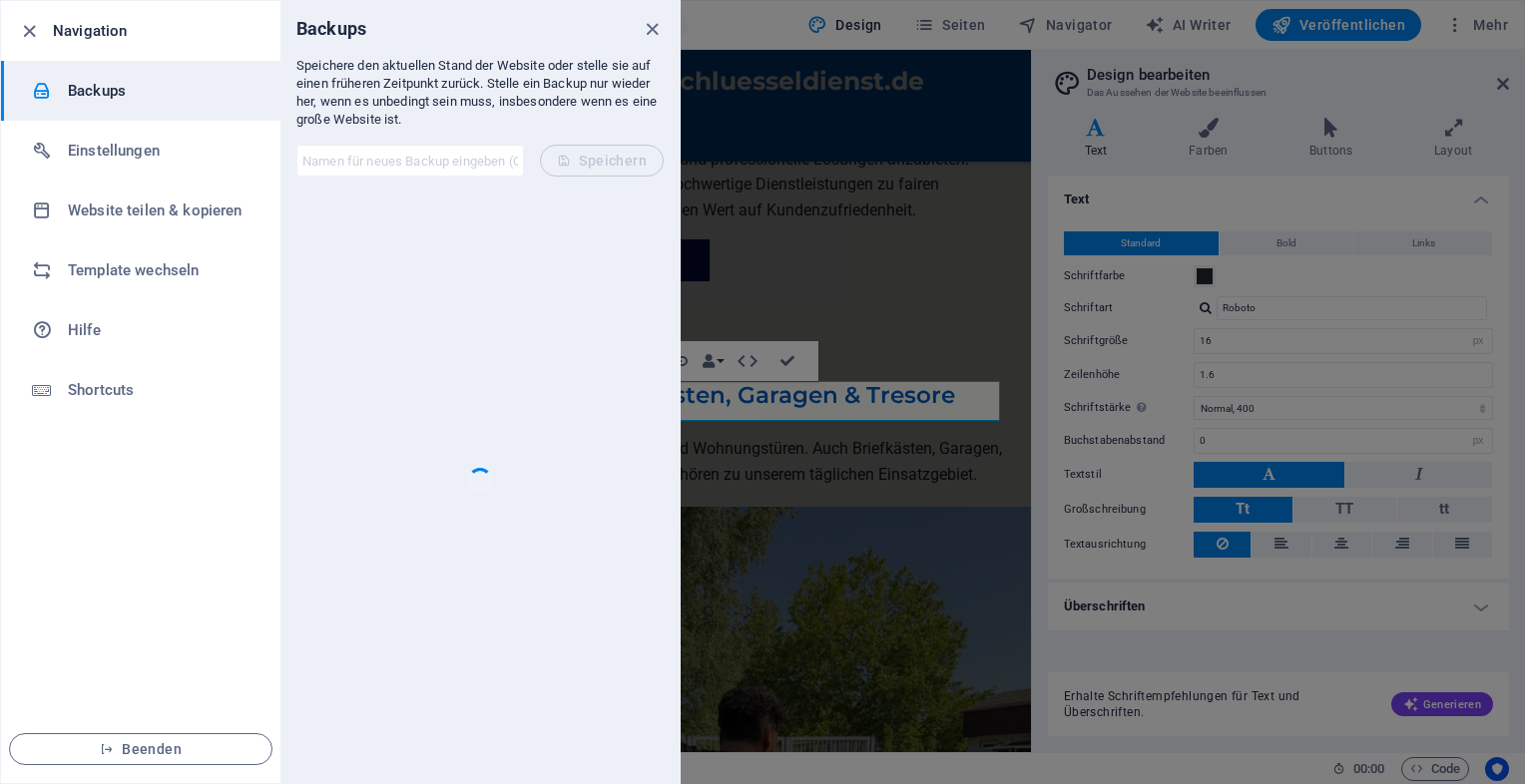 click on "Navigation" at bounding box center (159, 31) 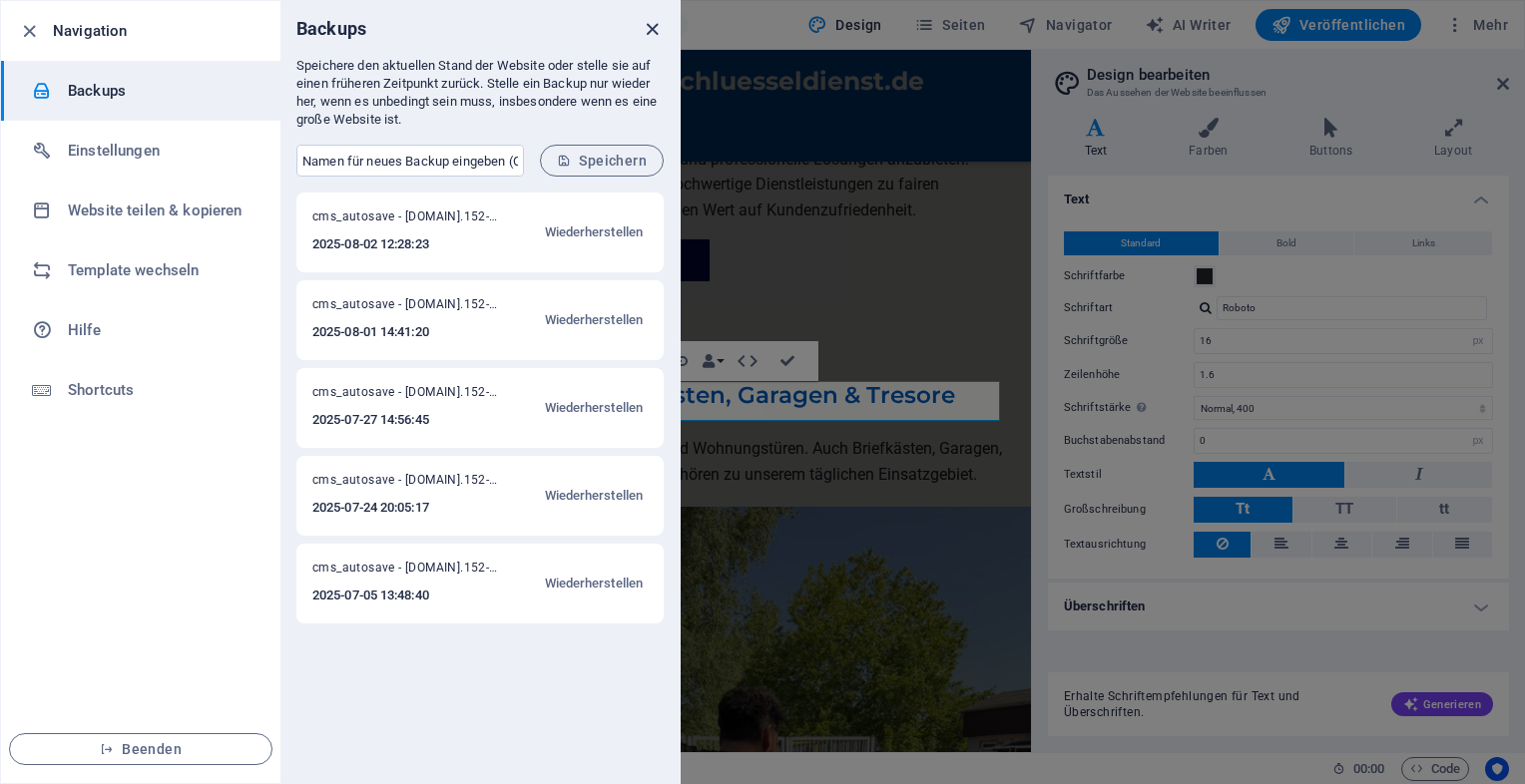 click at bounding box center (652, 29) 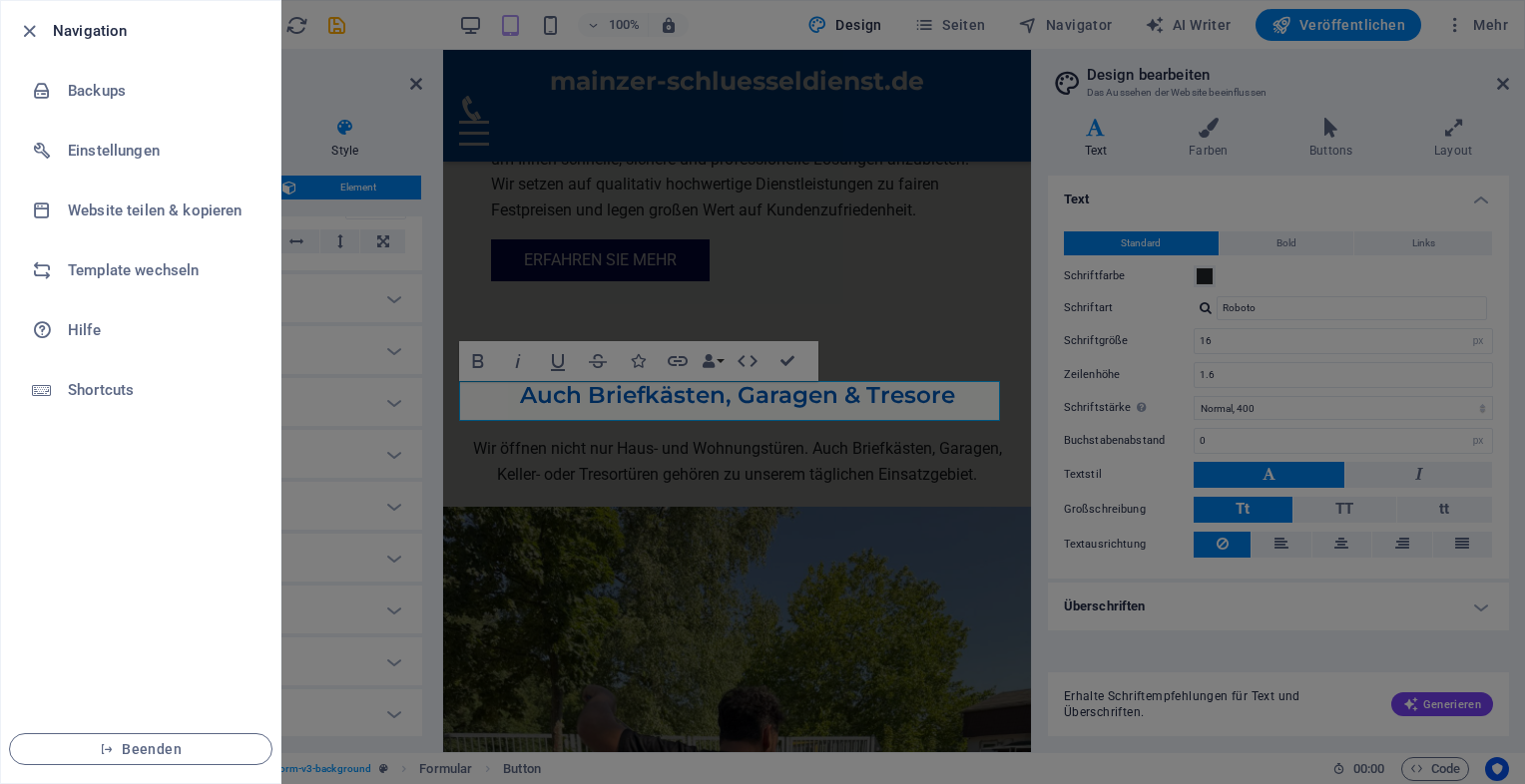 click at bounding box center [762, 392] 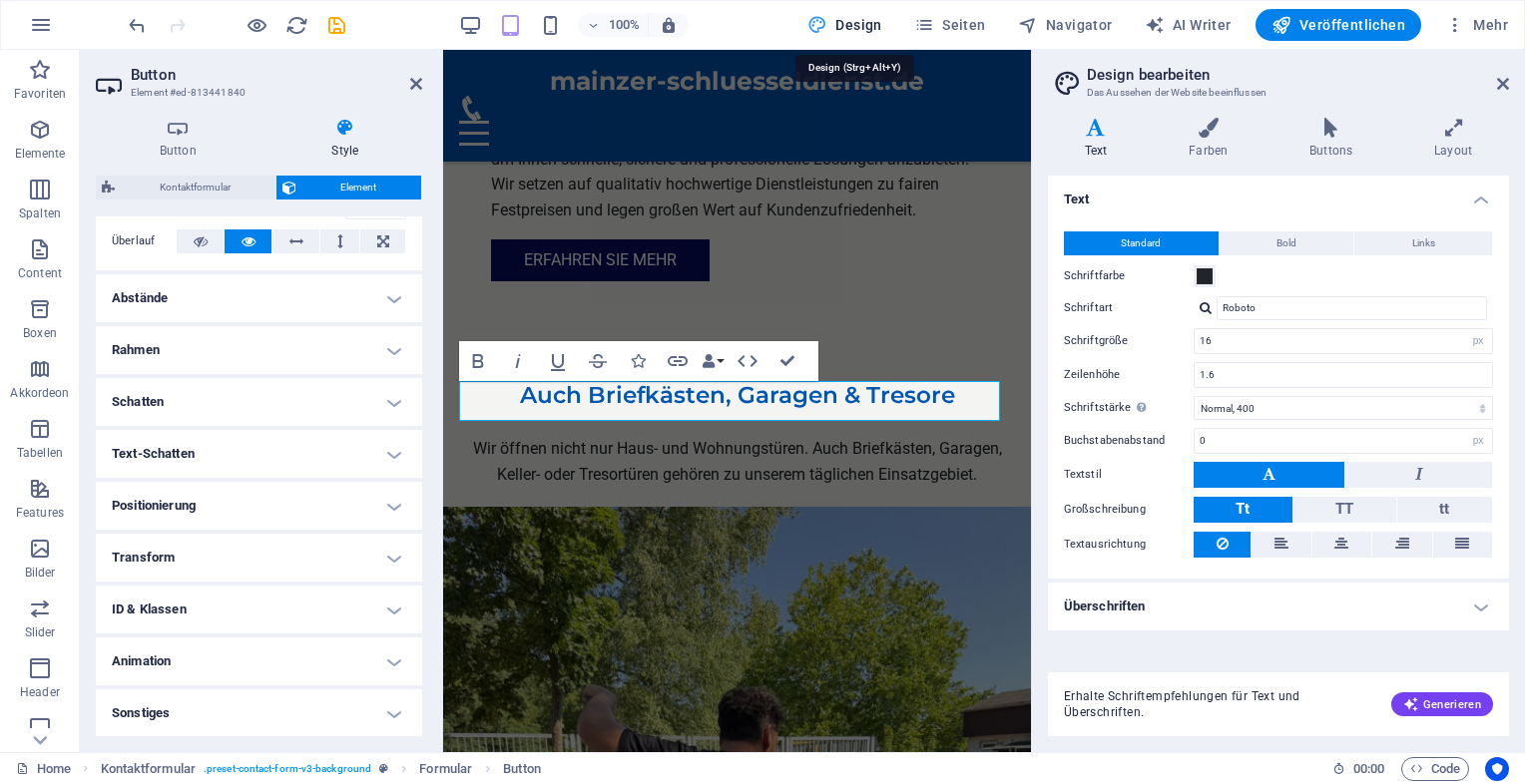 click at bounding box center (817, 25) 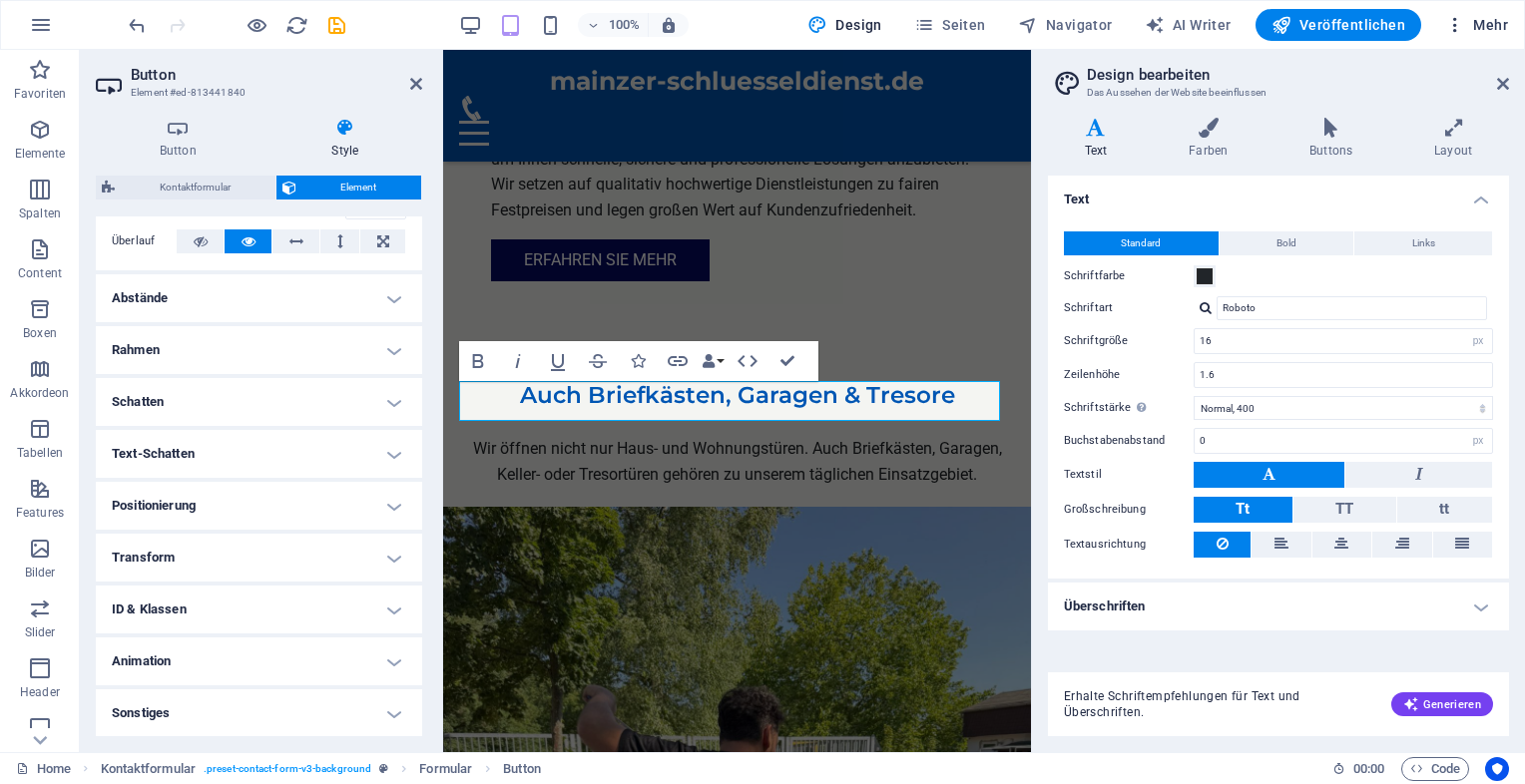 click on "Mehr" at bounding box center [1476, 25] 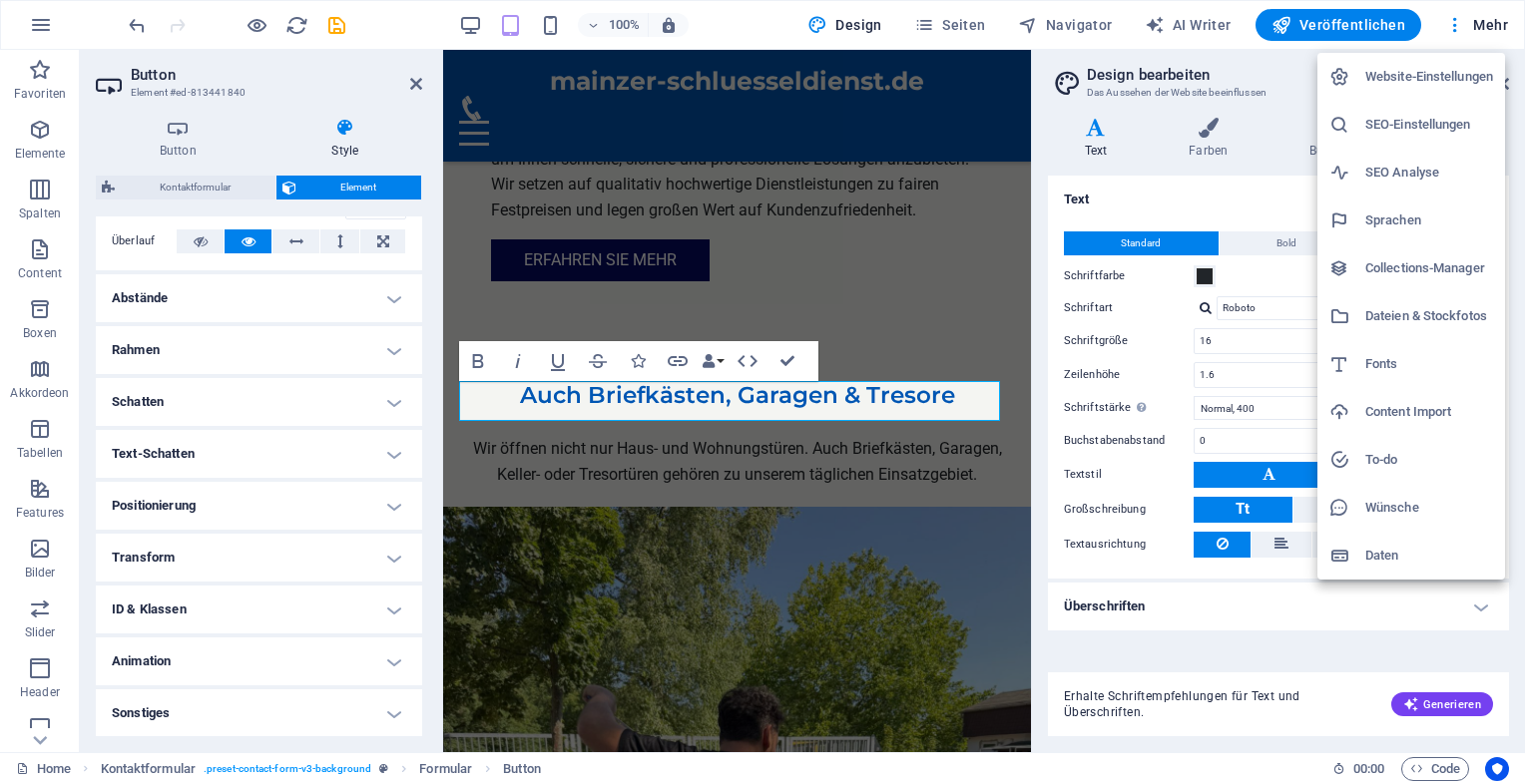 click on "Website-Einstellungen" at bounding box center (1429, 77) 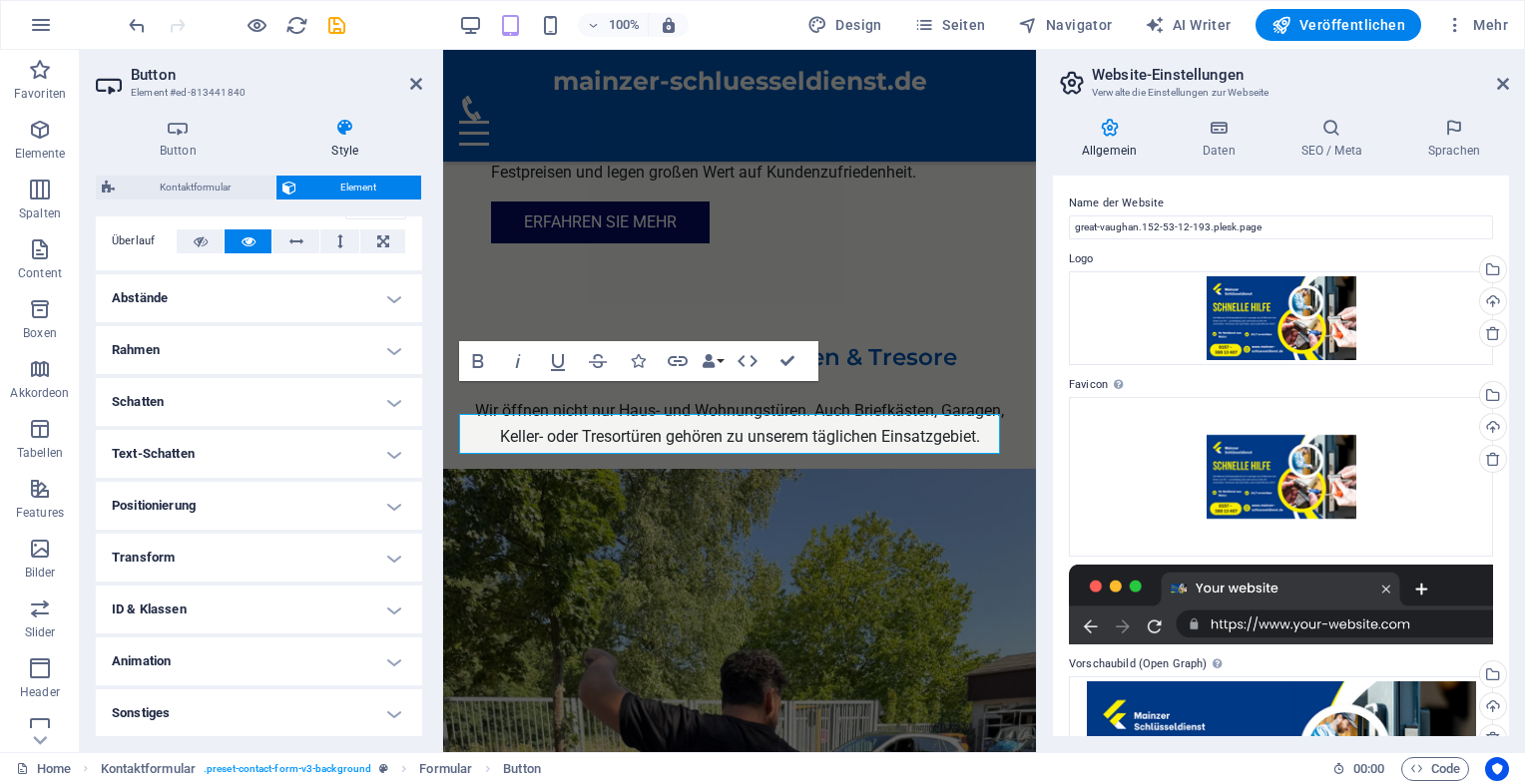 scroll, scrollTop: 8109, scrollLeft: 0, axis: vertical 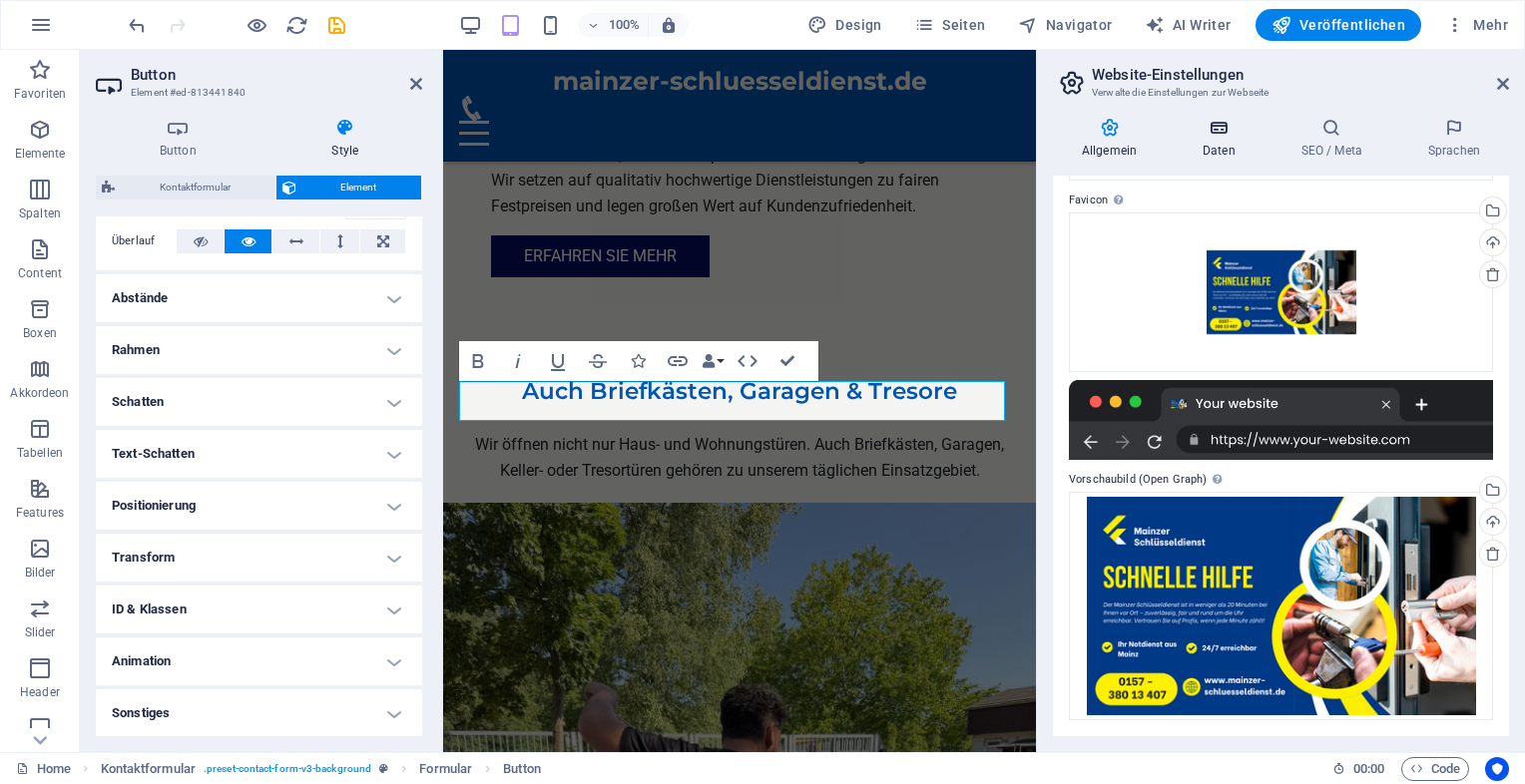 click at bounding box center [1219, 128] 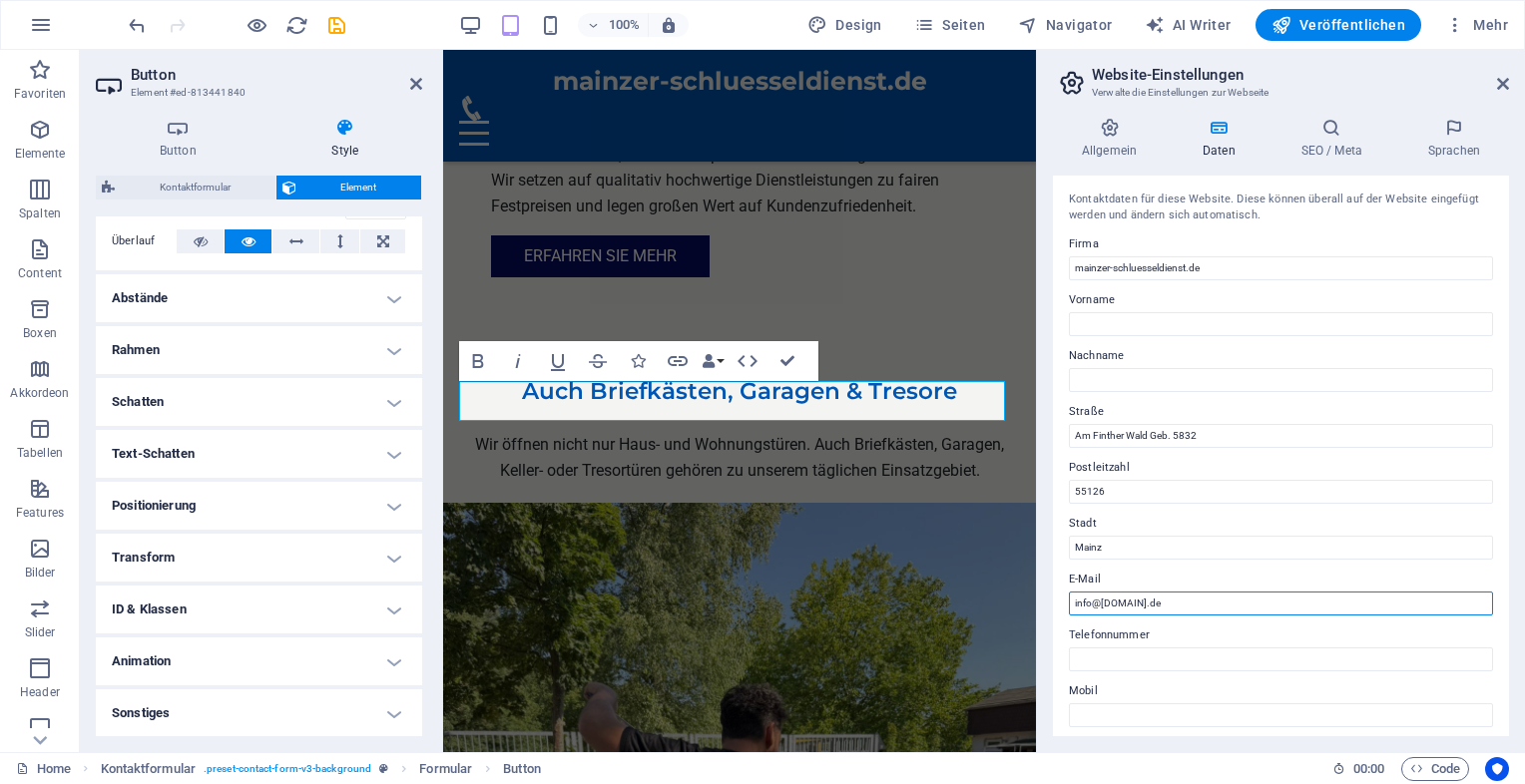 drag, startPoint x: 1245, startPoint y: 609, endPoint x: 1163, endPoint y: 606, distance: 82.05486 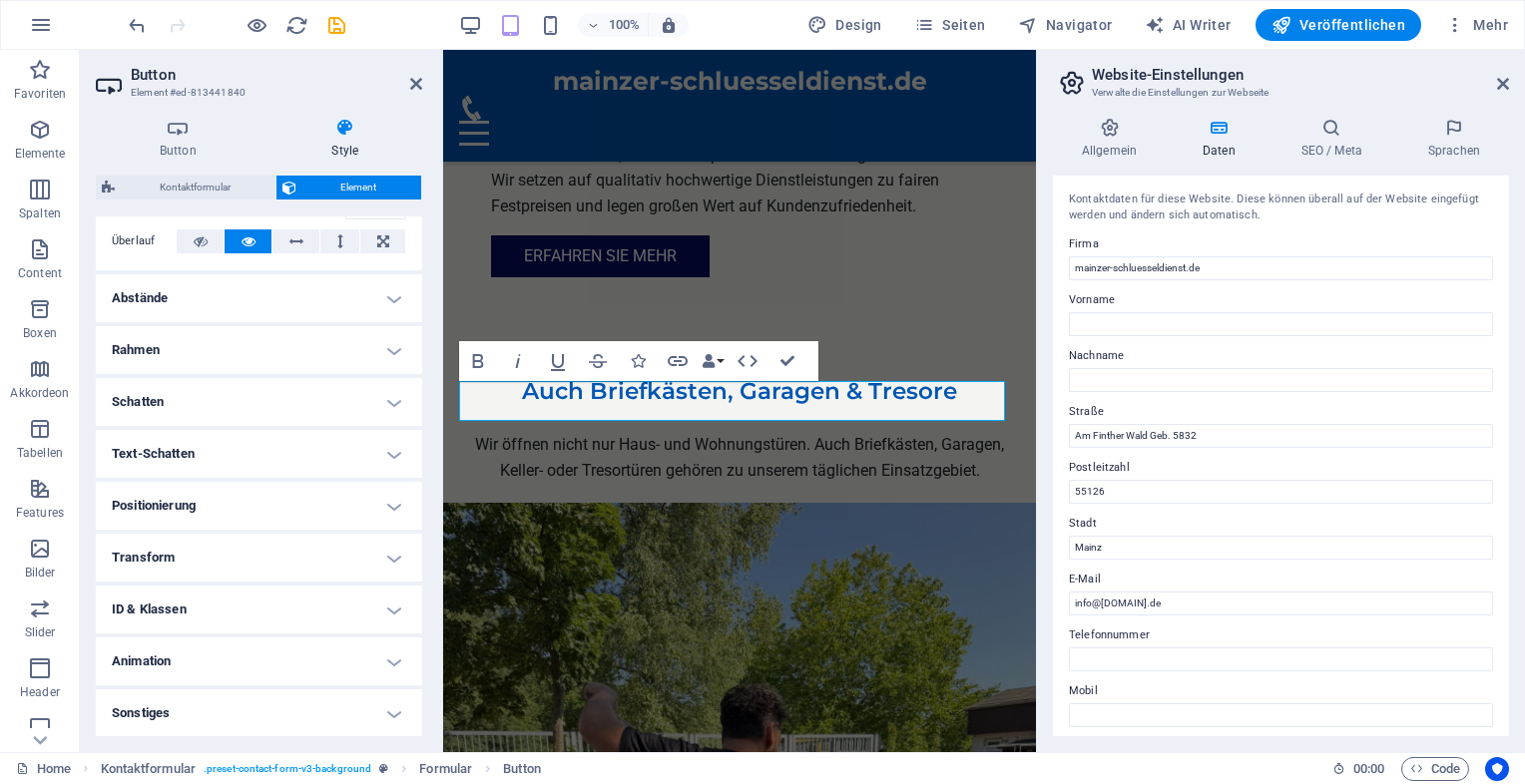 click on "Allgemein  Daten  SEO / Meta  Sprachen Name der Website great-vaughan.152-53-12-193.plesk.page Logo Ziehe Dateien zum Hochladen hierher oder  klicke hier, um aus Dateien oder kostenlosen Stockfotos & -videos zu wählen Wähle aus deinen Dateien, Stockfotos oder lade Dateien hoch Hochladen Favicon Das Favicon ist ein kleines Bild, das neben dem Titel deiner Website im Browser angezeigt wird. Ziehe Dateien zum Hochladen hierher oder  klicke hier, um aus Dateien oder kostenlosen Stockfotos & -videos zu wählen Wähle aus deinen Dateien, Stockfotos oder lade Dateien hoch Hochladen Vorschaubild (Open Graph) Dieses Foto wird z.B. von sozialen Medien abgerufen, wenn ein Link zur Website geteilt wird. Ziehe Dateien zum Hochladen hierher oder  klicke hier, um aus Dateien oder kostenlosen Stockfotos & -videos zu wählen Wähle aus deinen Dateien, Stockfotos oder lade Dateien hoch Hochladen Kontaktdaten für diese Website. Diese können überall auf der Website eingefügt werden und ändern sich automatisch. Firma Fax" at bounding box center [1280, 427] 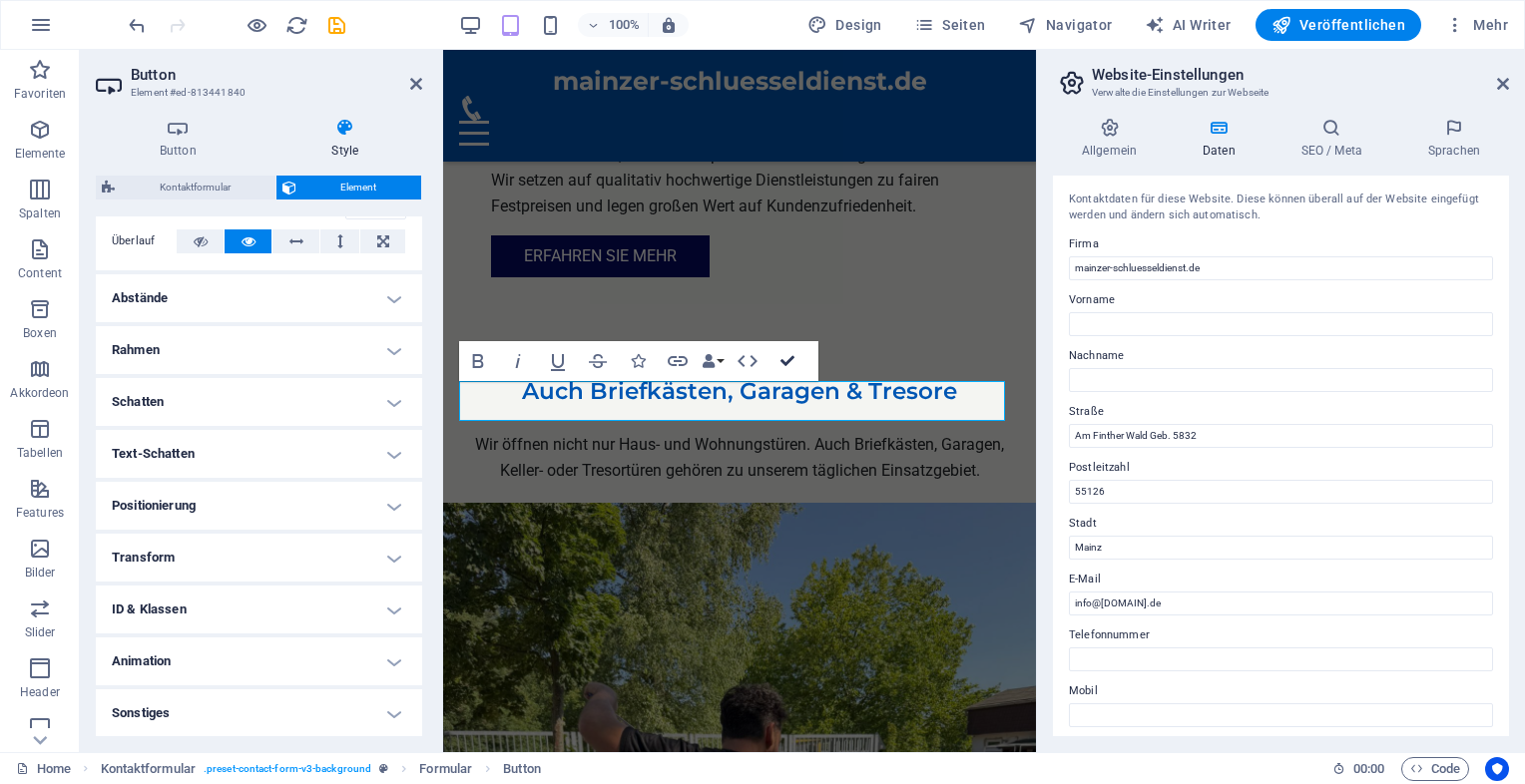 scroll, scrollTop: 8127, scrollLeft: 0, axis: vertical 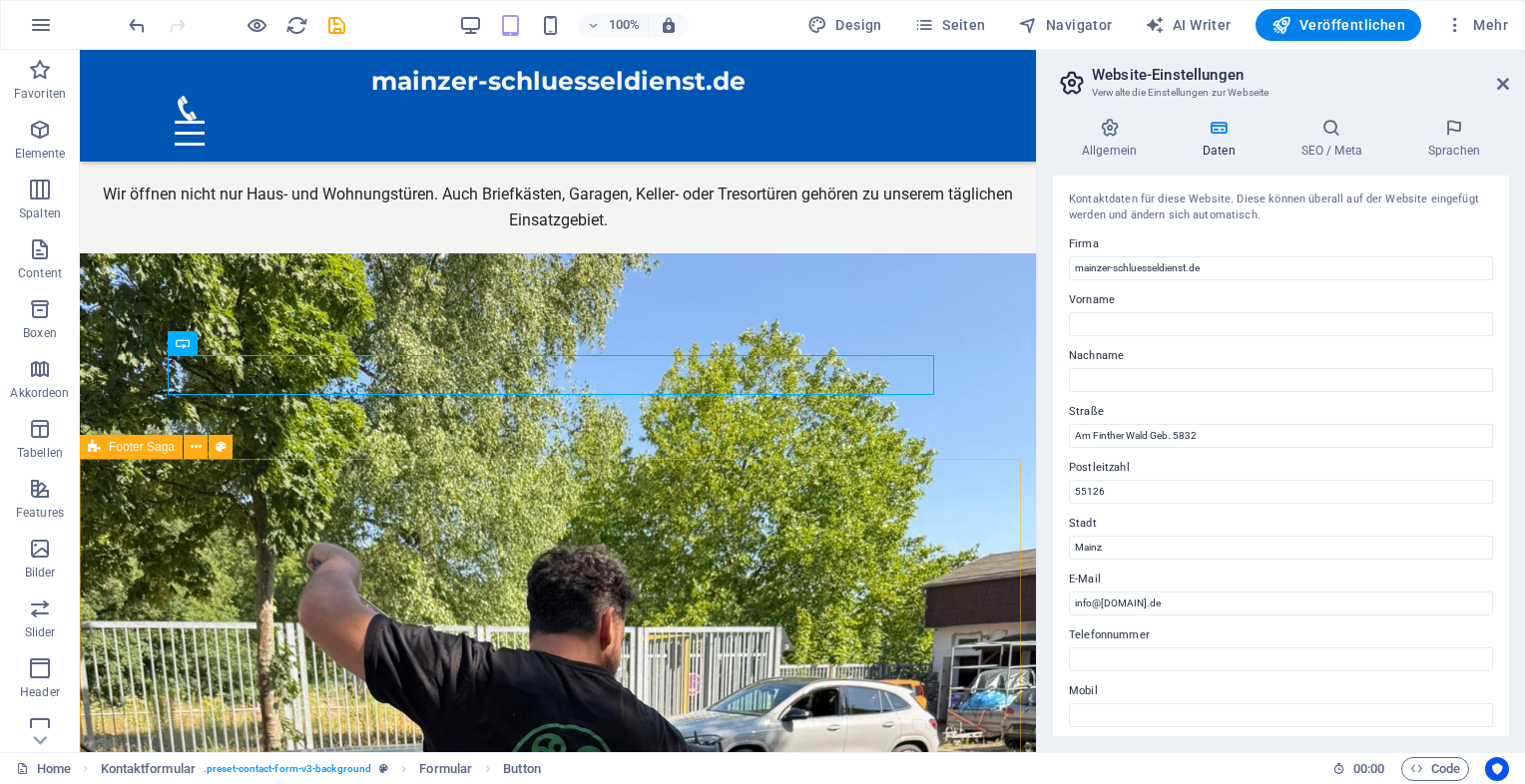 click on "Footer Saga" at bounding box center (142, 447) 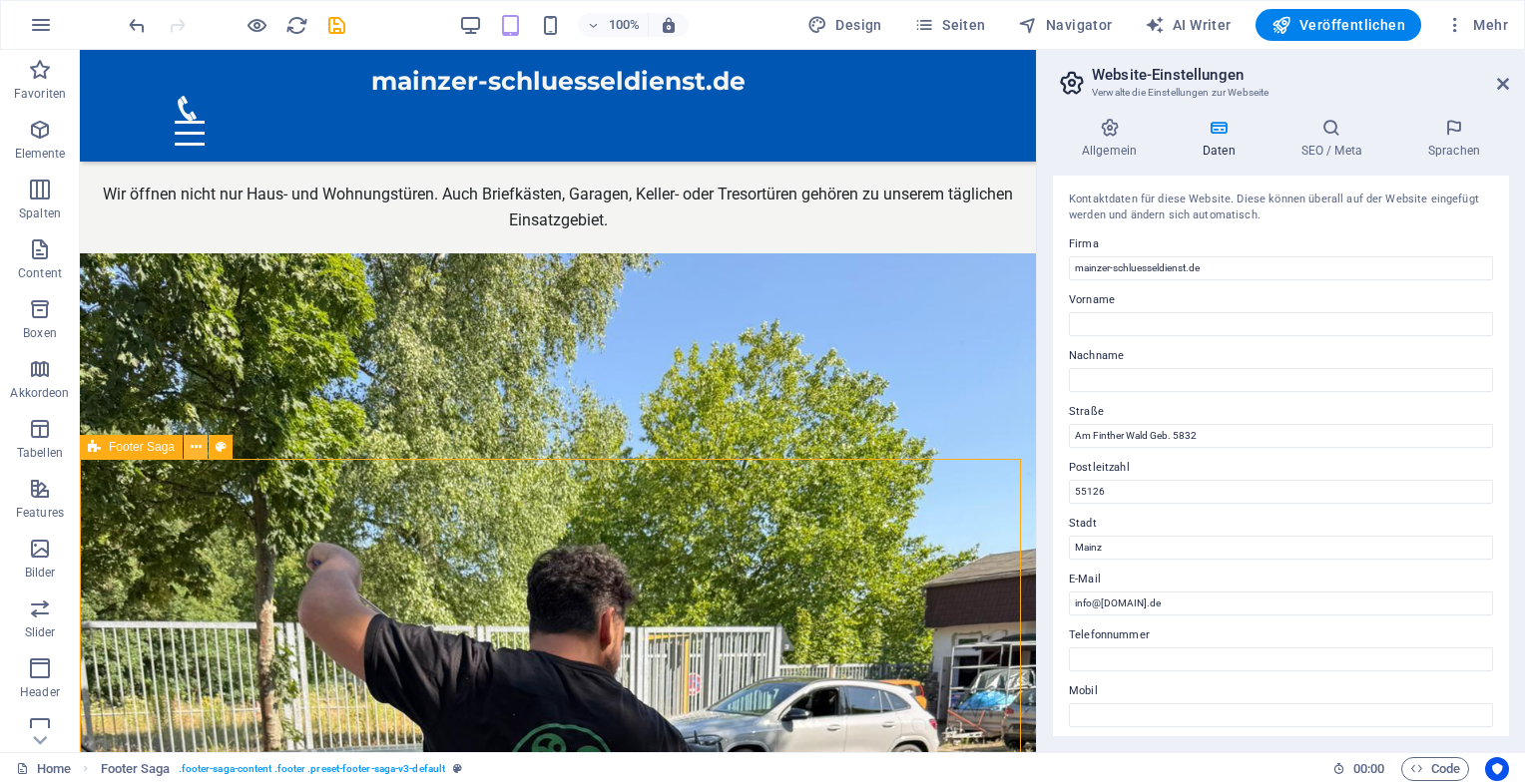 click at bounding box center (196, 447) 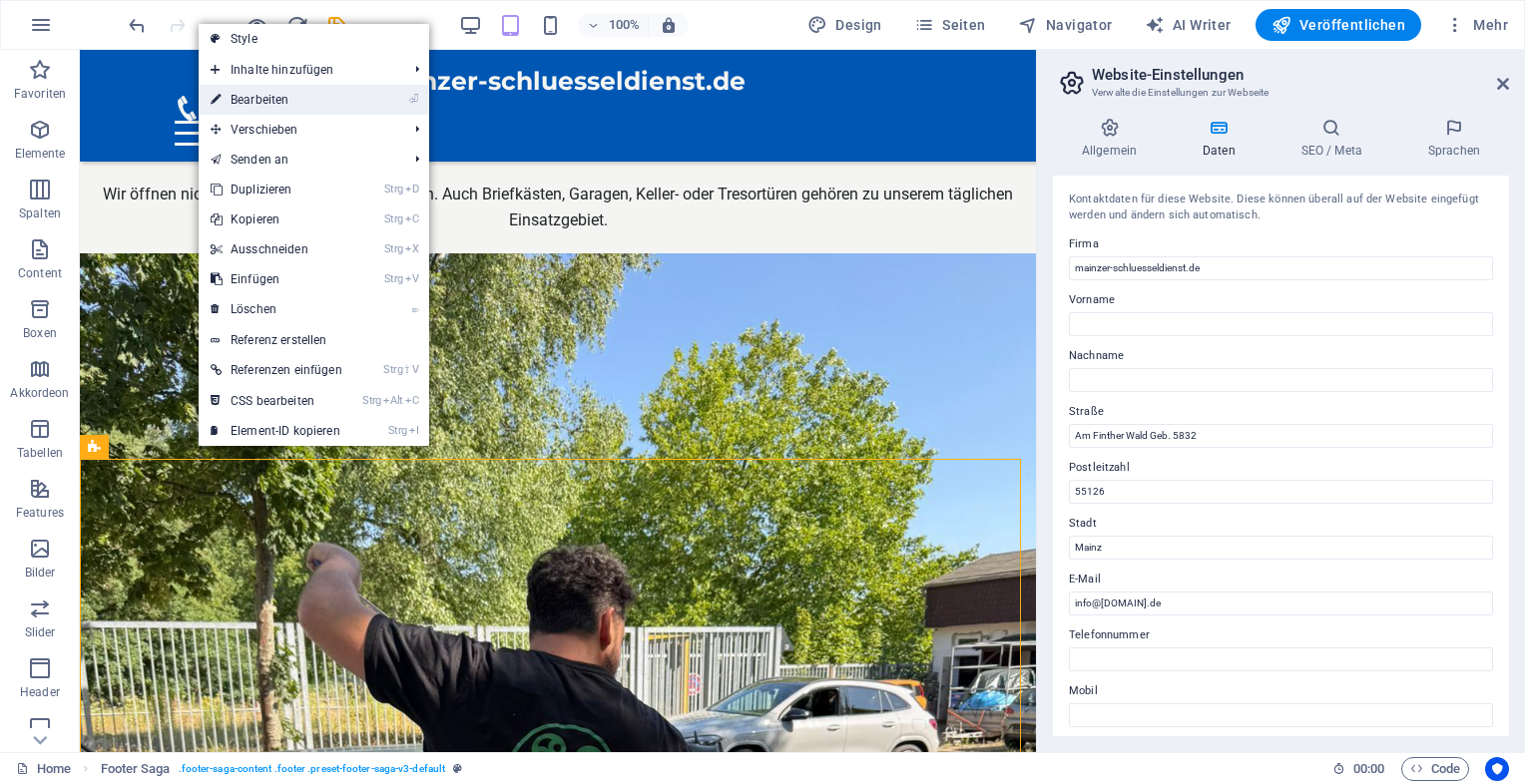 click on "⏎  Bearbeiten" at bounding box center (276, 100) 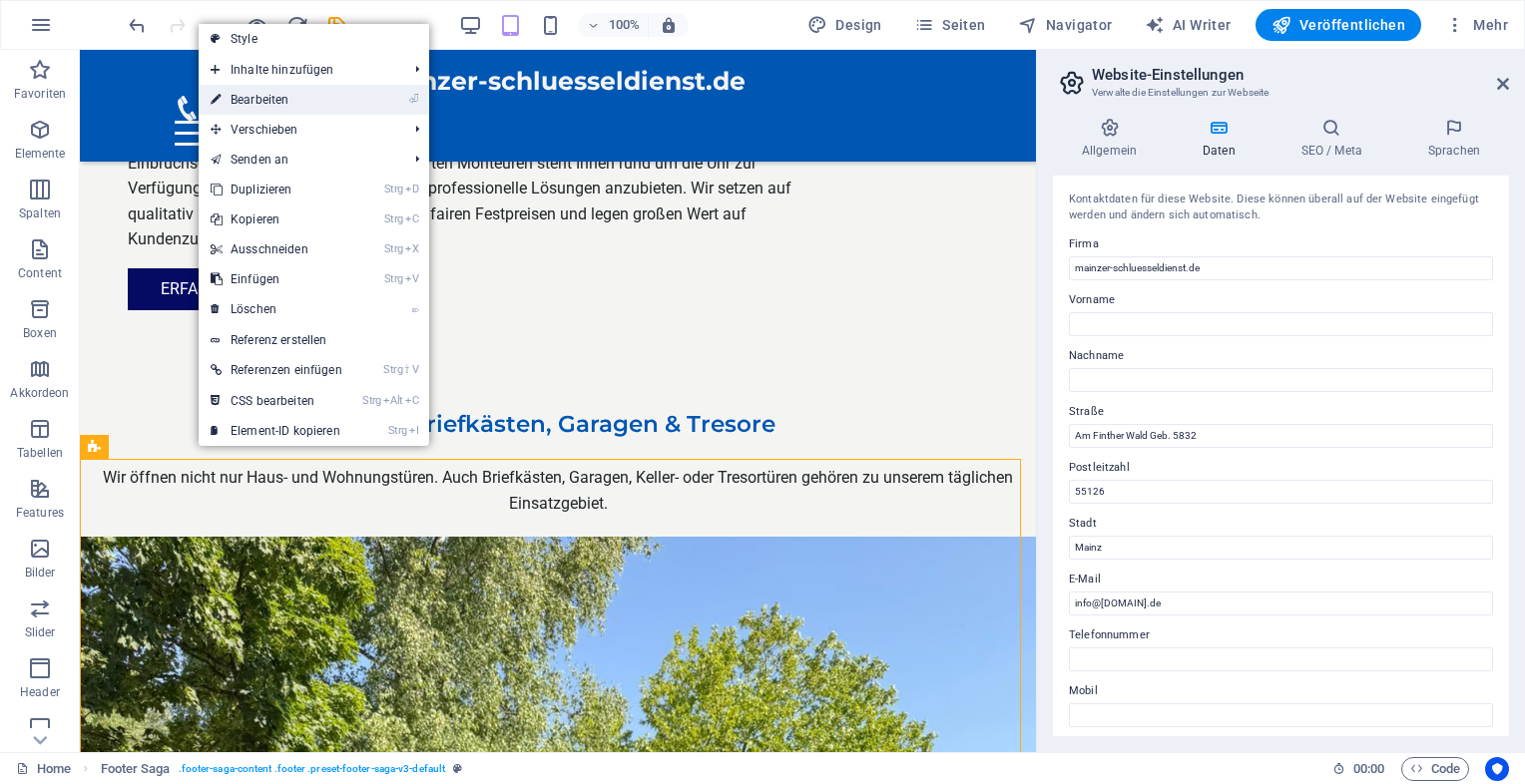 select on "footer" 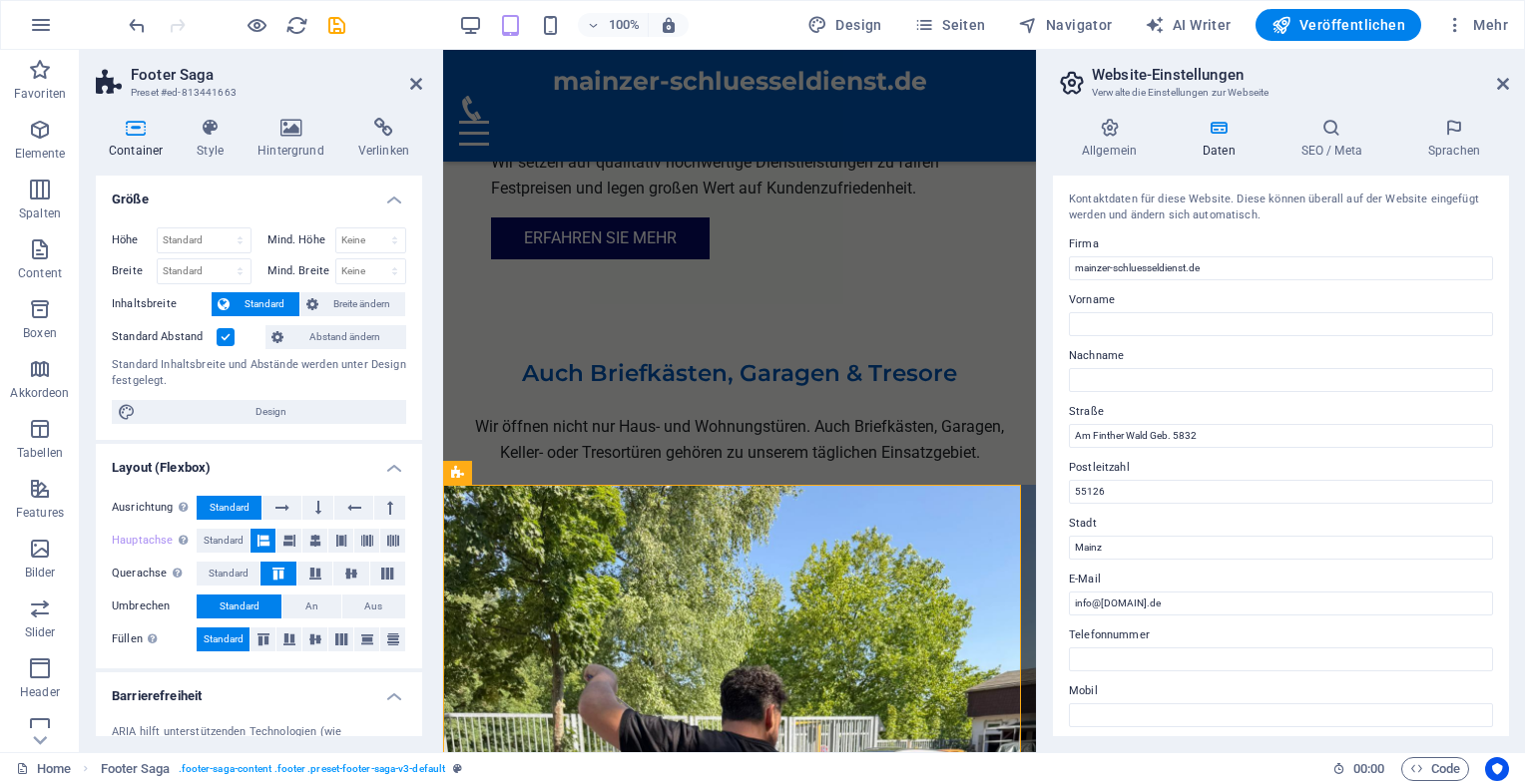 scroll, scrollTop: 8109, scrollLeft: 0, axis: vertical 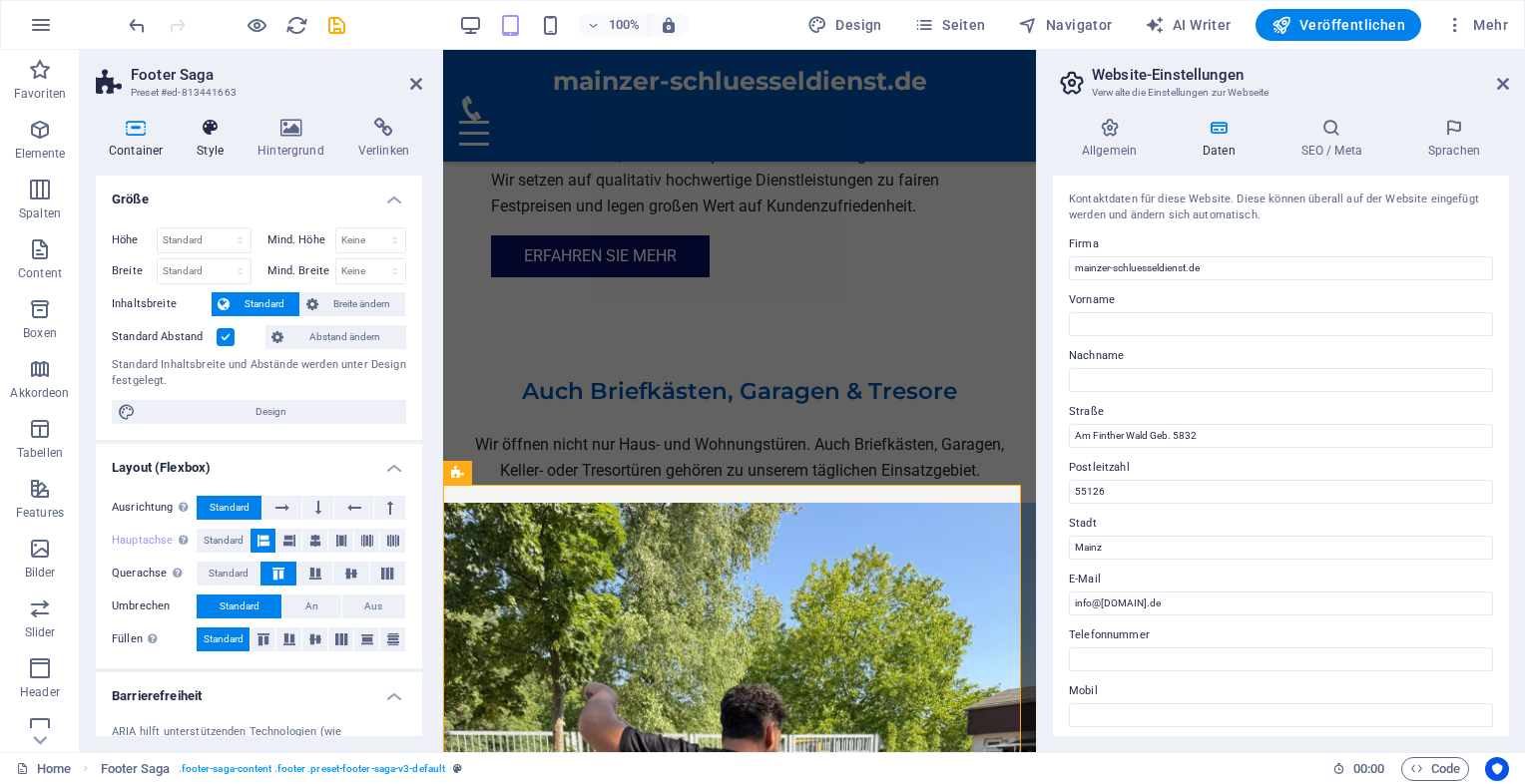 click at bounding box center (210, 128) 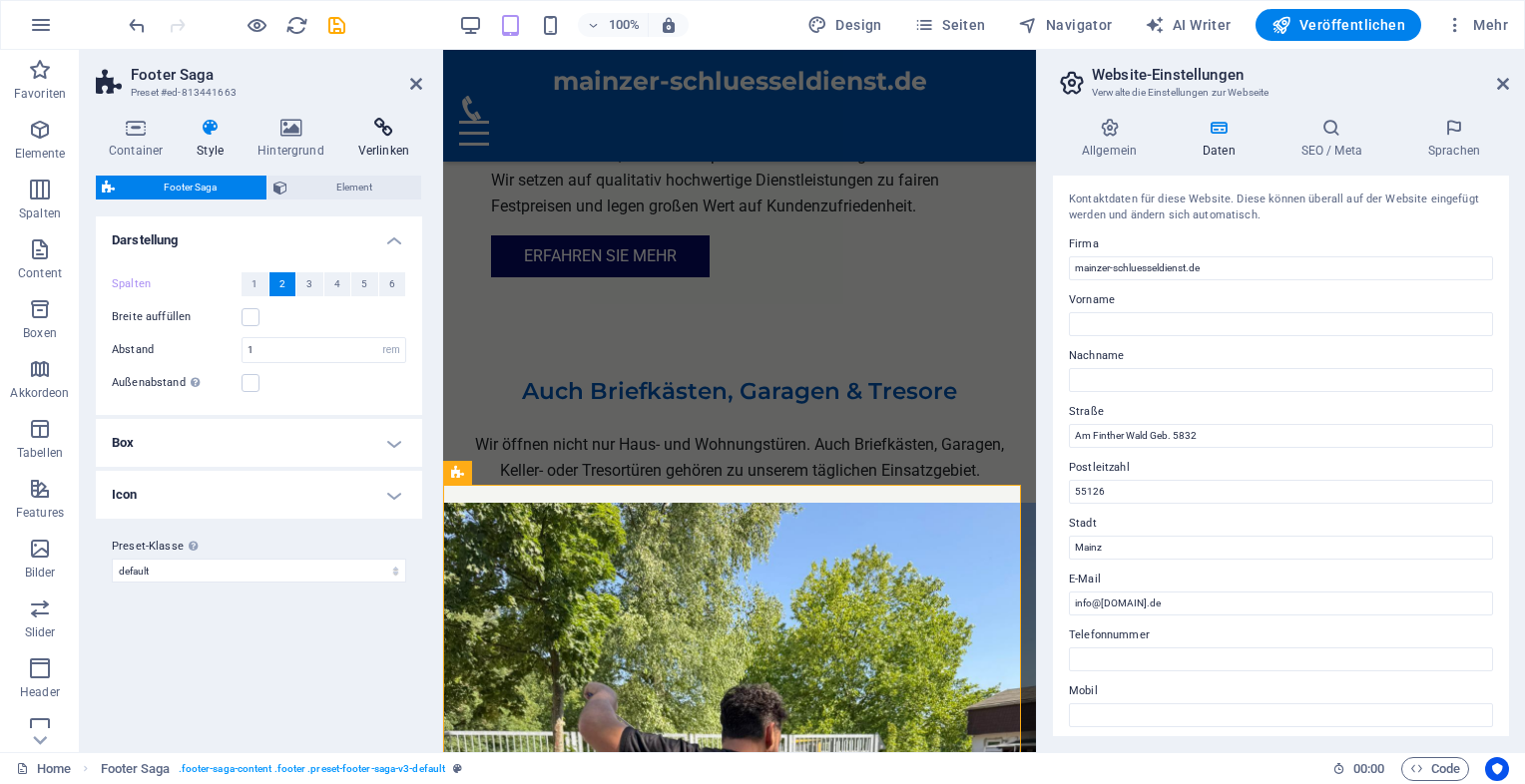 click on "Verlinken" at bounding box center [383, 139] 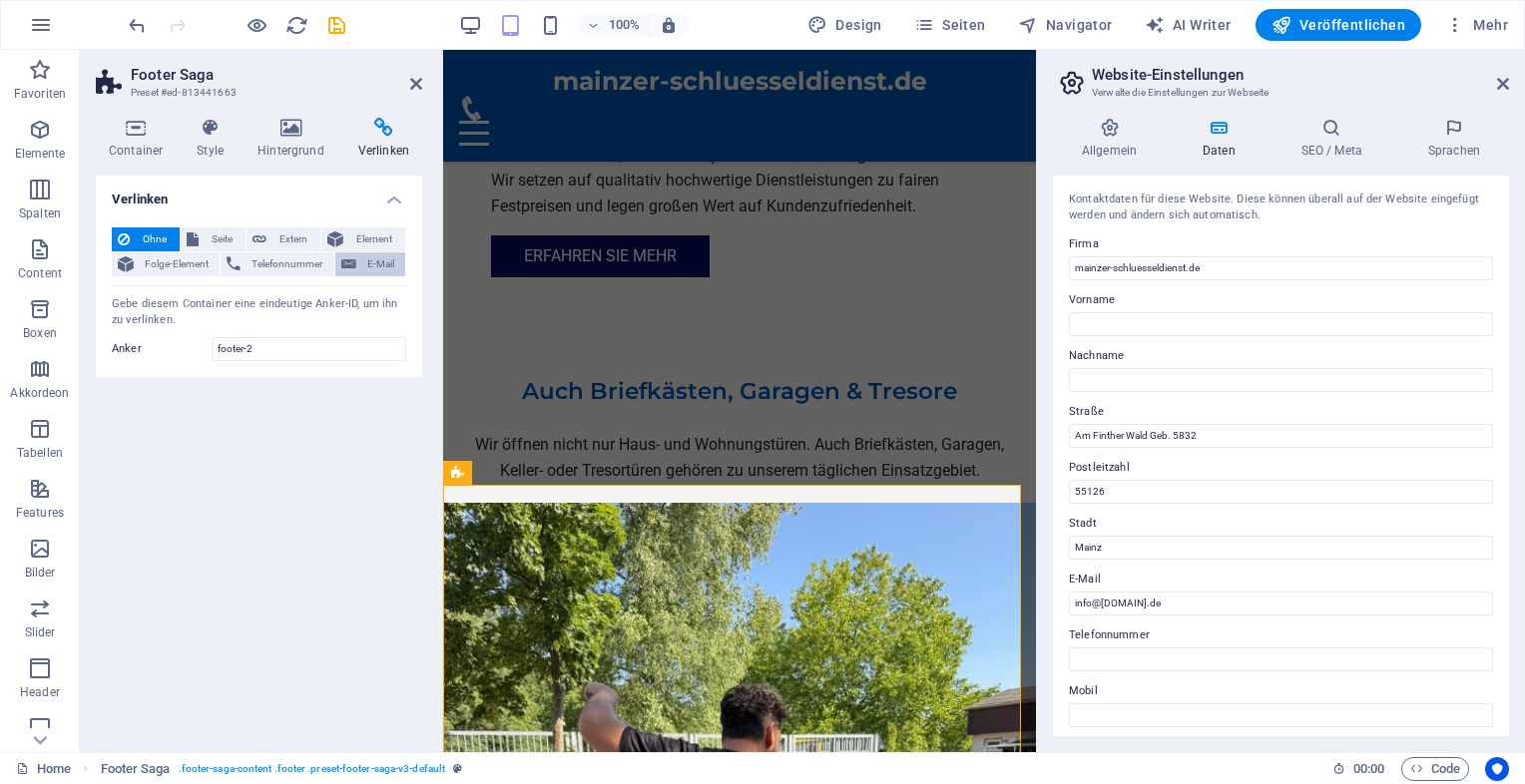 click on "E-Mail" at bounding box center (380, 264) 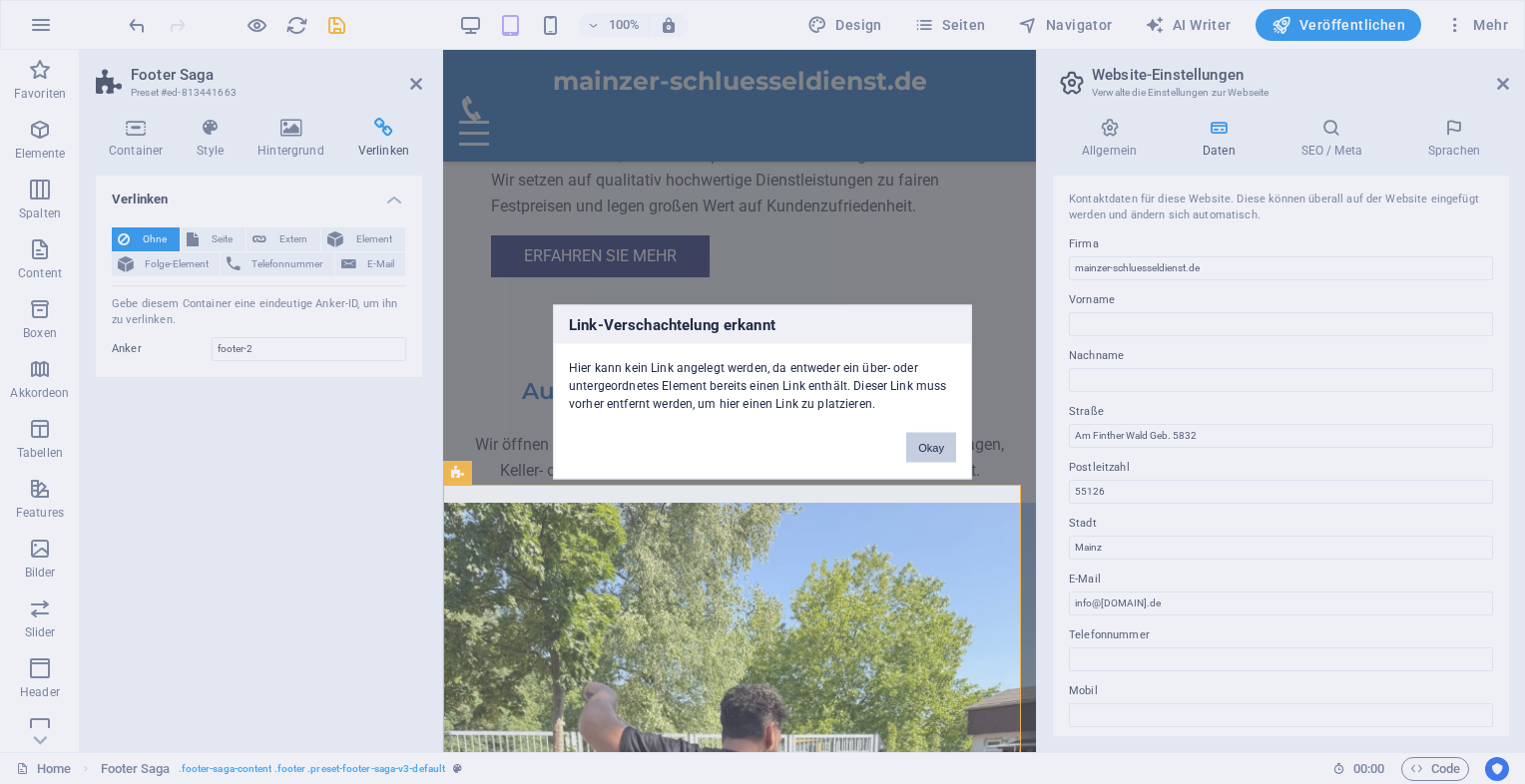 click on "Okay" at bounding box center (931, 448) 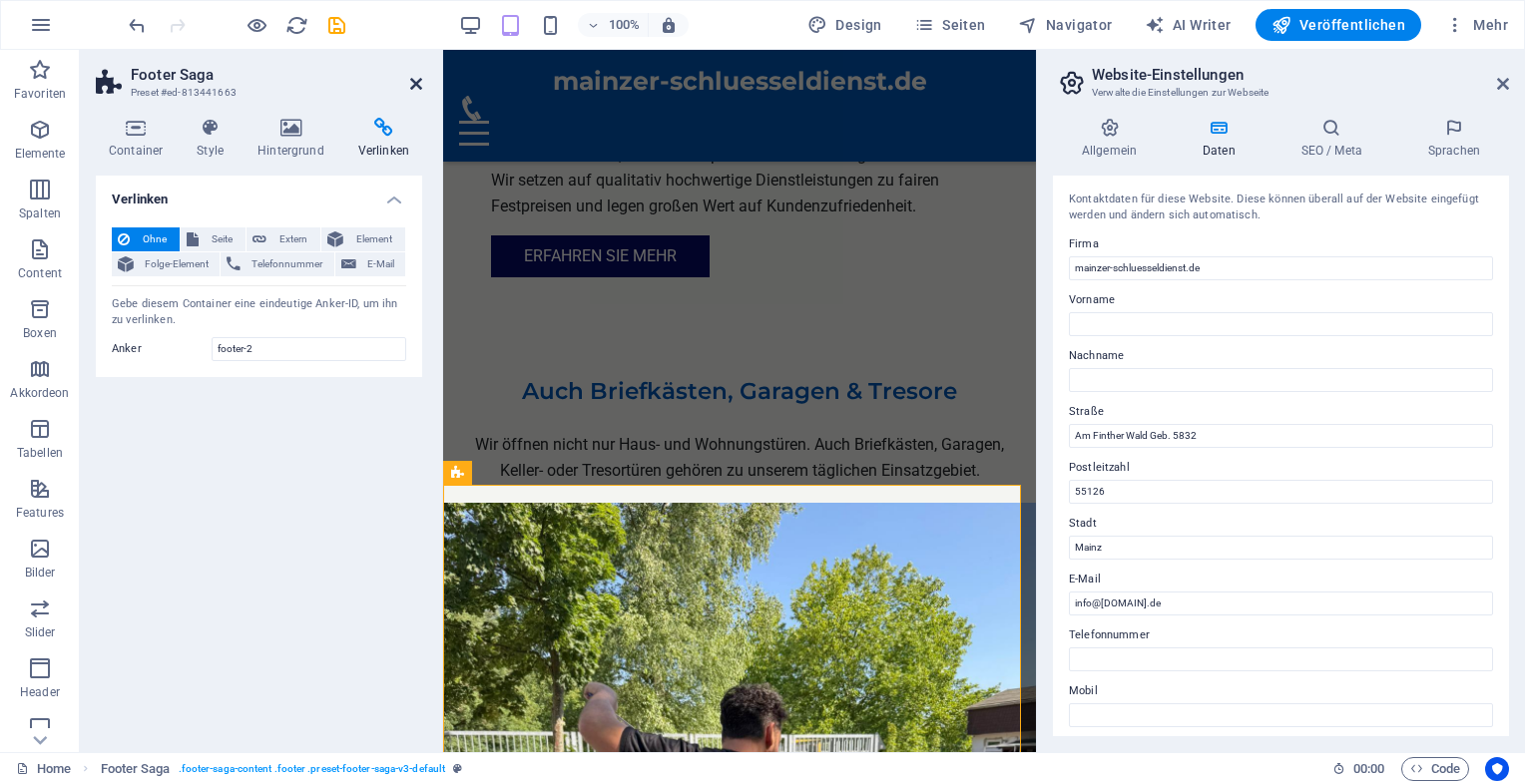 click at bounding box center (416, 84) 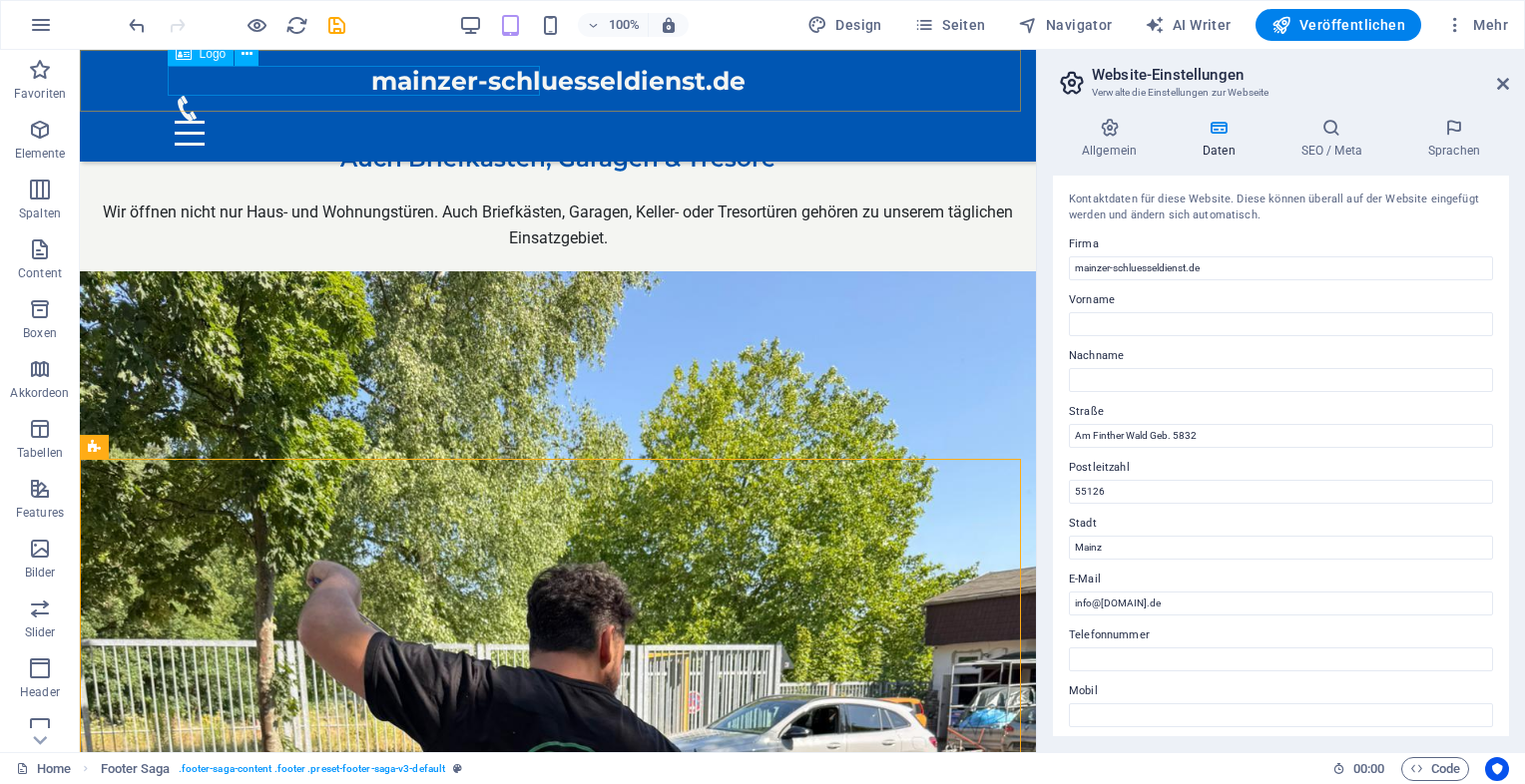 scroll, scrollTop: 8127, scrollLeft: 0, axis: vertical 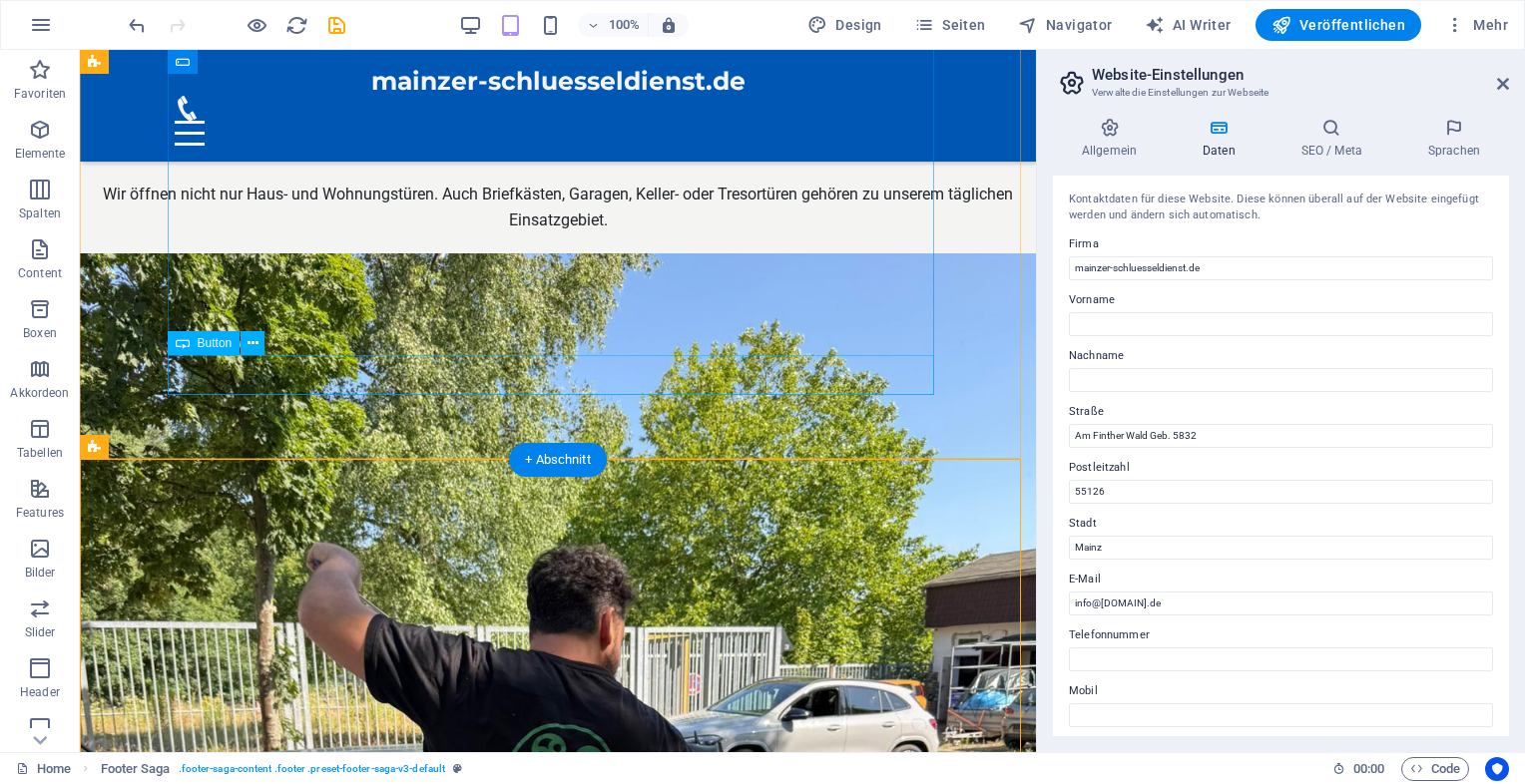 click on "Absenden" 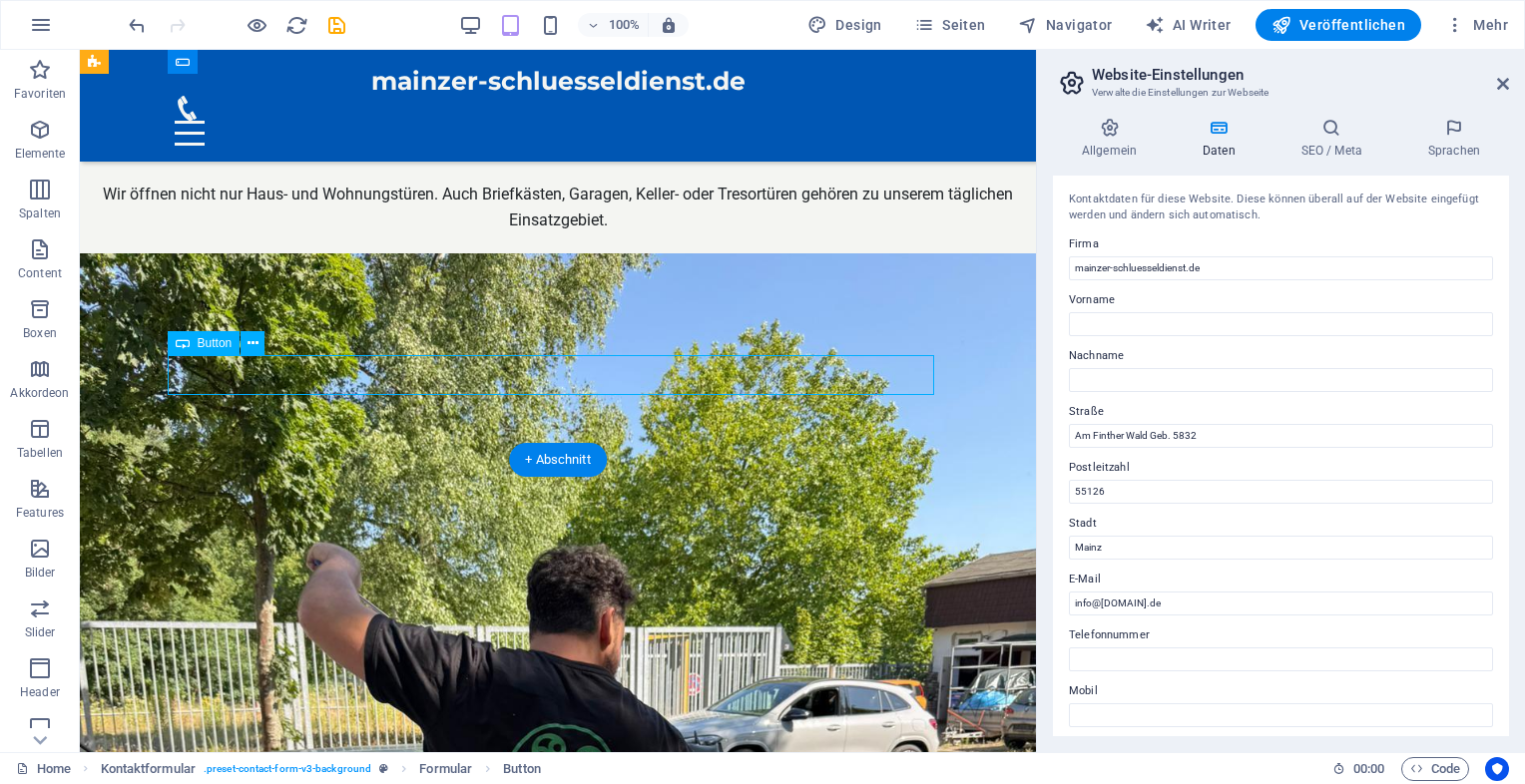 click on "Absenden" 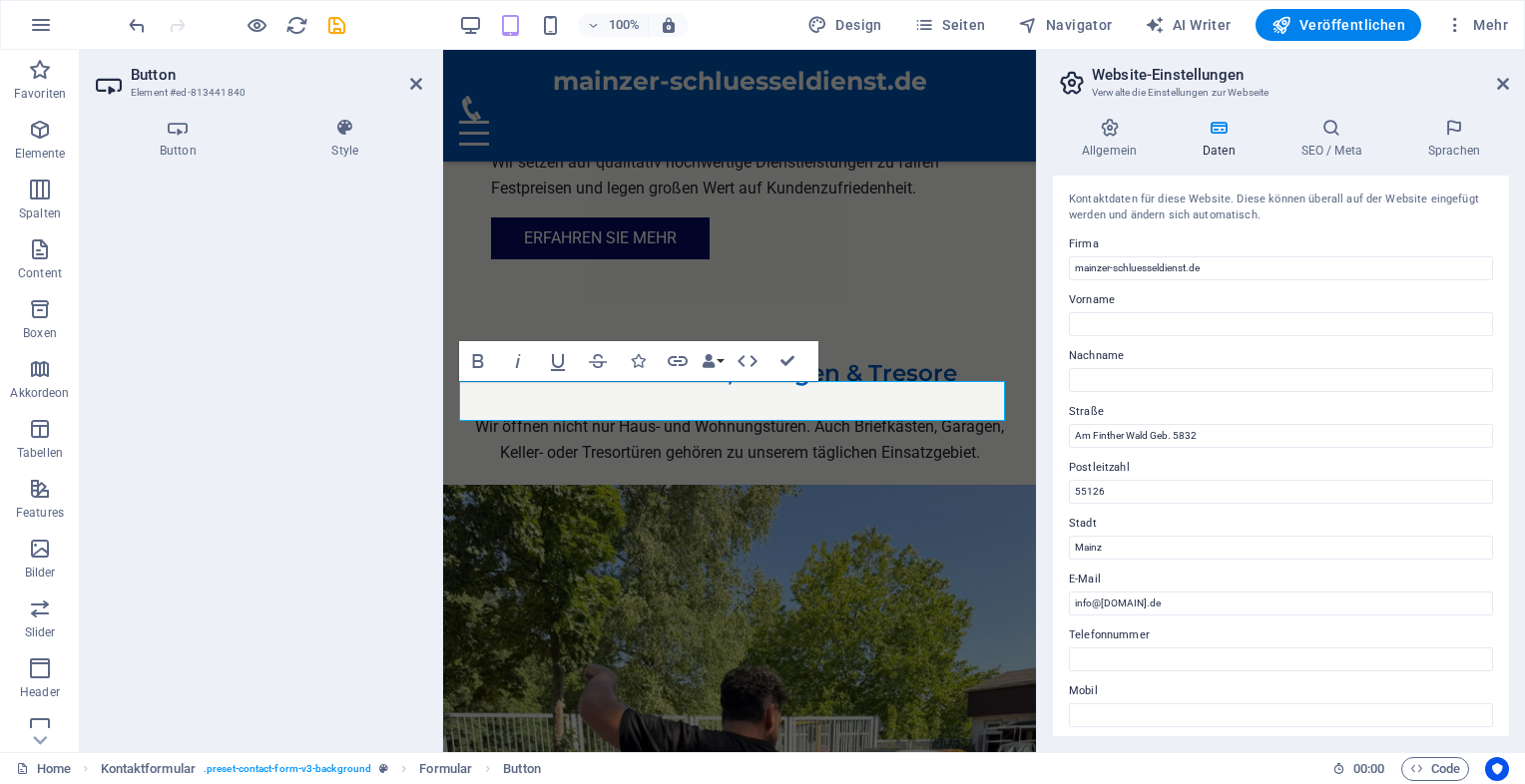 scroll, scrollTop: 8109, scrollLeft: 0, axis: vertical 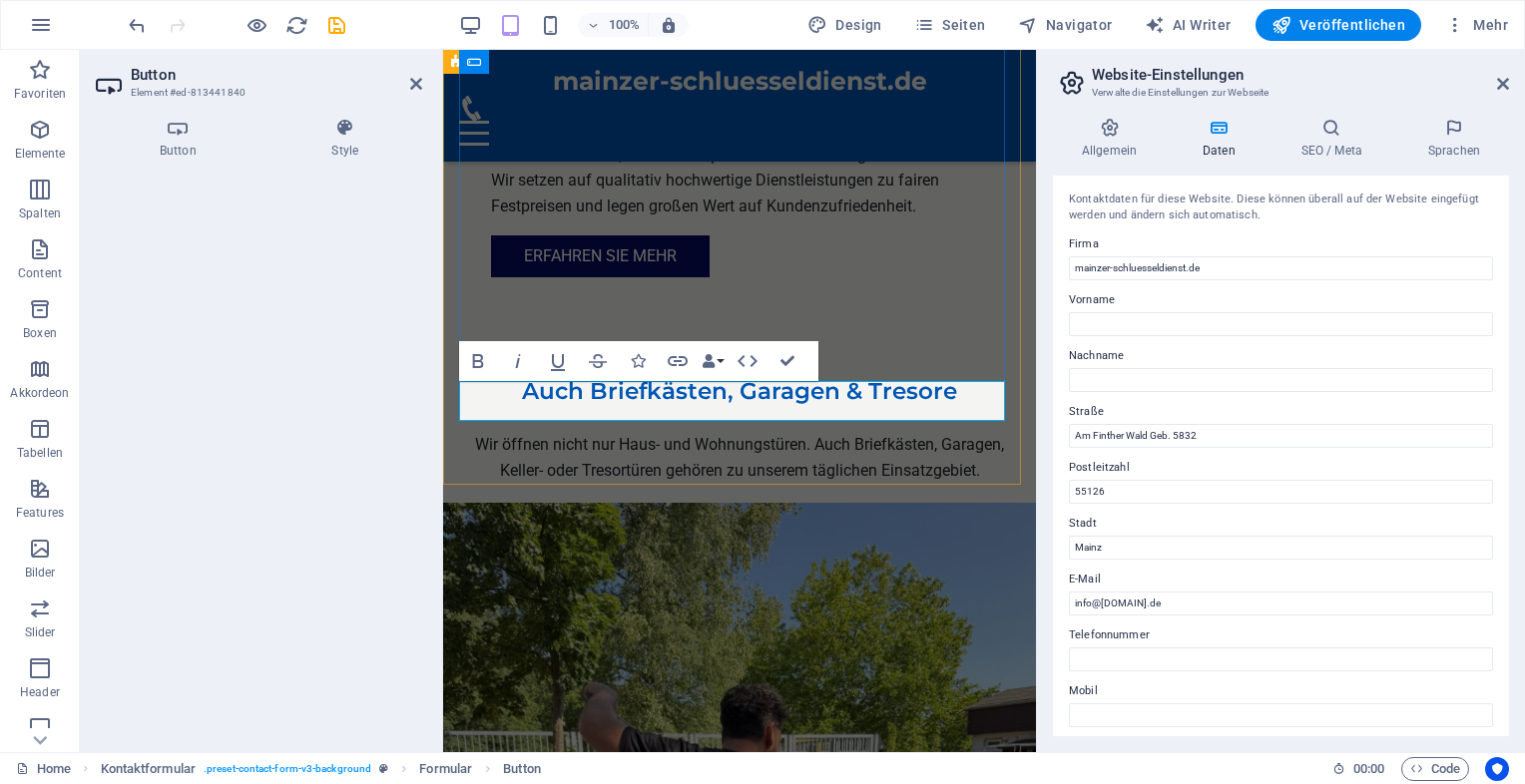 click on "Absenden" 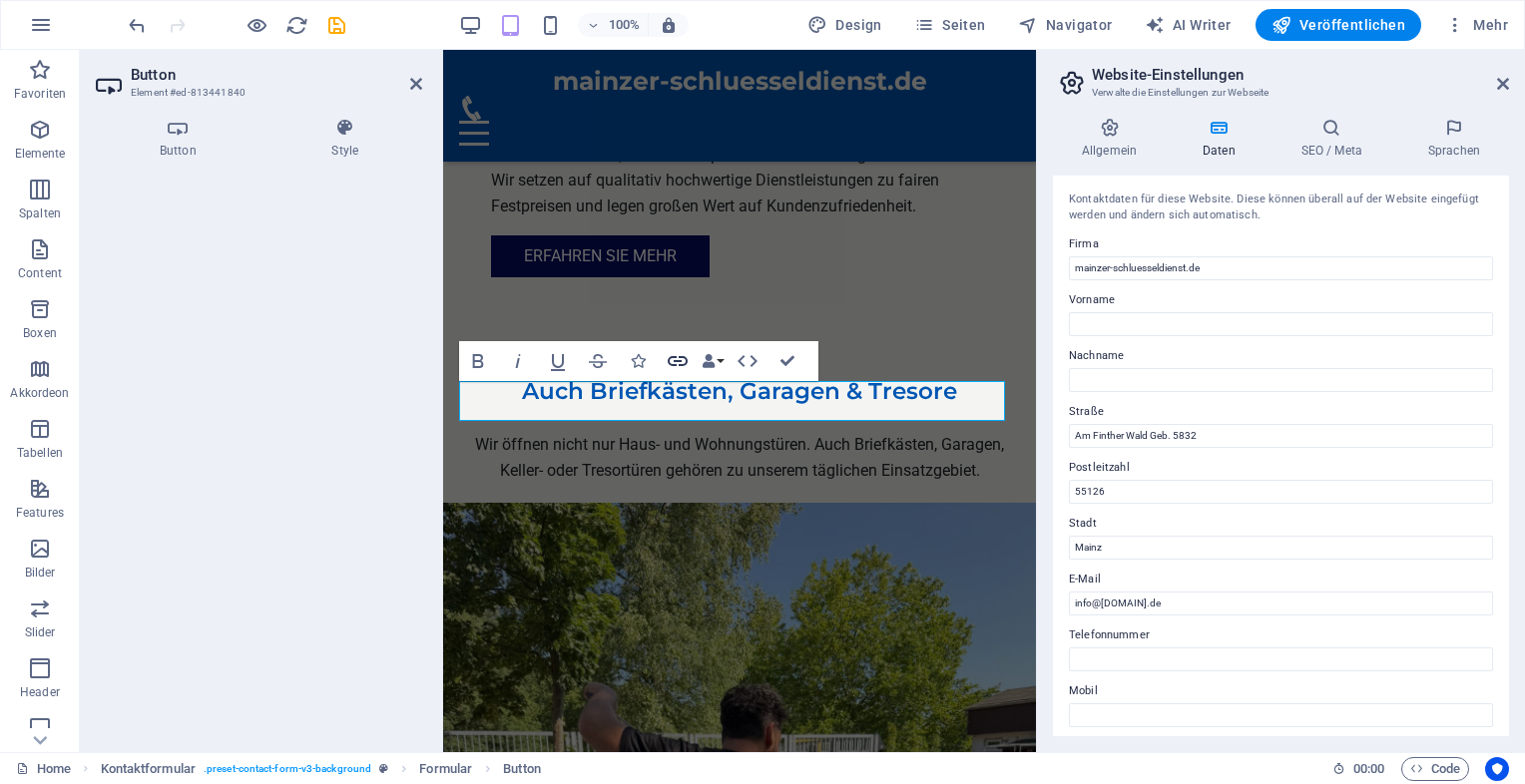 click 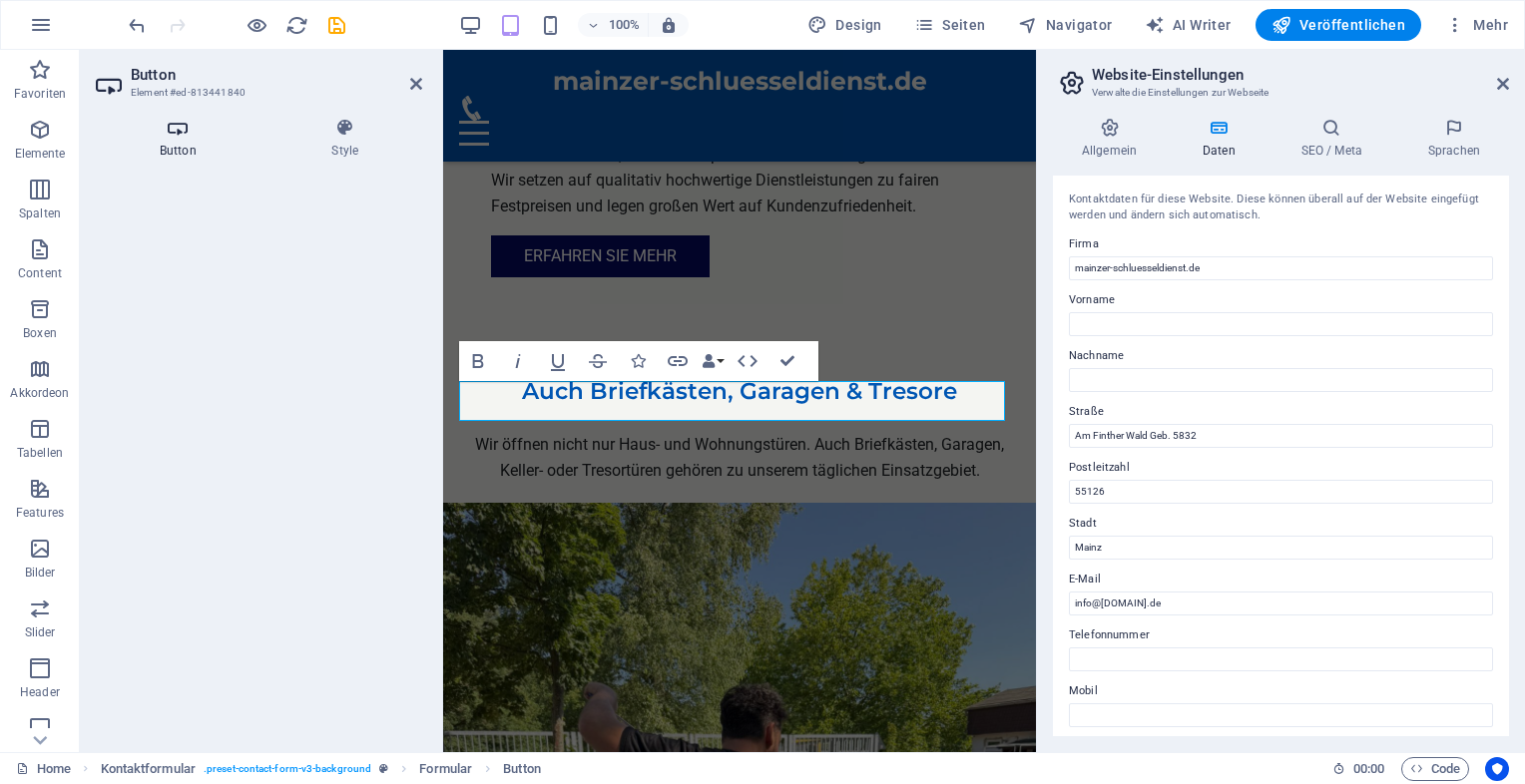 click at bounding box center [178, 128] 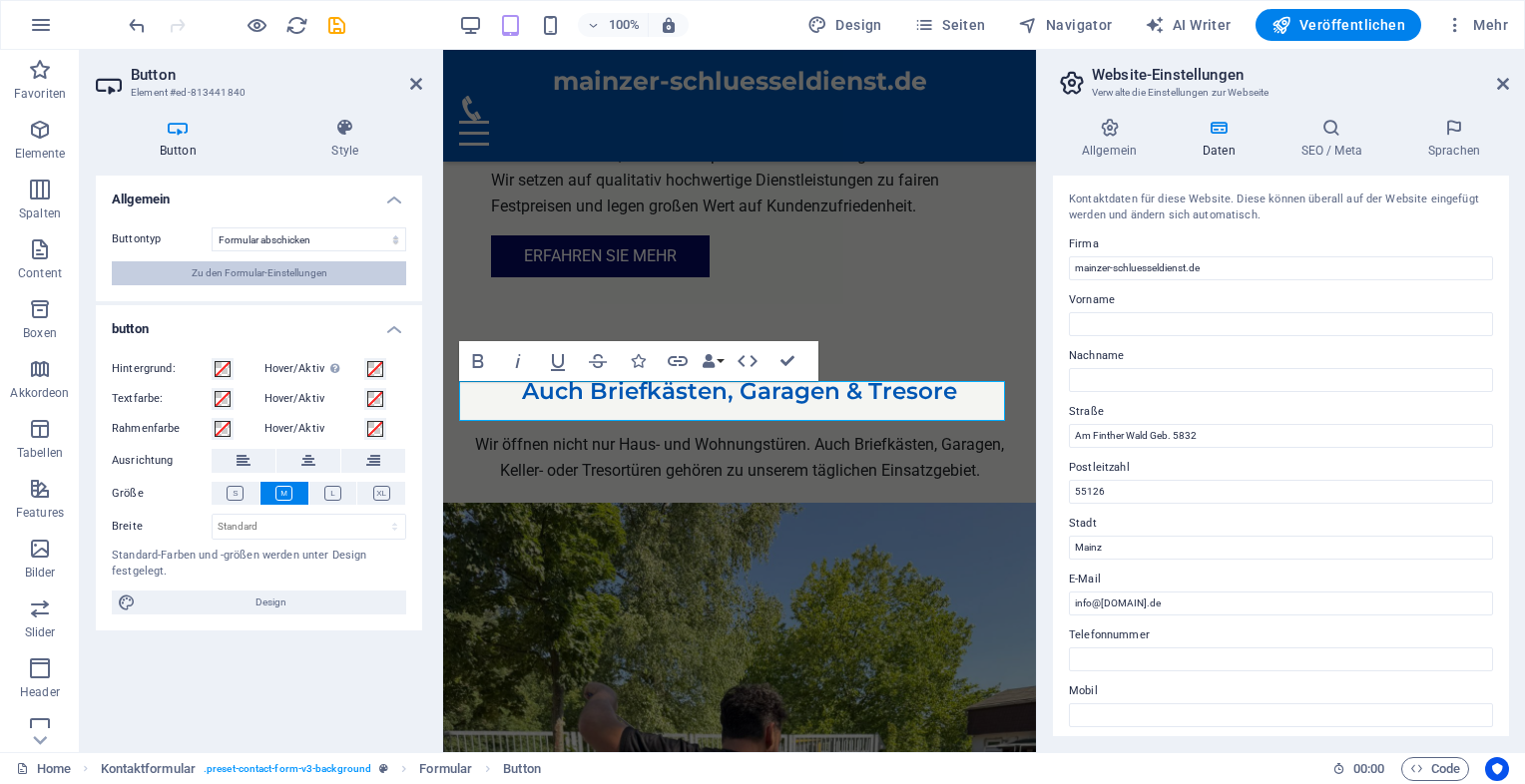 click on "Zu den Formular-Einstellungen" at bounding box center [259, 273] 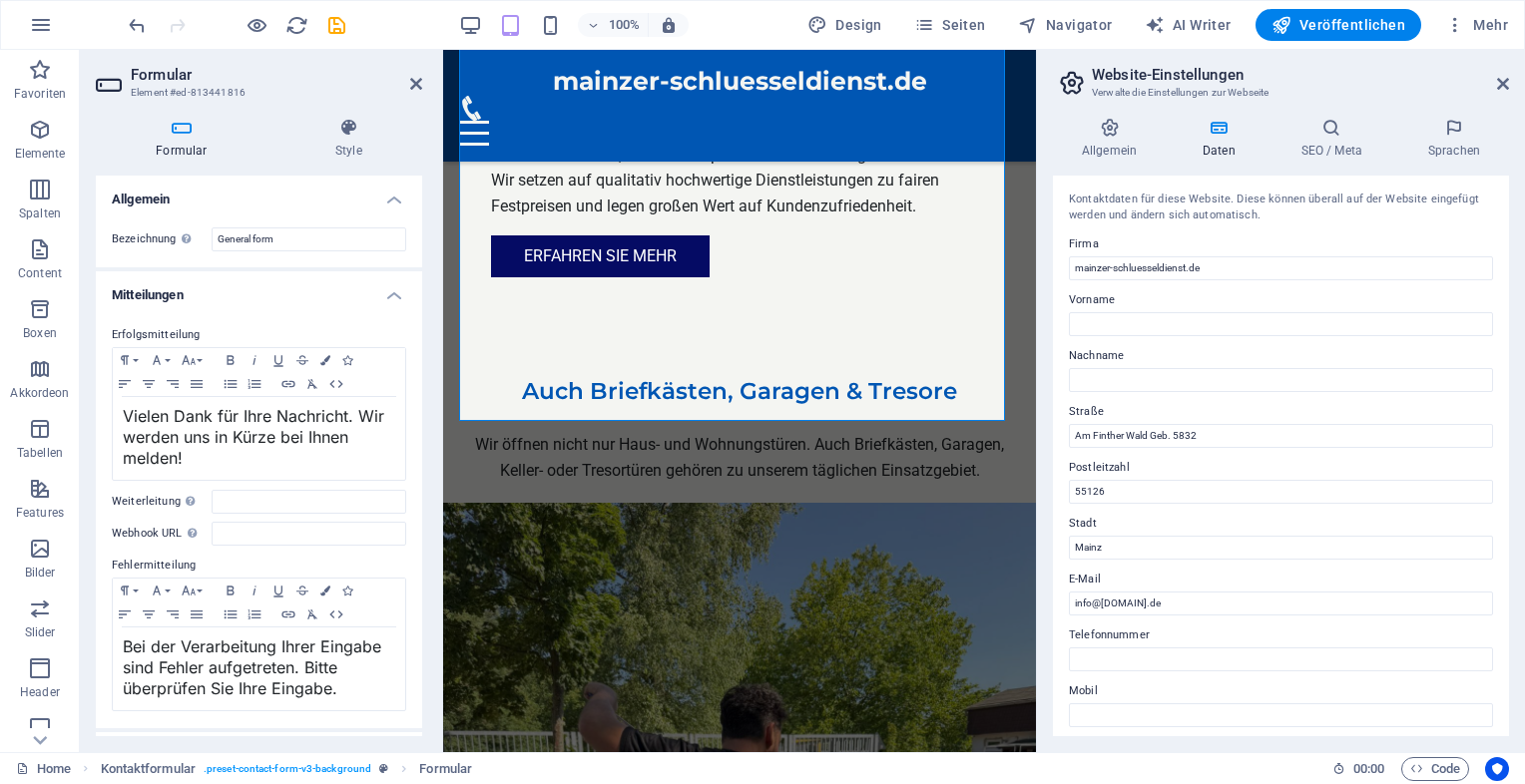 drag, startPoint x: 417, startPoint y: 324, endPoint x: 423, endPoint y: 481, distance: 157.11461 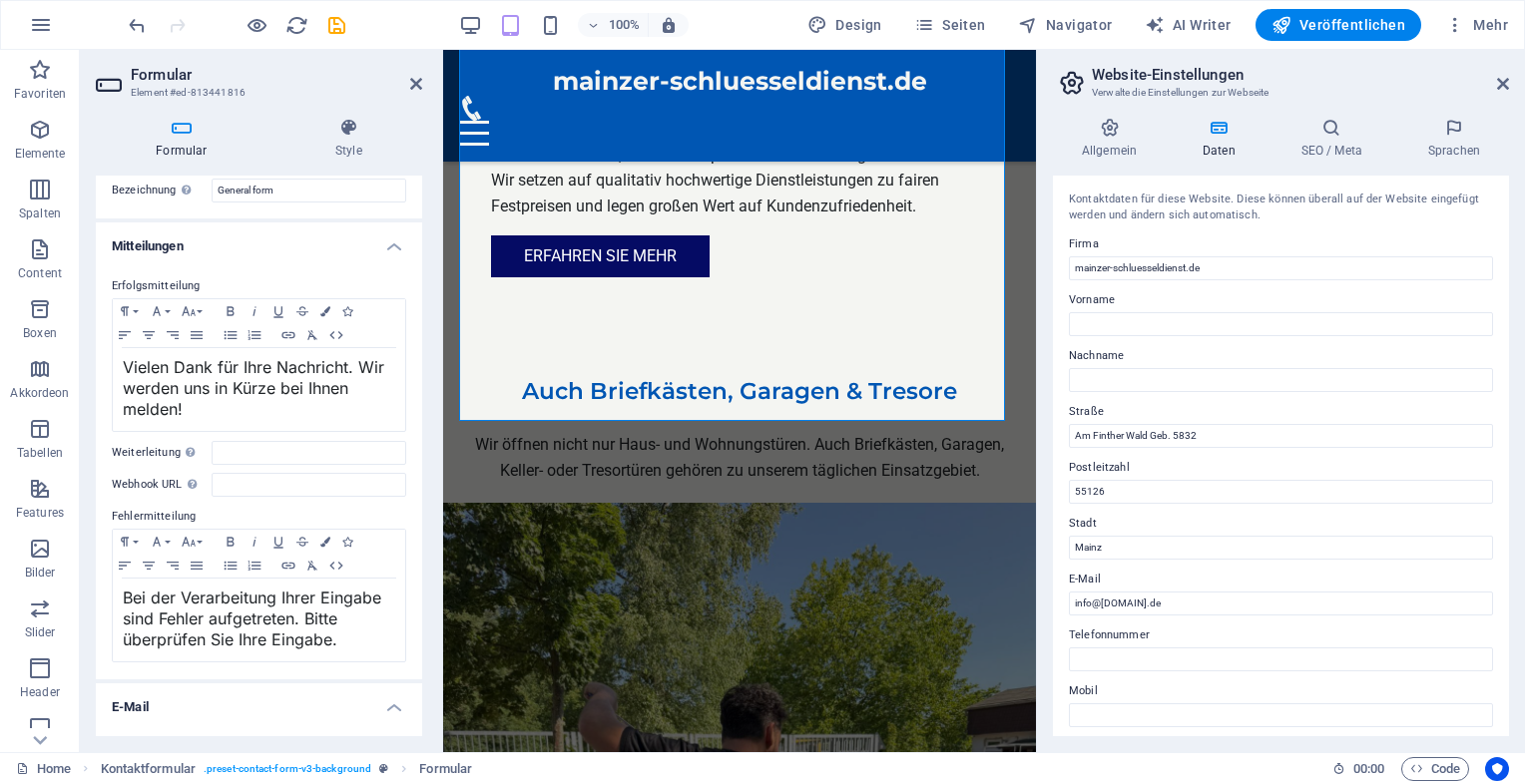 scroll, scrollTop: 0, scrollLeft: 0, axis: both 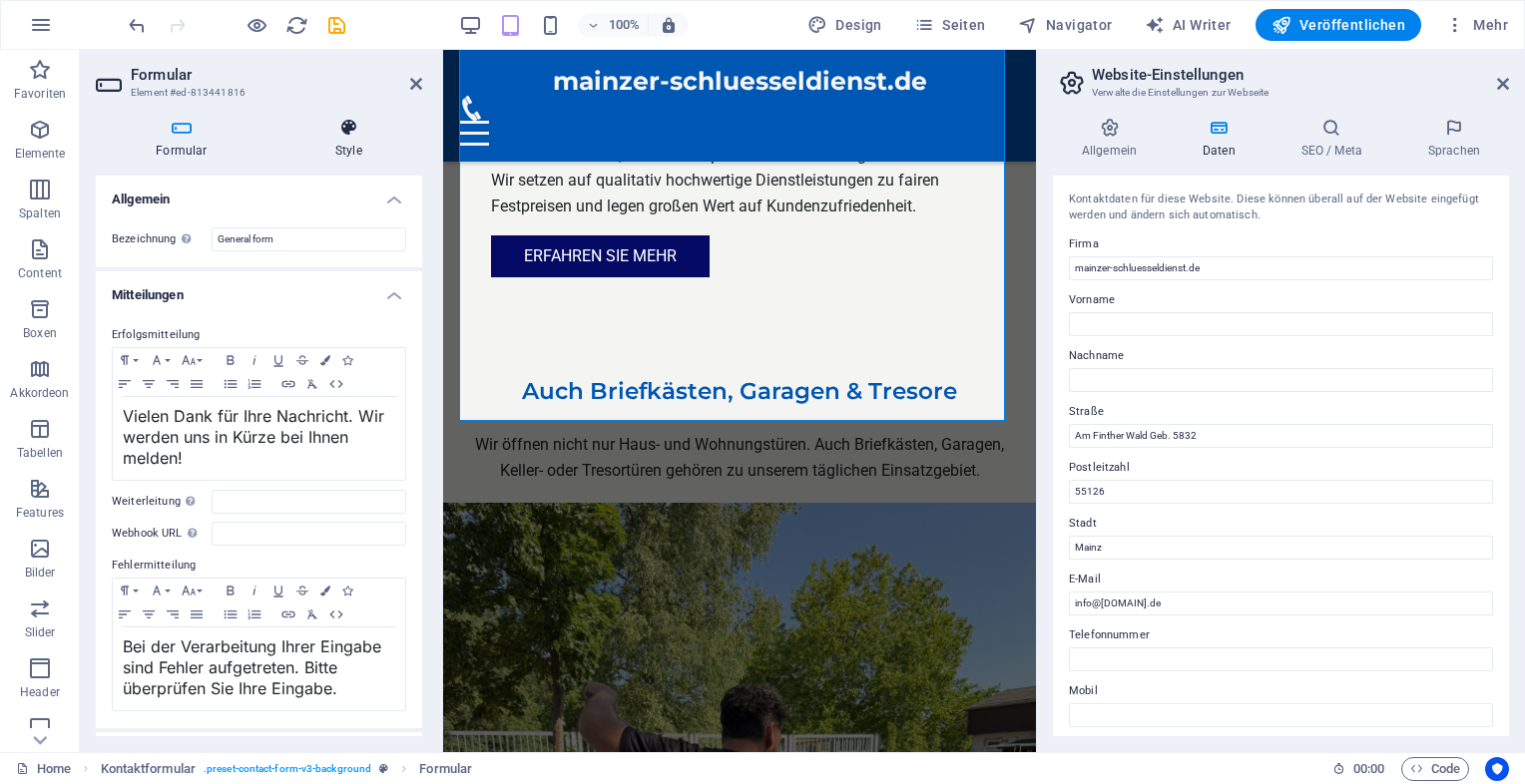 click at bounding box center (348, 128) 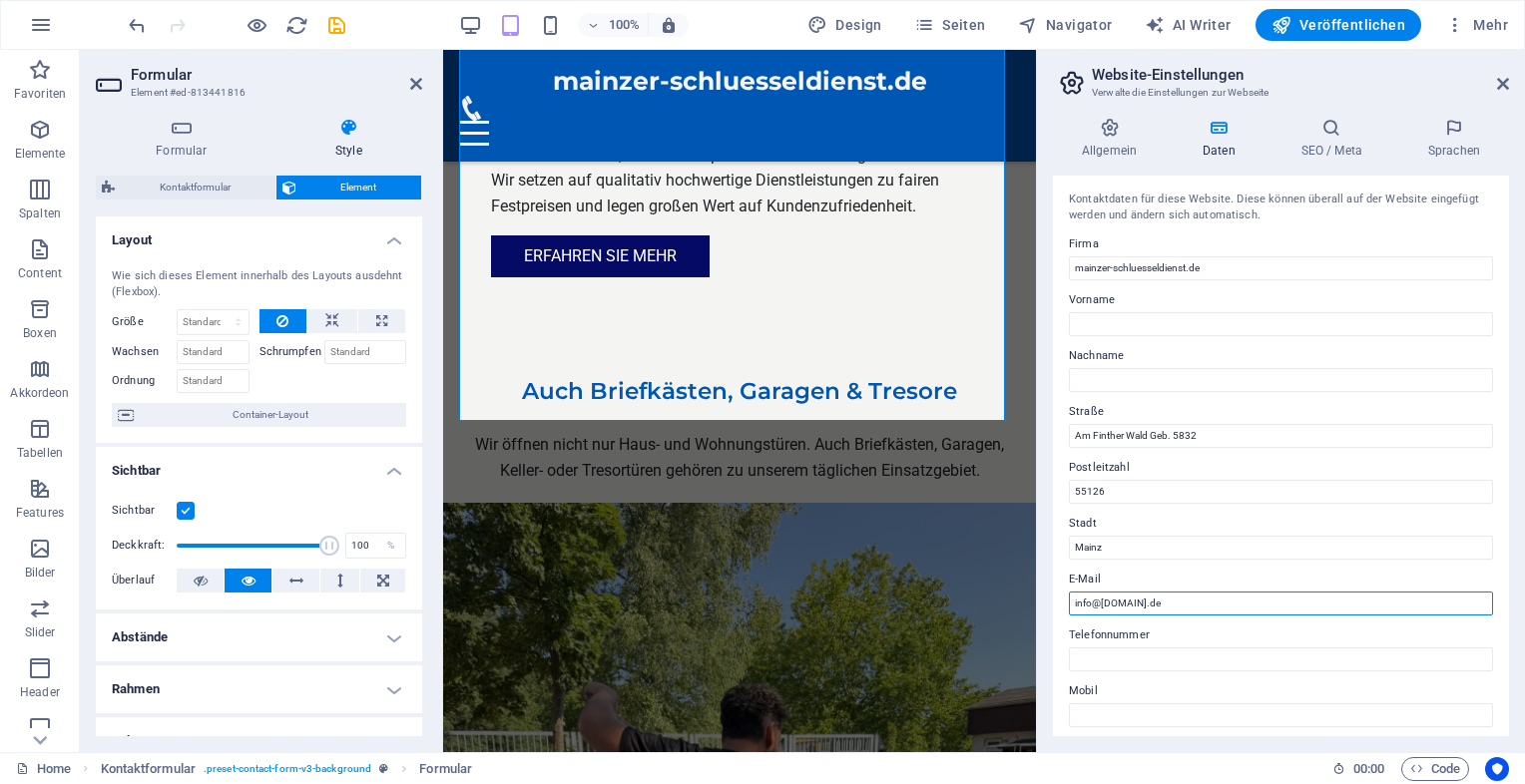 click on "info@[example.com]" at bounding box center (1280, 603) 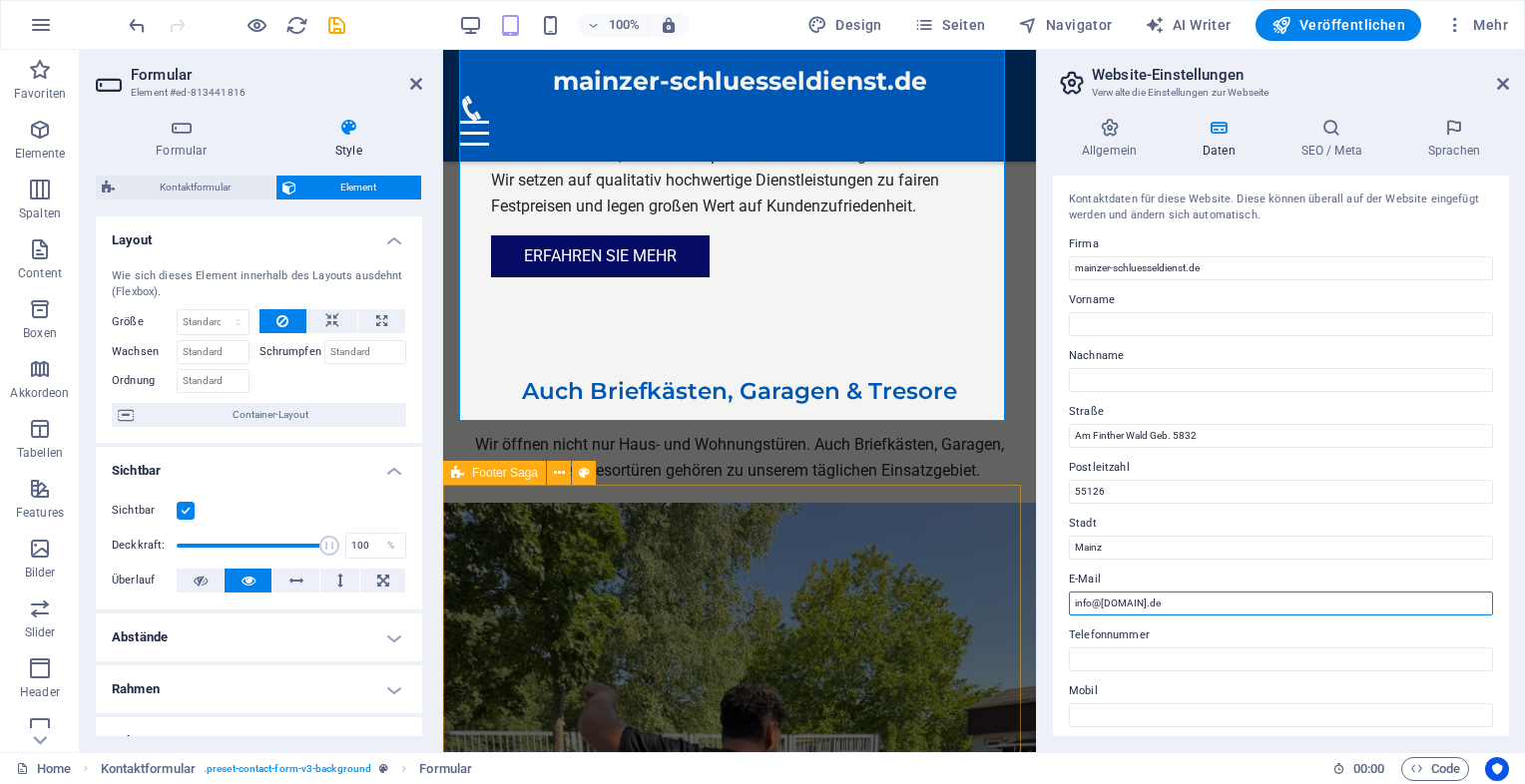 drag, startPoint x: 1690, startPoint y: 651, endPoint x: 1014, endPoint y: 629, distance: 676.35789 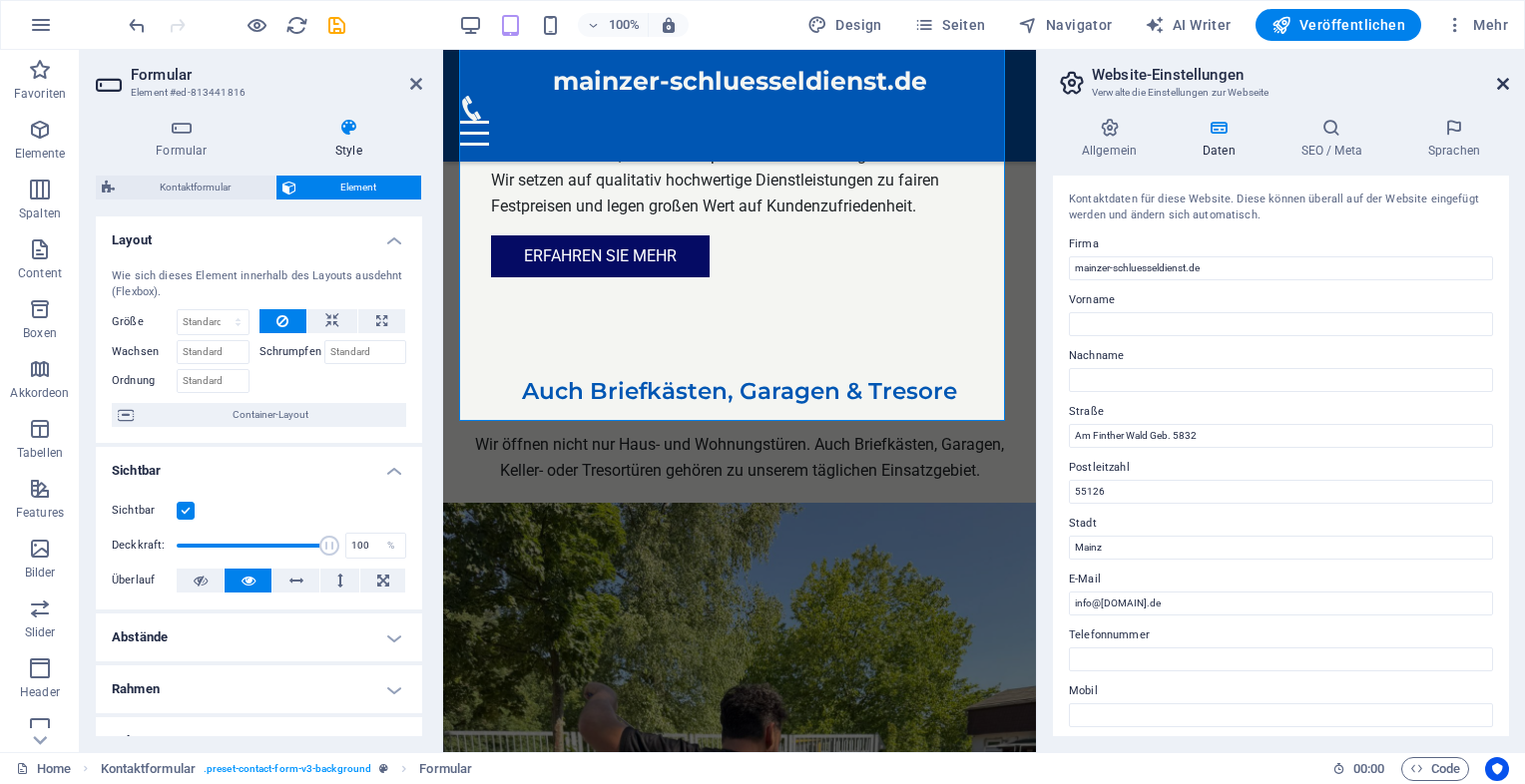 click at bounding box center (1503, 84) 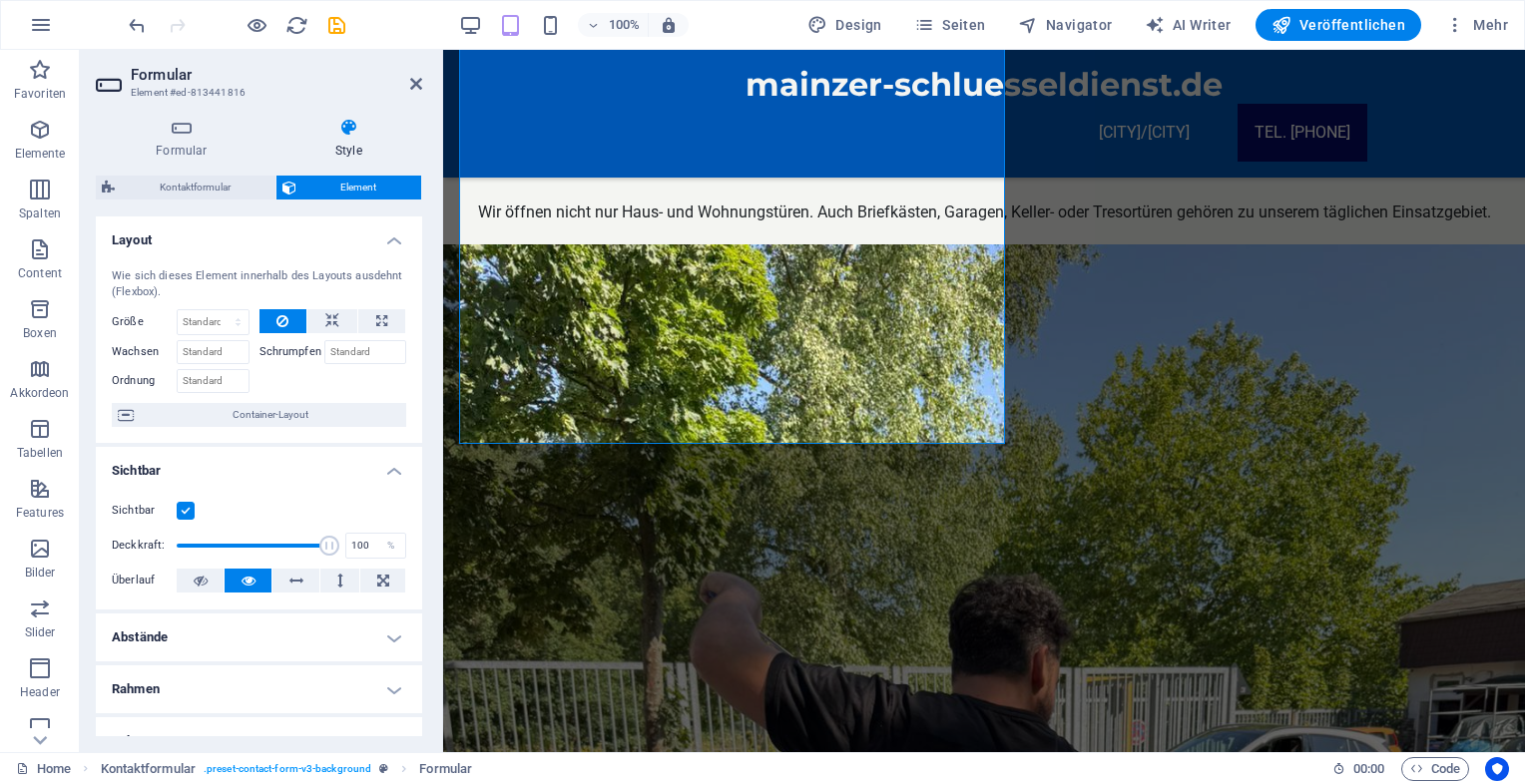 scroll, scrollTop: 8087, scrollLeft: 0, axis: vertical 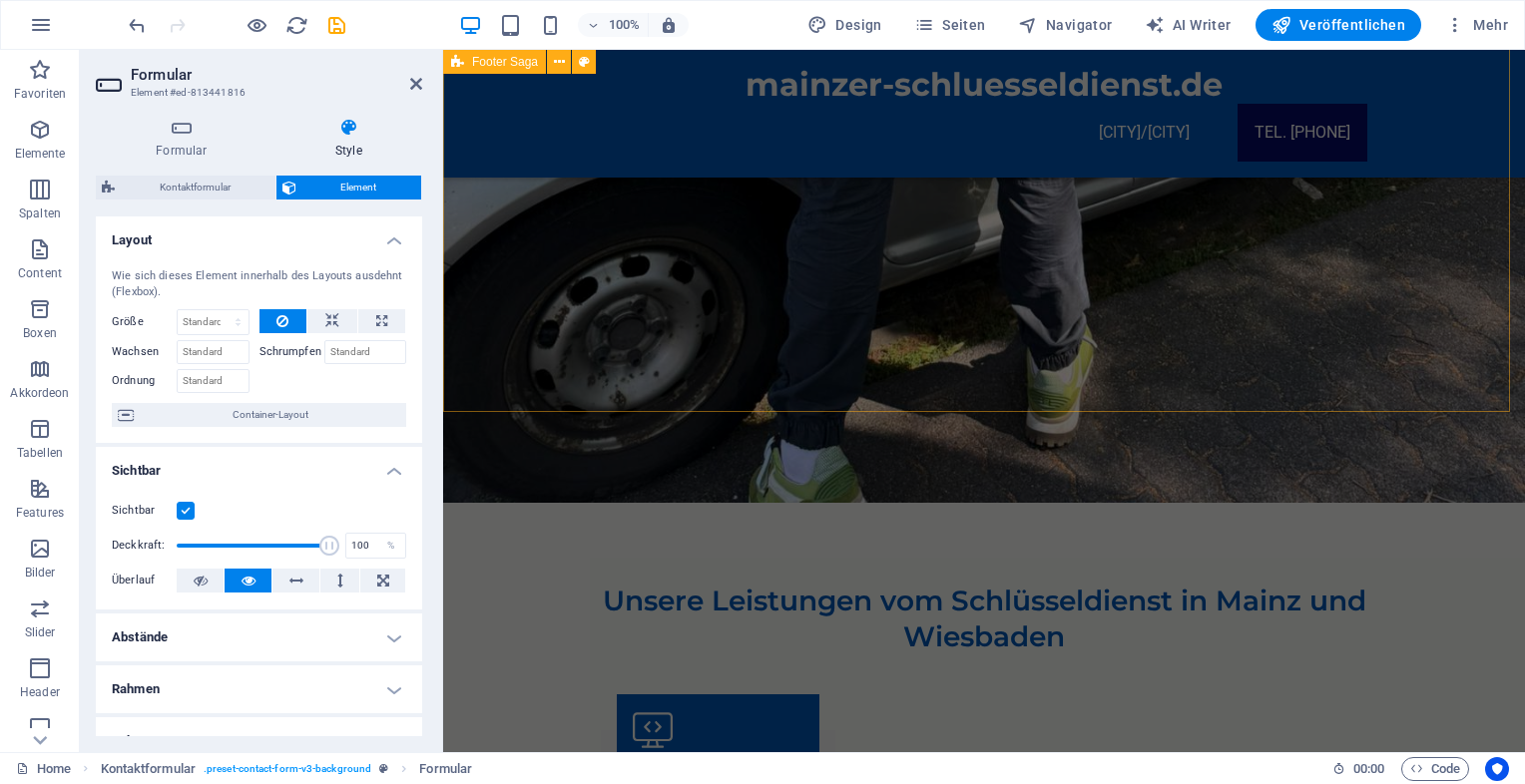 click on "Mainzer Schlüsseldienst - Ihr Partner für Türöffnungen und Sicherheitslösungen. Kontaktieren Sie uns für schnelle und professionelle Hilfe. Kontakt/ Impressum Am Finther Wald Geb. 5832 55126   Mainz   Mobil:  0157 - 380 13 407 Email:  info@mainzer-schluesseldienst.de Steuer Identifkationsnummer DE  70283676546 Verantwortlich für den Inhalt Sascha Markus Ossmann.   Beilegung von Verbraucherstreitigkeiten: Zur Teilnahme an einem Streitbeilegungsverfahren vor einer Verbraucherschlichtungsstelle sind wir nicht verpflichtet und nicht bereit. Navigation Mainz/Wiesbaden Datenschutz" at bounding box center (984, 5189) 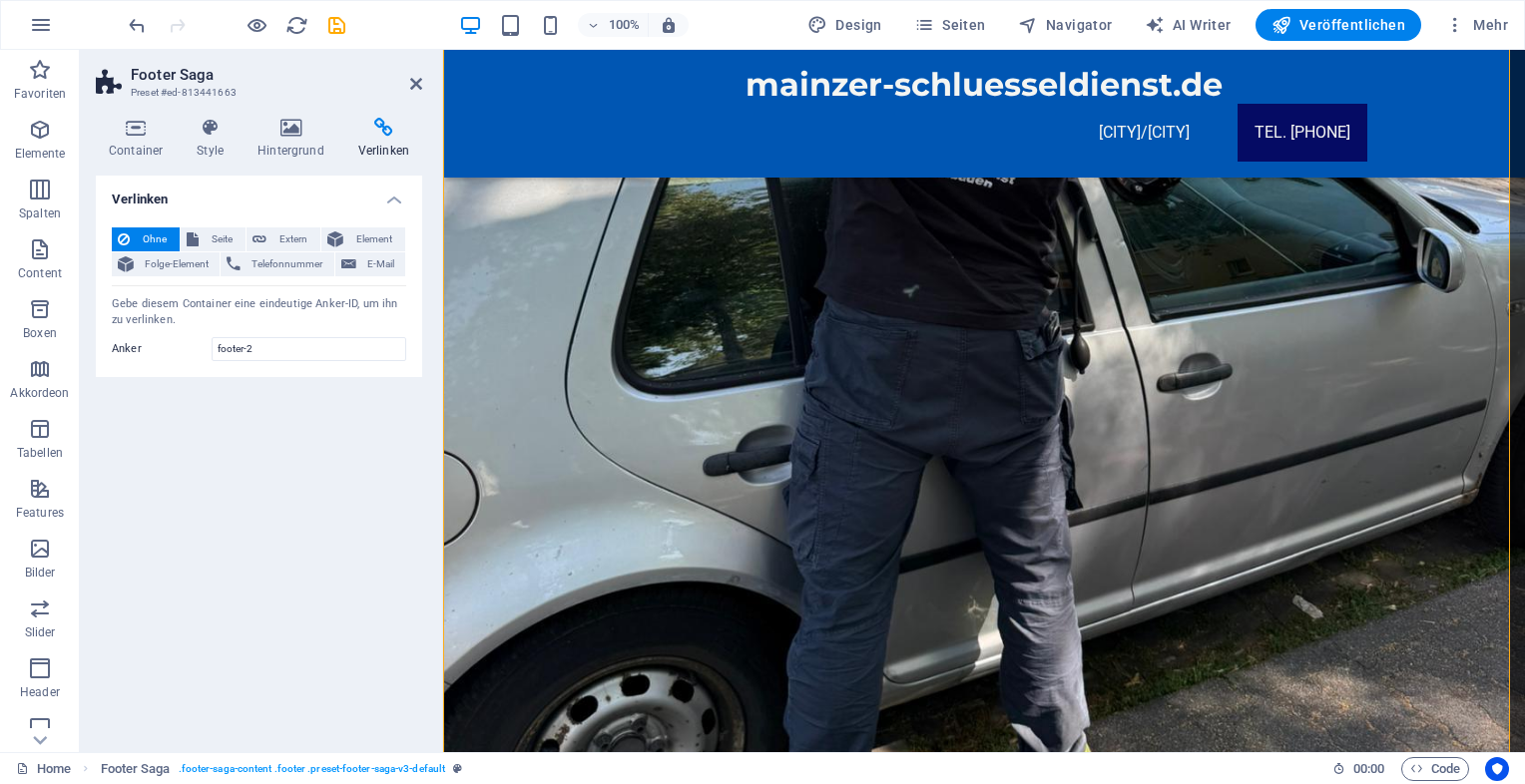 scroll, scrollTop: 8729, scrollLeft: 0, axis: vertical 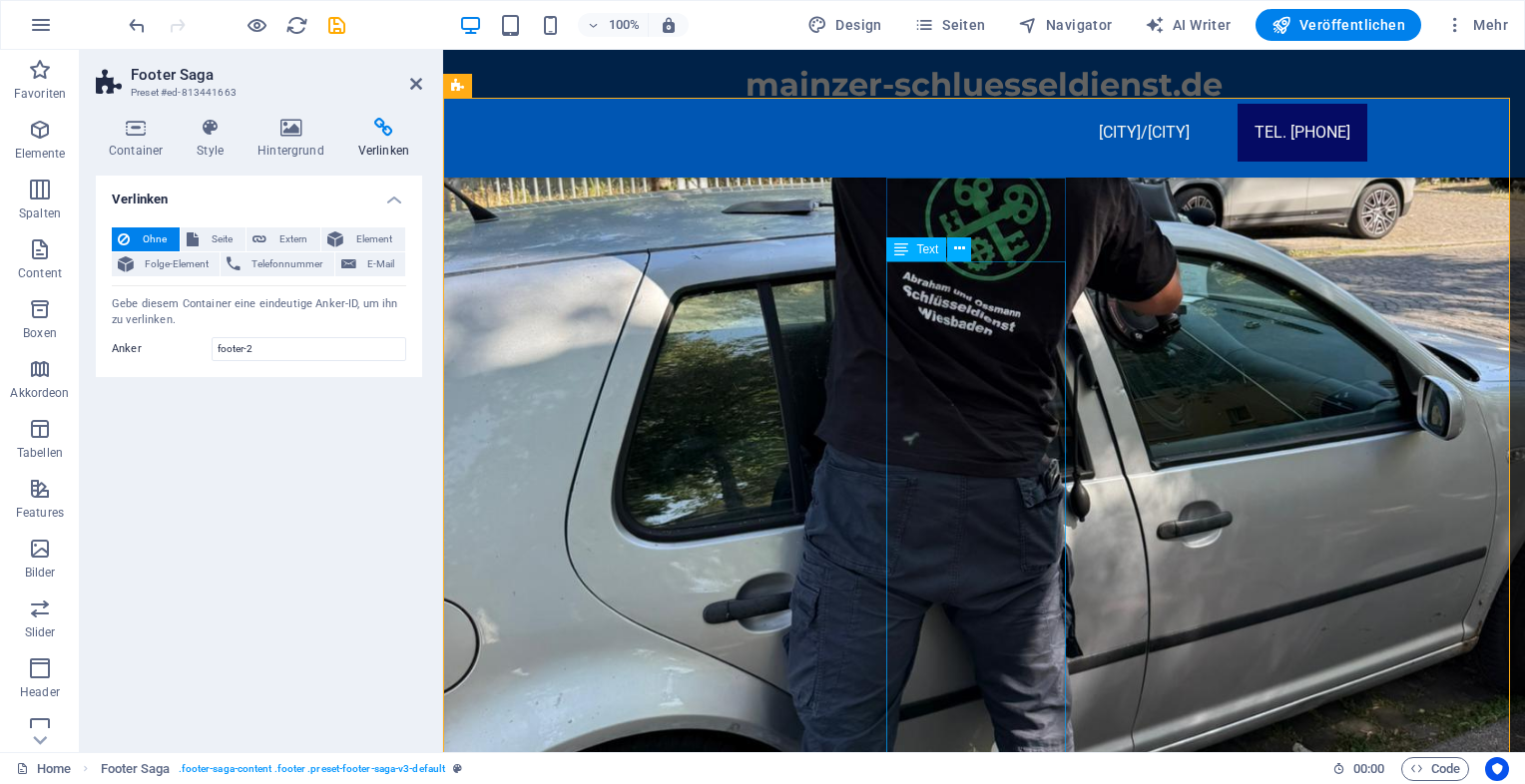 click on "Am Finther Wald Geb. 5832 55126   Mainz   Mobil:  0157 - 380 13 407 Email:  info@mainzer-schluesseldienst.de Steuer Identifkationsnummer DE  70283676546 Verantwortlich für den Inhalt Sascha Markus Ossmann.   Beilegung von Verbraucherstreitigkeiten: Zur Teilnahme an einem Streitbeilegungsverfahren vor einer Verbraucherschlichtungsstelle sind wir nicht verpflichtet und nicht bereit." at bounding box center (549, 6132) 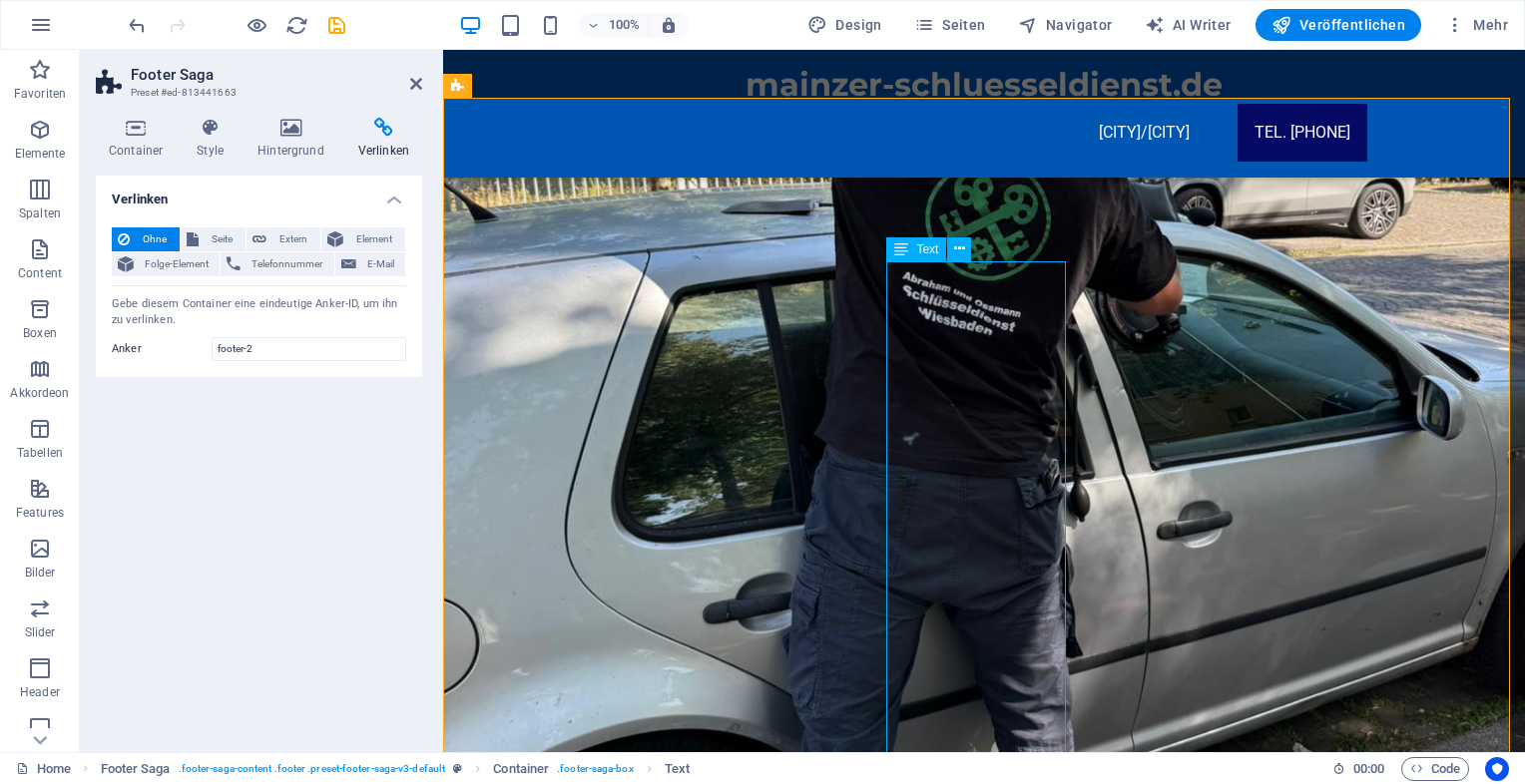 click on "Am Finther Wald Geb. 5832 55126   Mainz   Mobil:  0157 - 380 13 407 Email:  info@mainzer-schluesseldienst.de Steuer Identifkationsnummer DE  70283676546 Verantwortlich für den Inhalt Sascha Markus Ossmann.   Beilegung von Verbraucherstreitigkeiten: Zur Teilnahme an einem Streitbeilegungsverfahren vor einer Verbraucherschlichtungsstelle sind wir nicht verpflichtet und nicht bereit." at bounding box center (549, 6132) 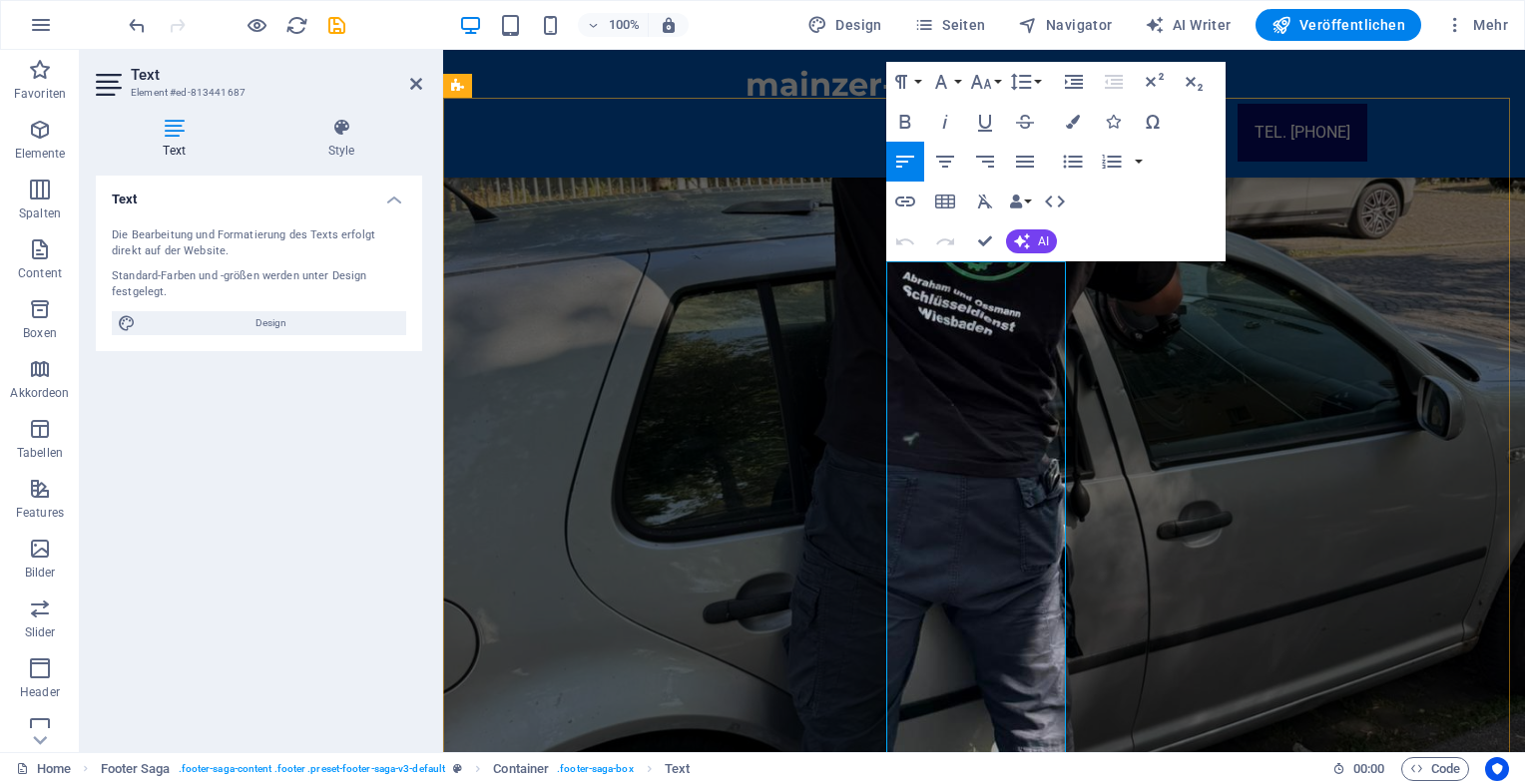 click on "Am Finther Wald Geb. 5832" at bounding box center [535, 5851] 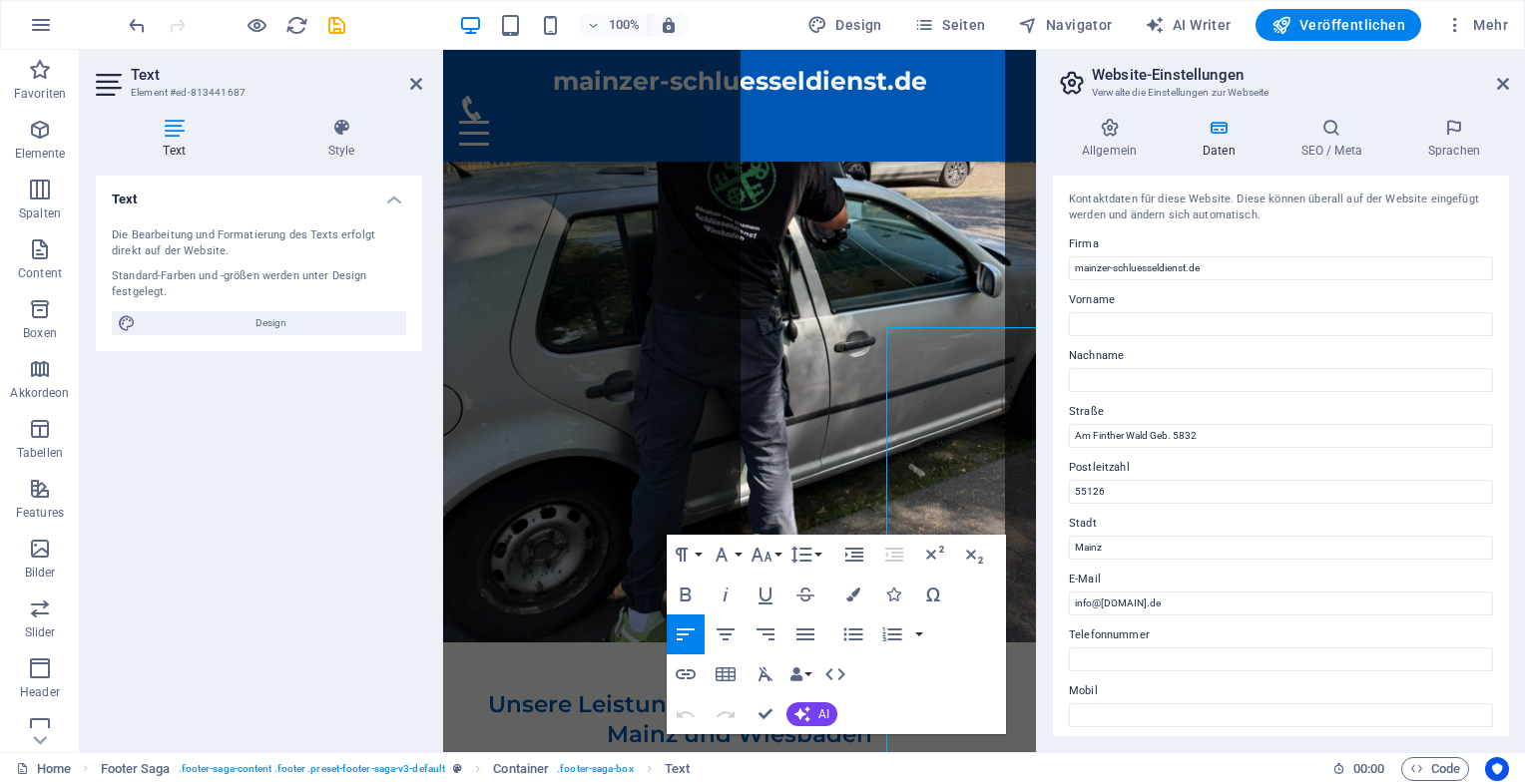 scroll, scrollTop: 8662, scrollLeft: 0, axis: vertical 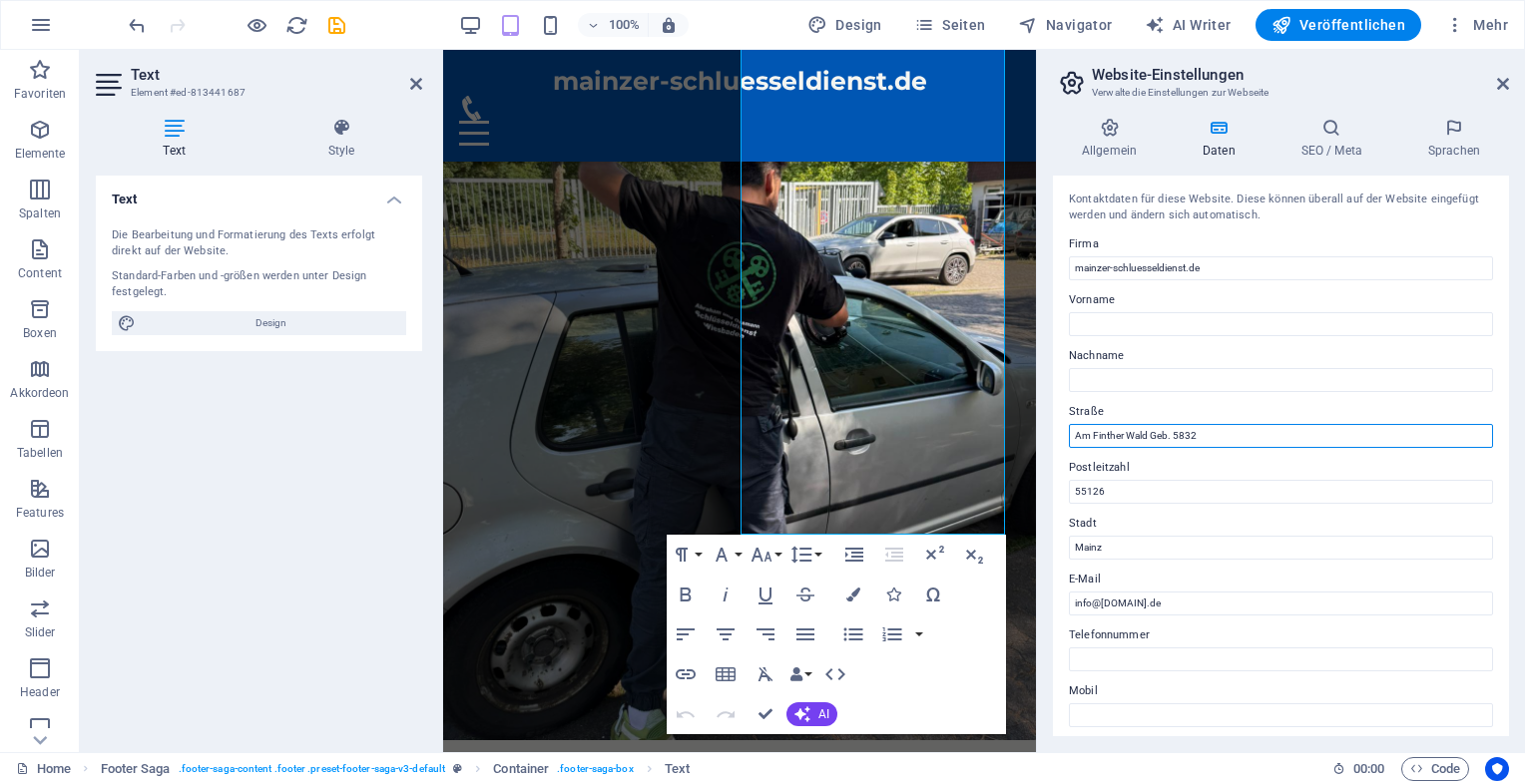 click on "Am Finther Wald Geb. 5832" at bounding box center (1280, 436) 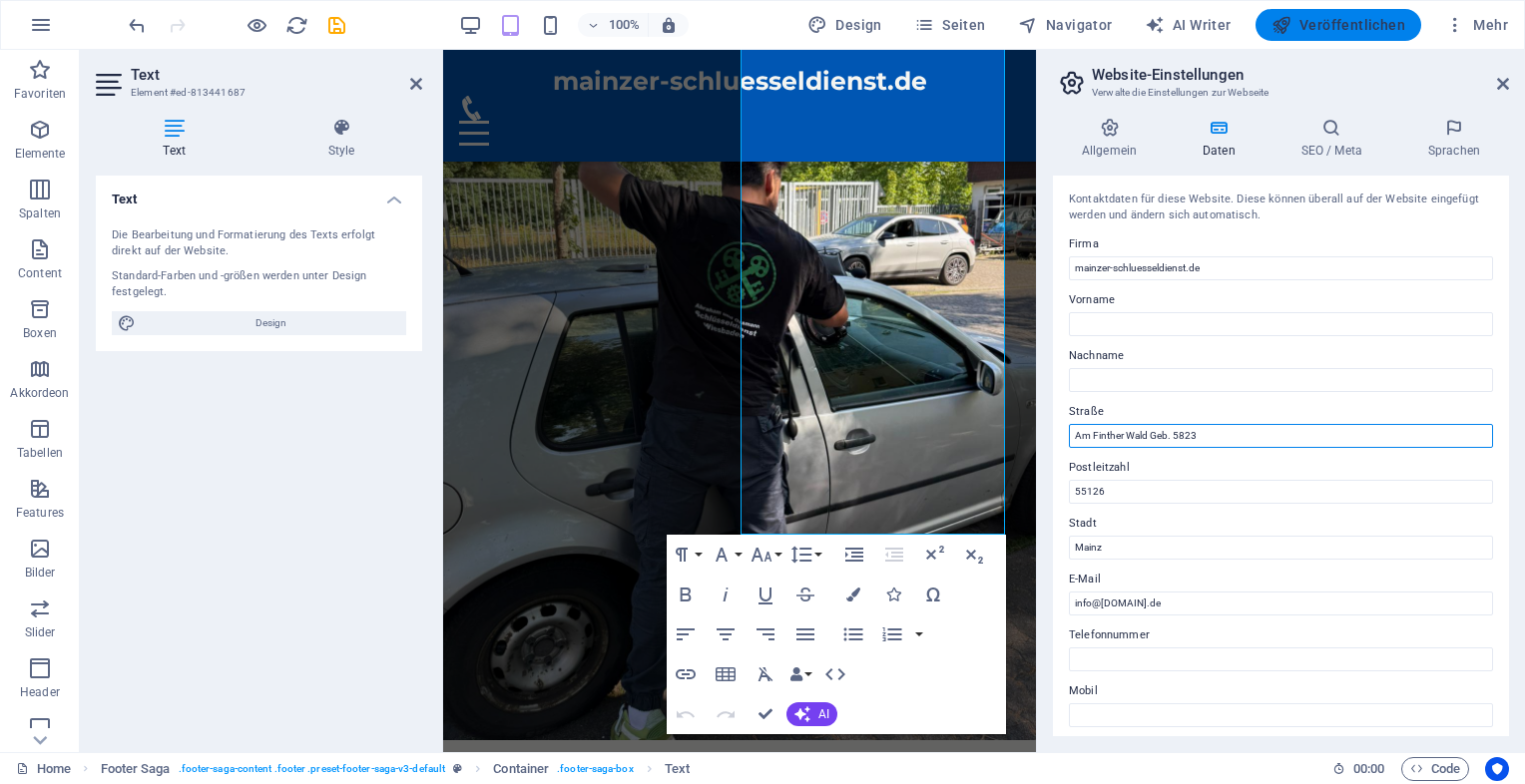 type on "Am Finther Wald Geb. 5823" 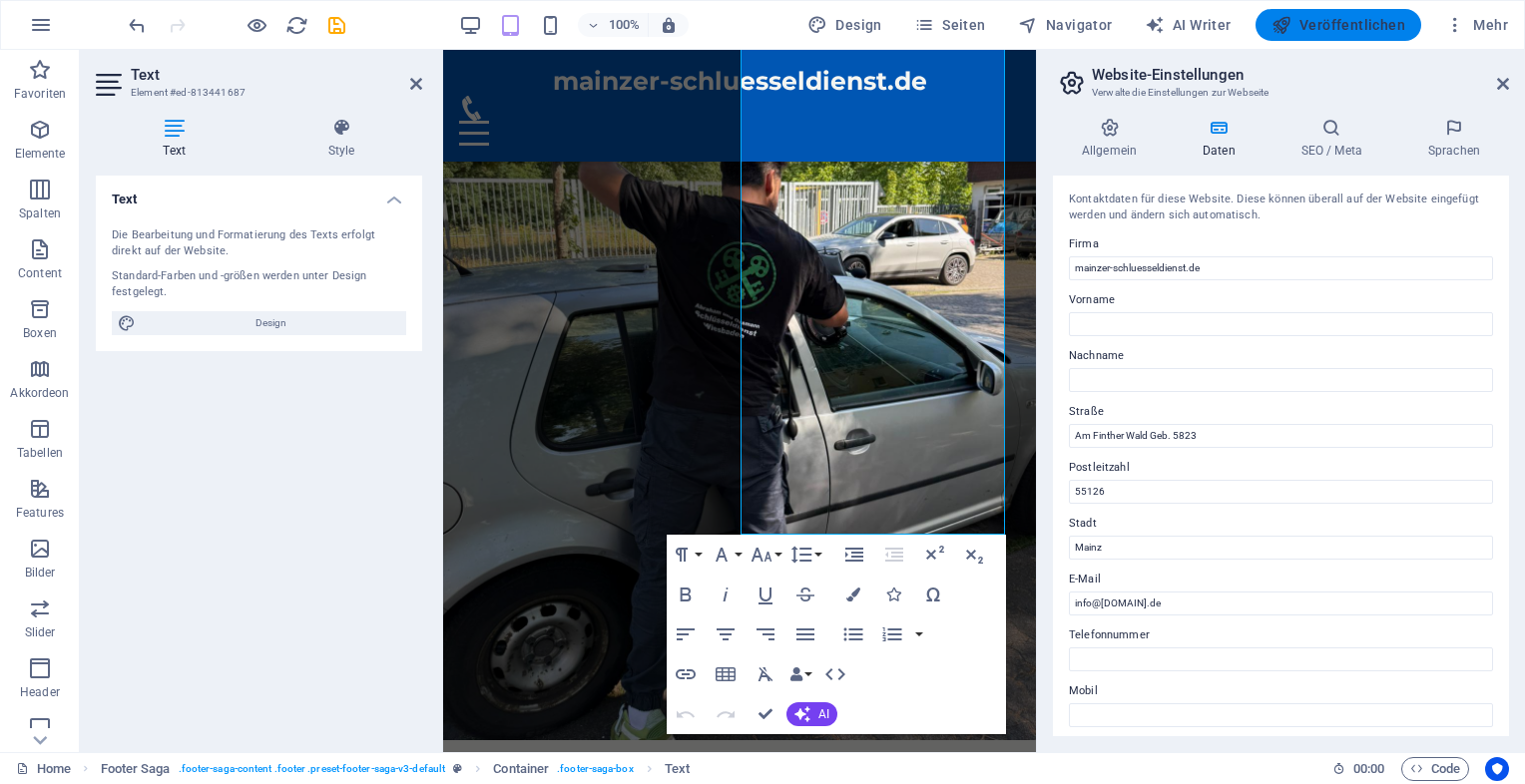 click on "Veröffentlichen" at bounding box center (1338, 25) 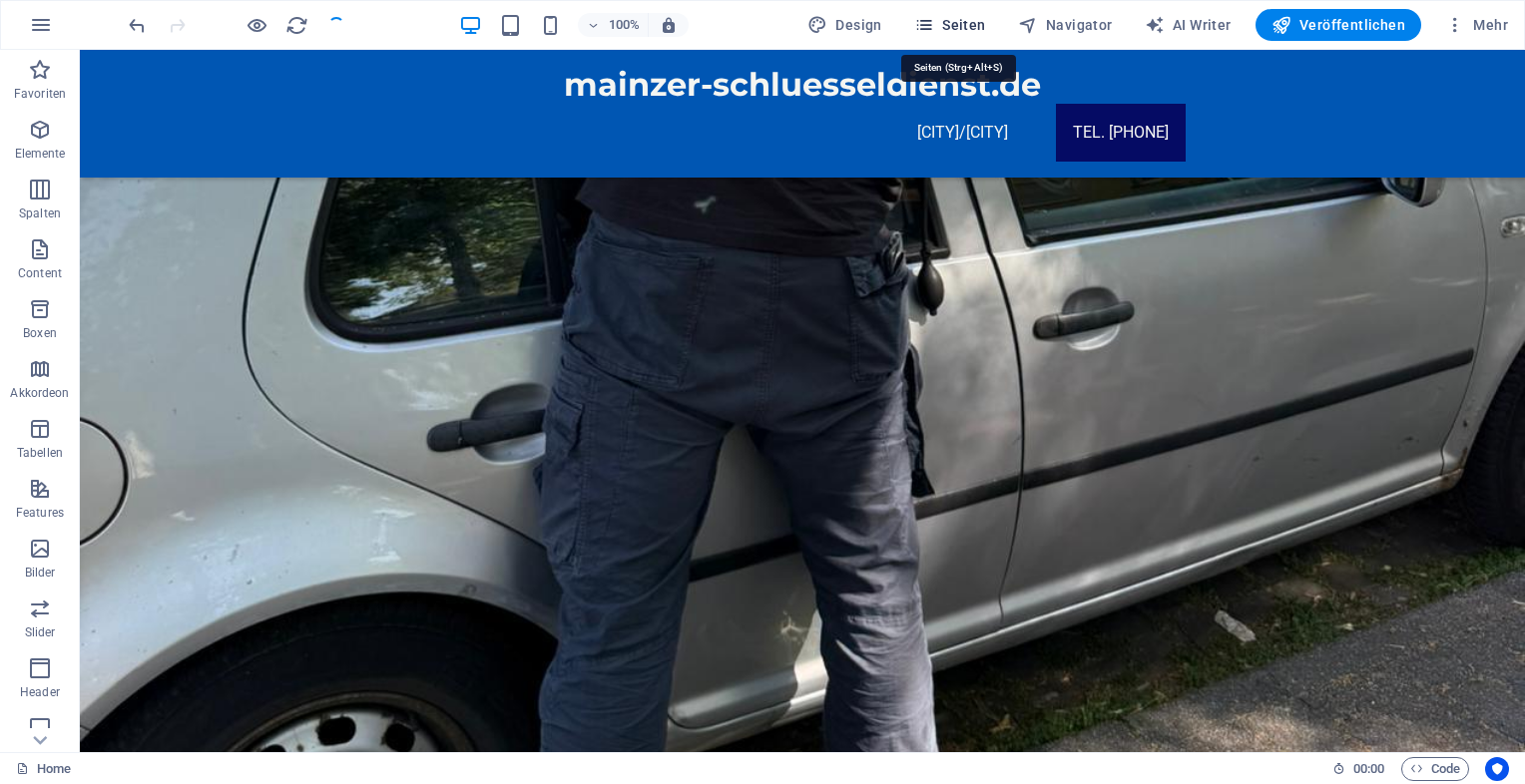 click on "Seiten" at bounding box center [950, 25] 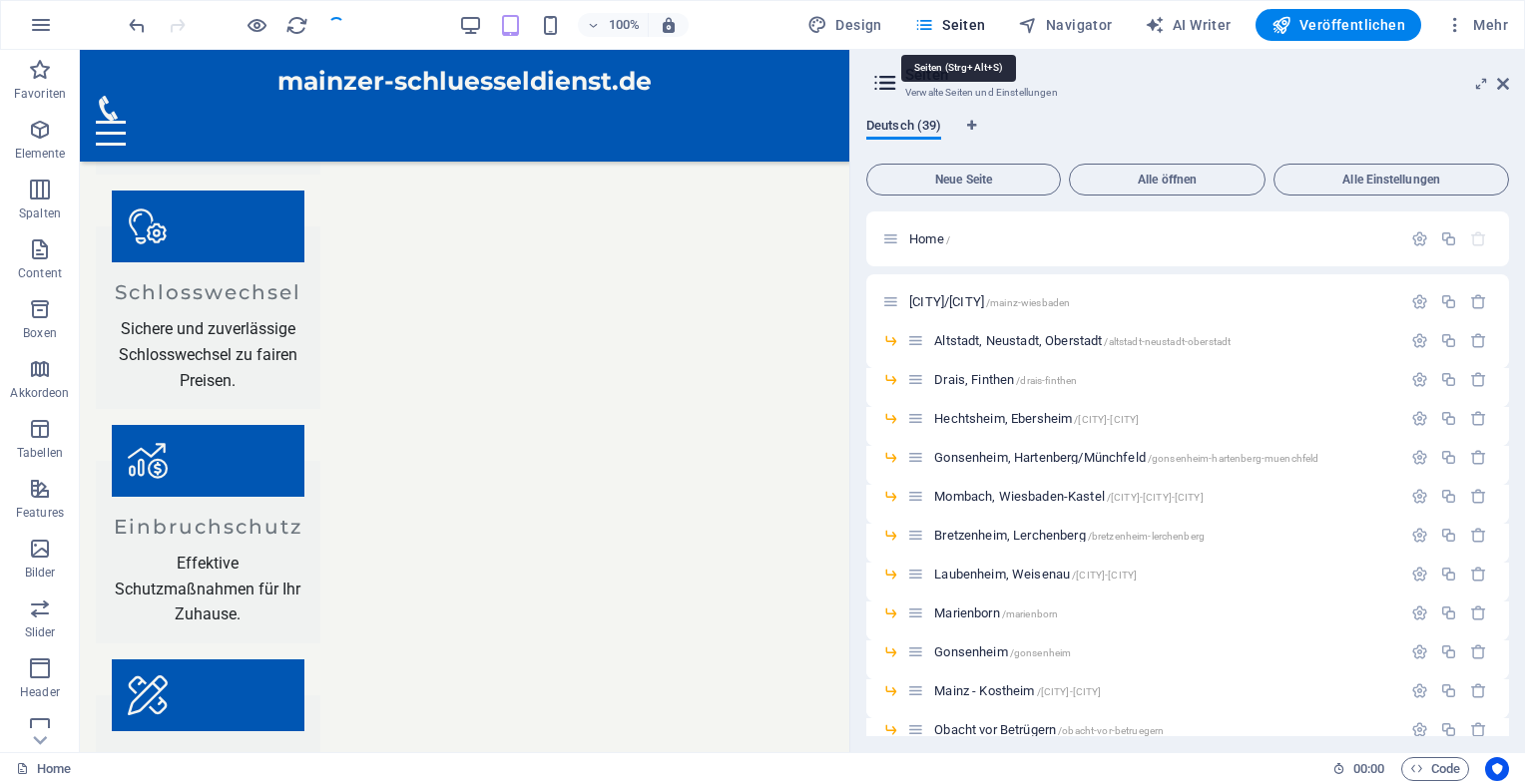 scroll, scrollTop: 8580, scrollLeft: 0, axis: vertical 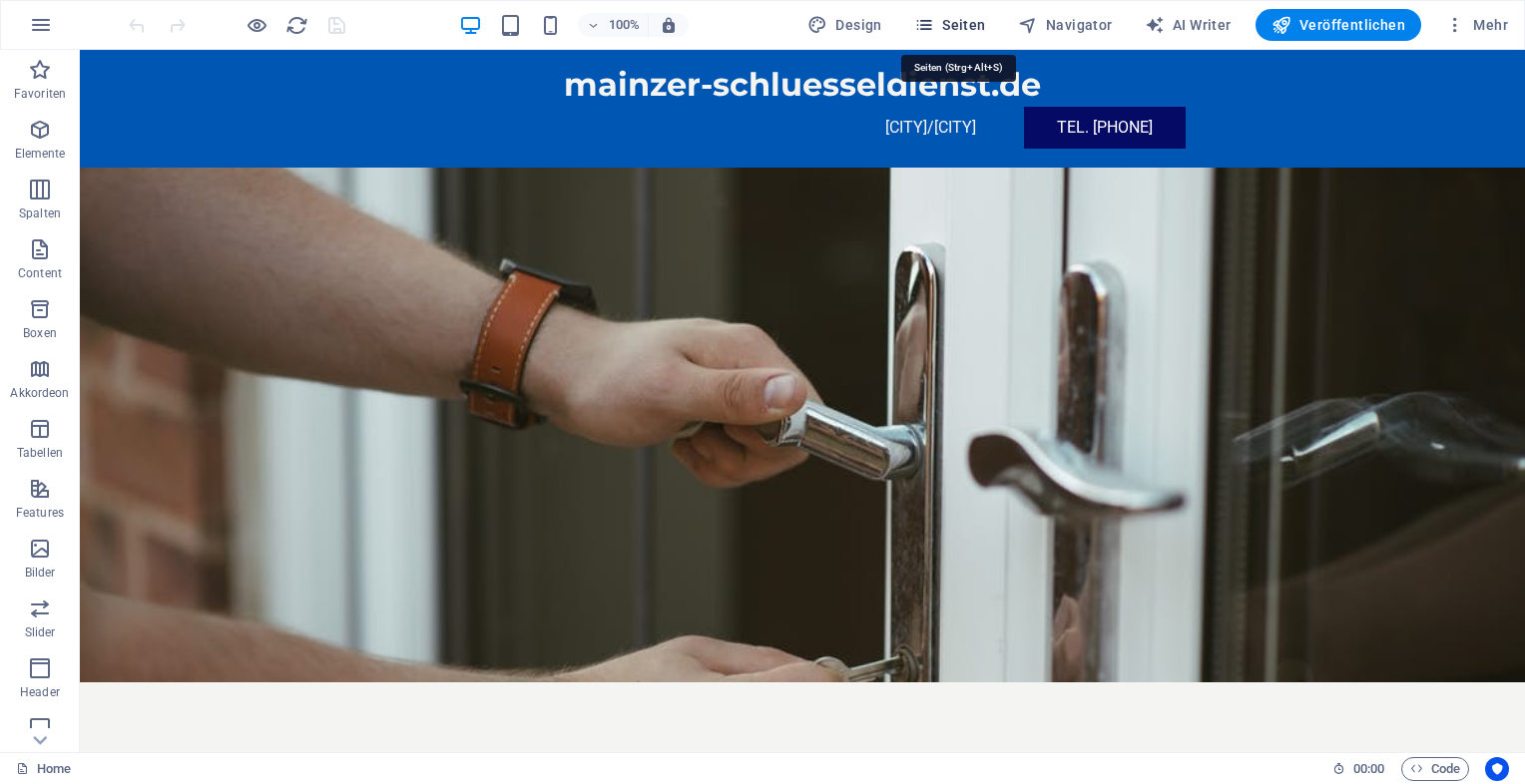 click on "Seiten" at bounding box center (950, 25) 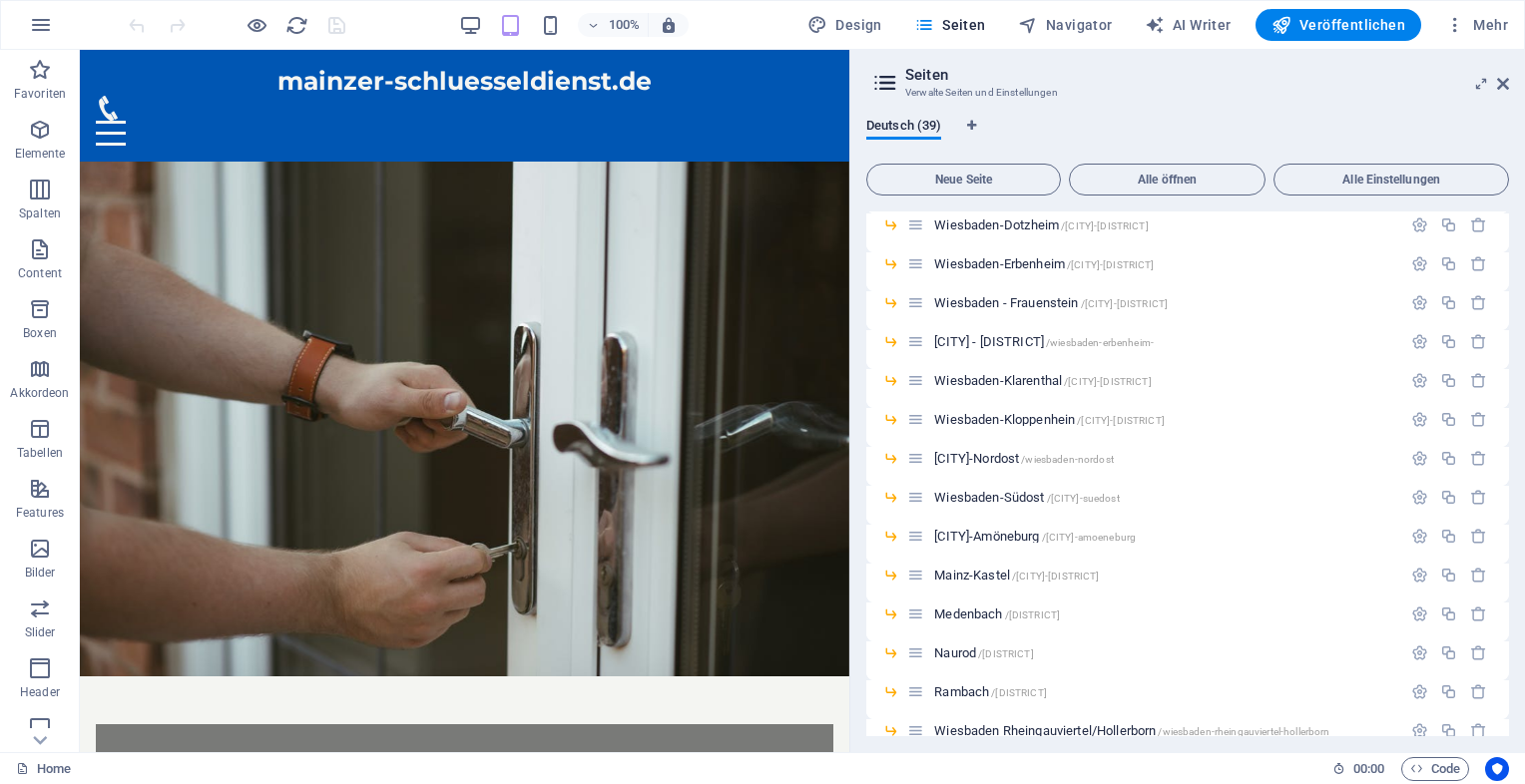scroll, scrollTop: 1088, scrollLeft: 0, axis: vertical 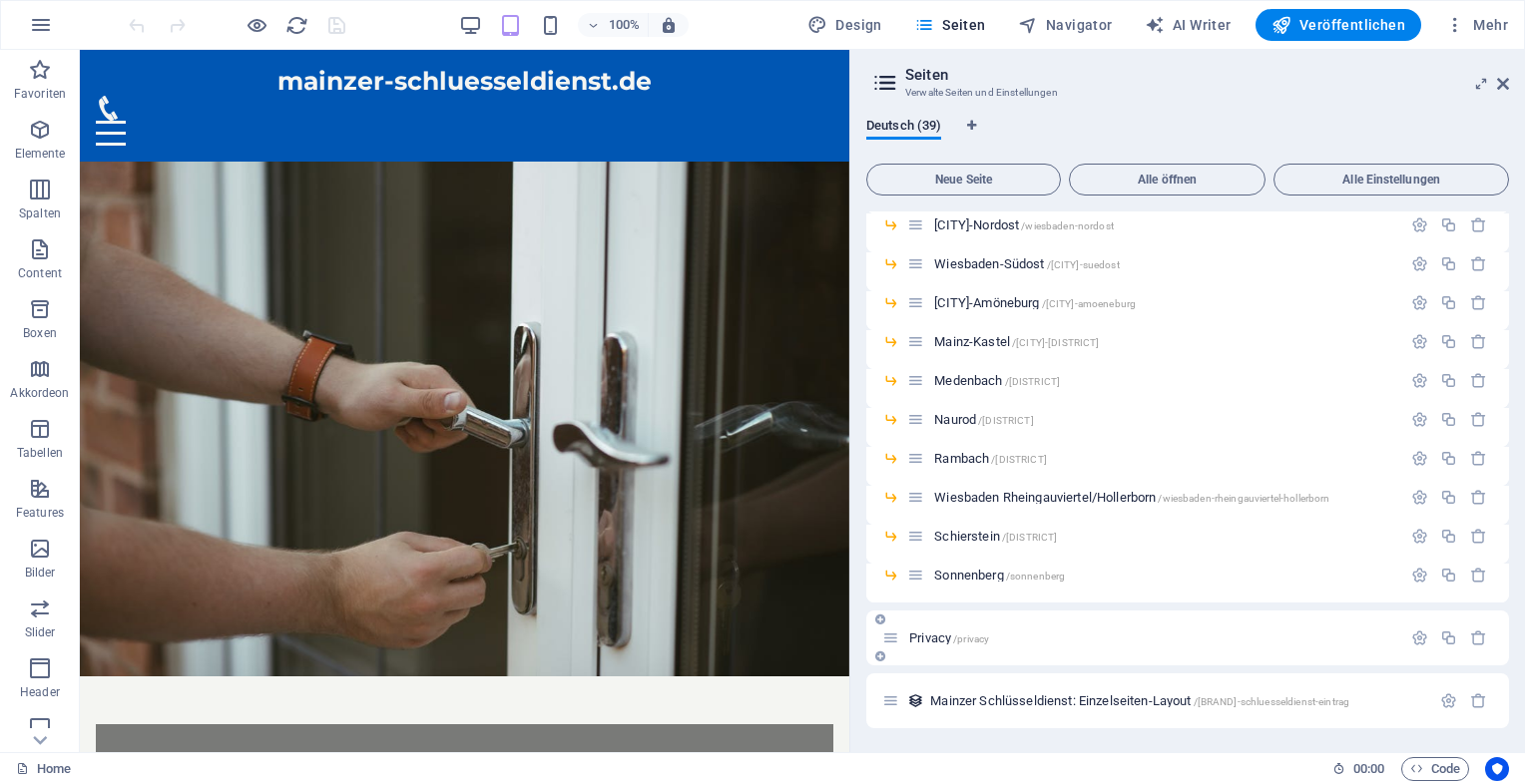 click on "Privacy /privacy" at bounding box center [949, 637] 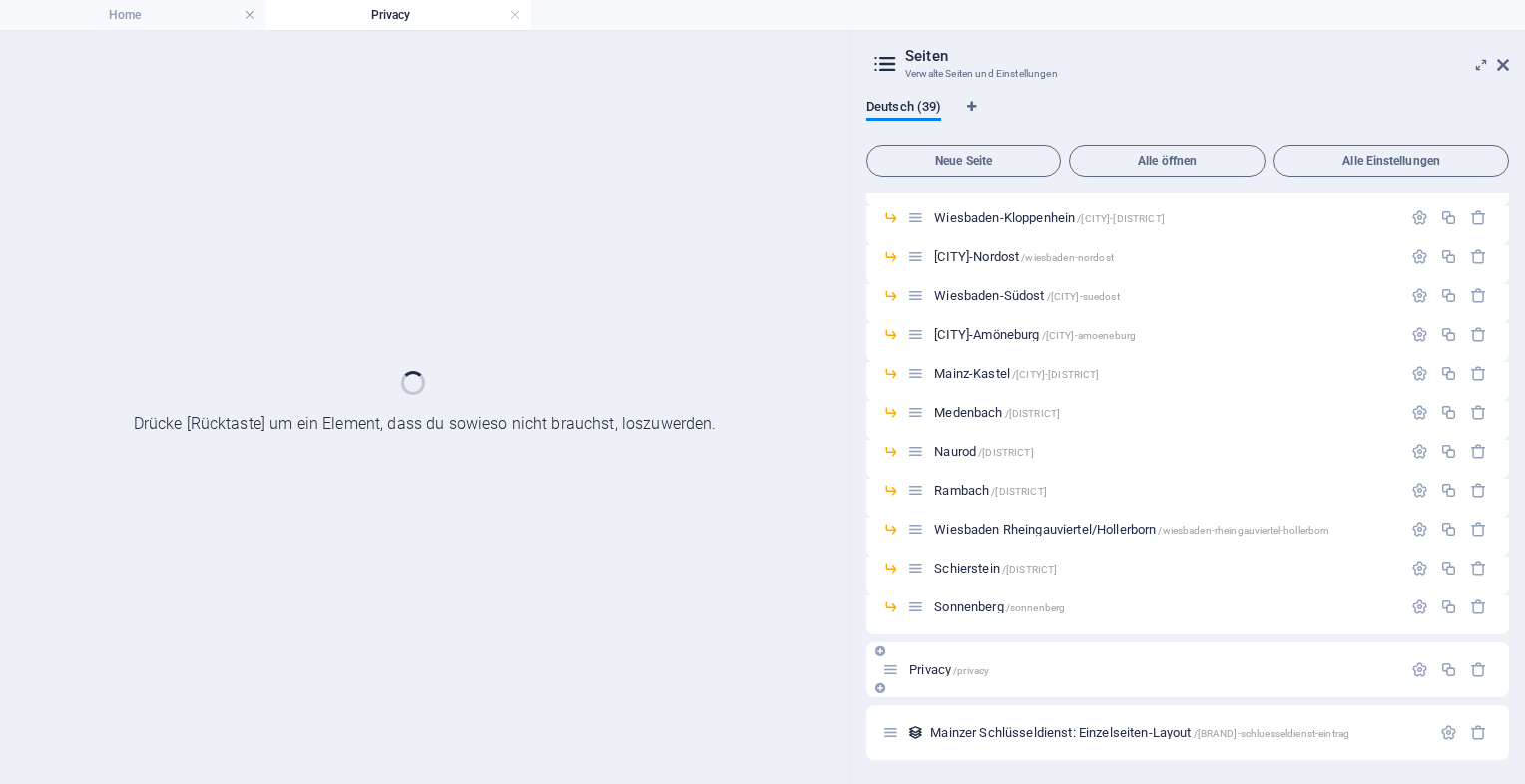 scroll, scrollTop: 1037, scrollLeft: 0, axis: vertical 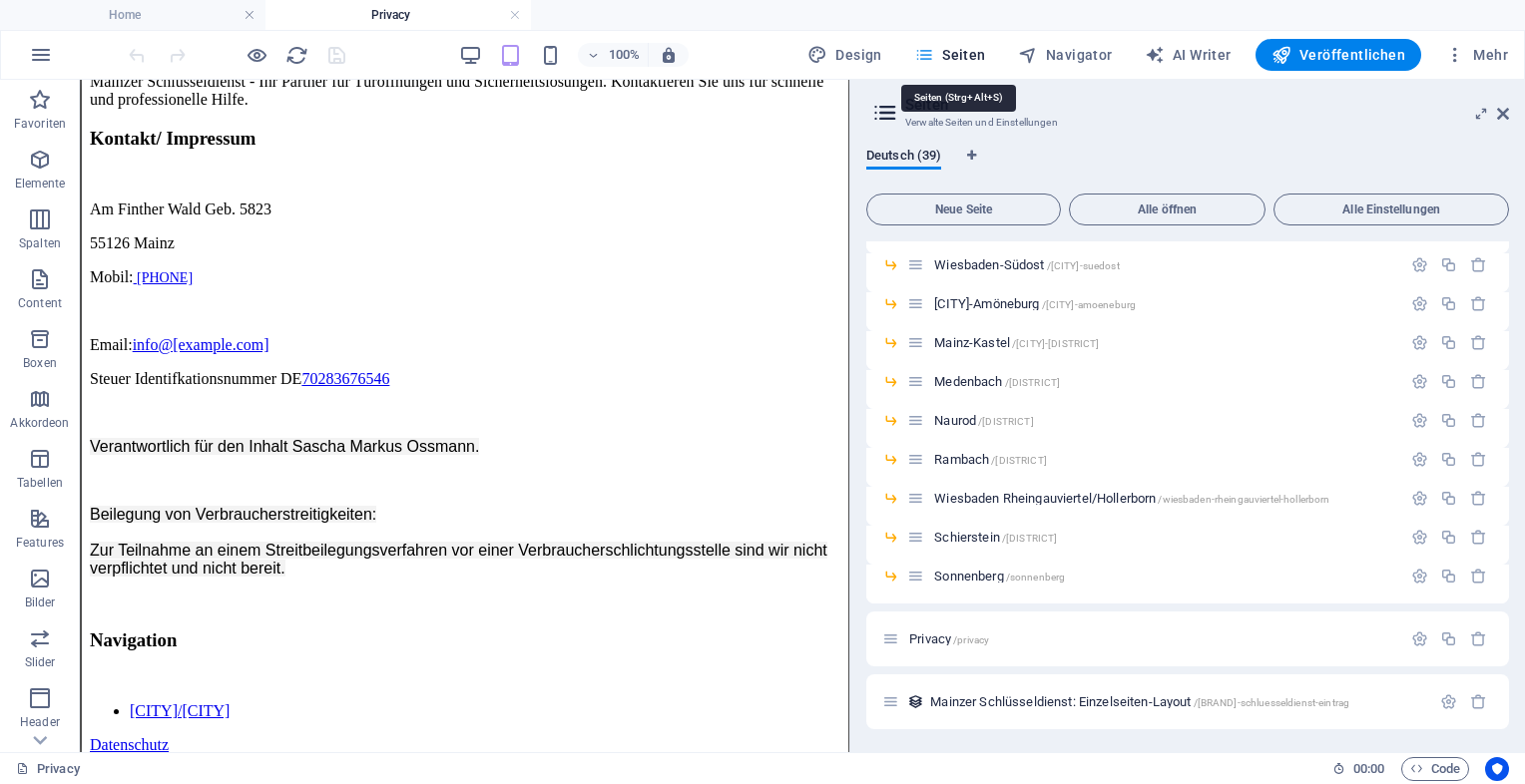click on "Seiten" at bounding box center (950, 55) 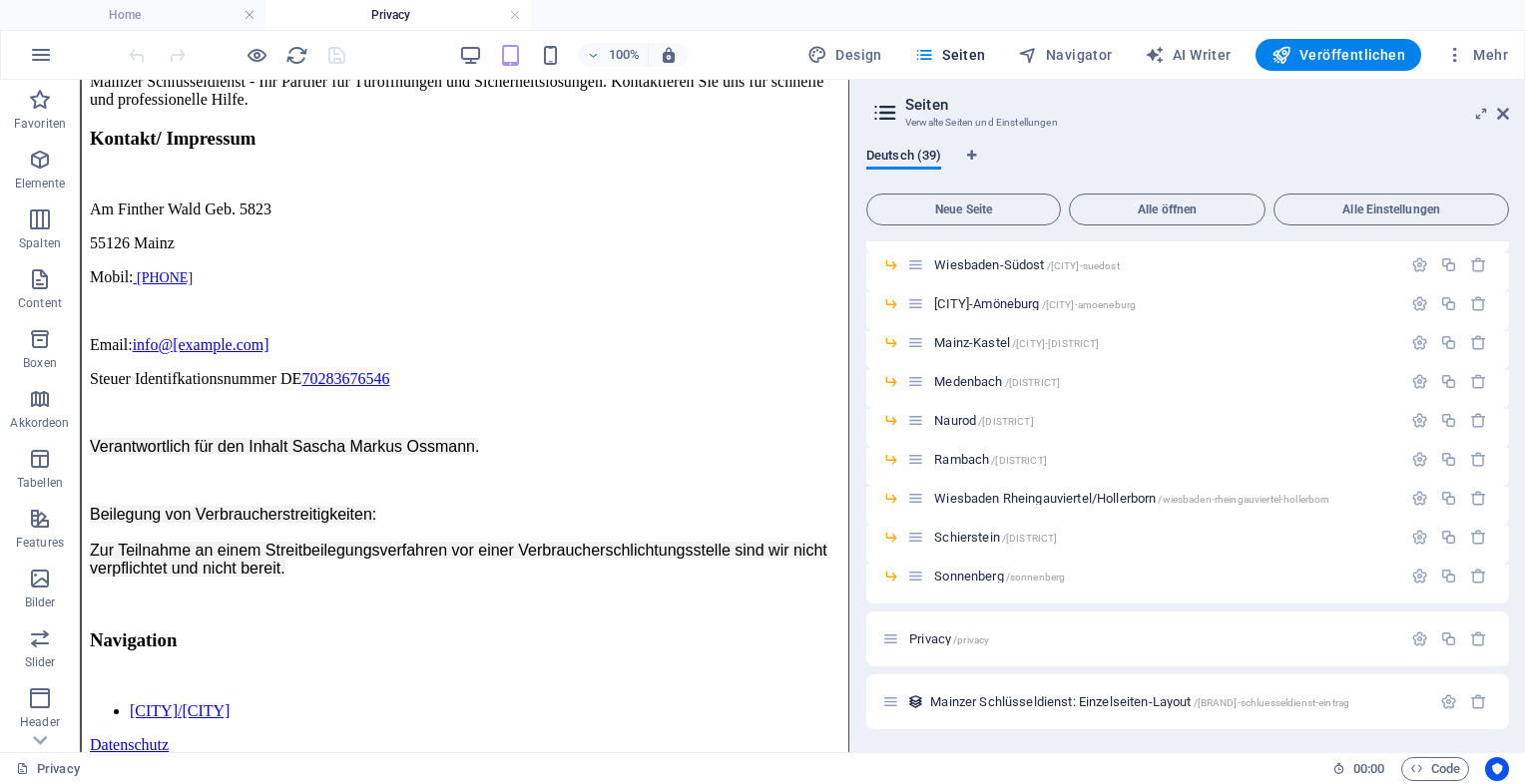 scroll, scrollTop: 6750, scrollLeft: 0, axis: vertical 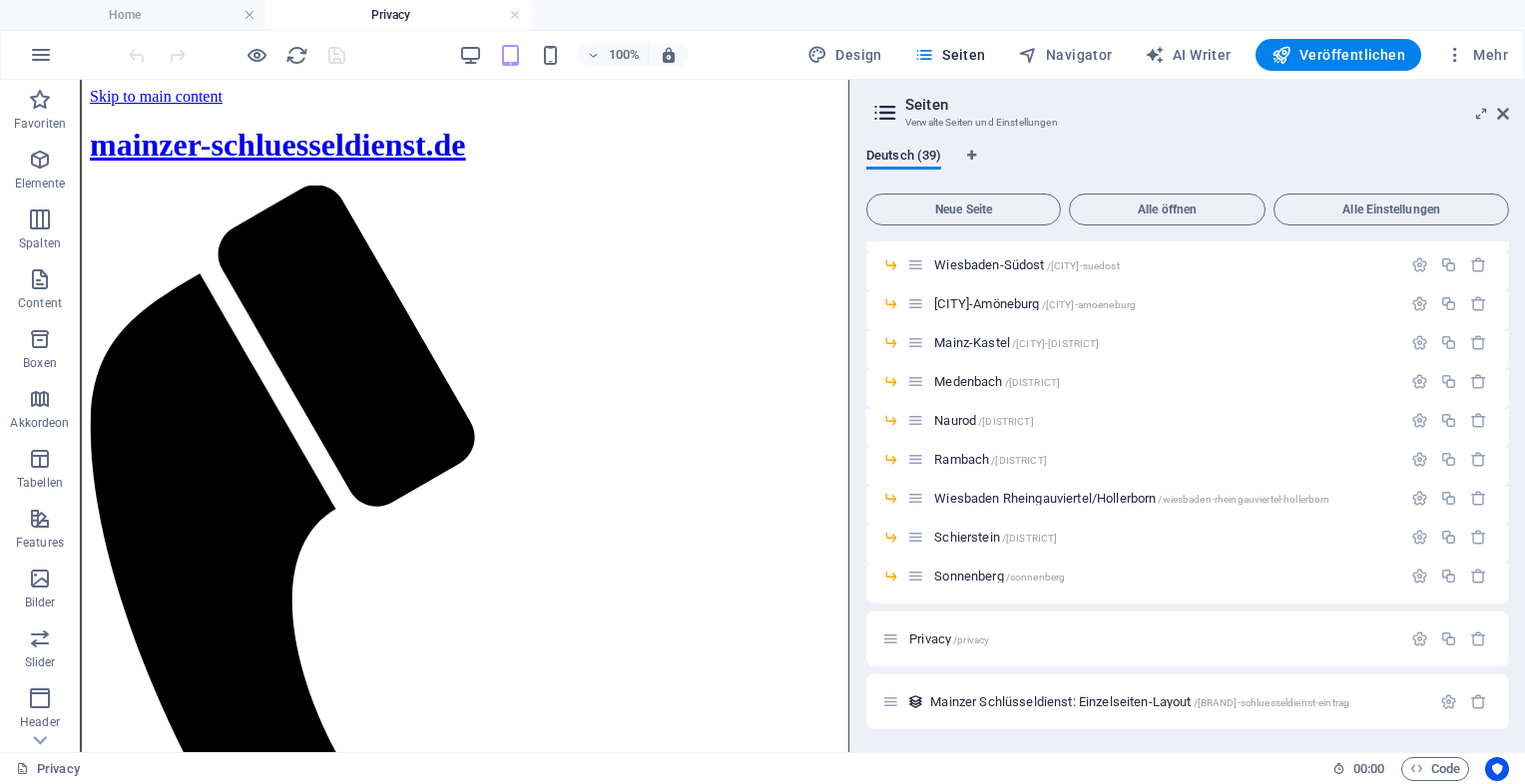 drag, startPoint x: 842, startPoint y: 652, endPoint x: 859, endPoint y: 148, distance: 504.2866 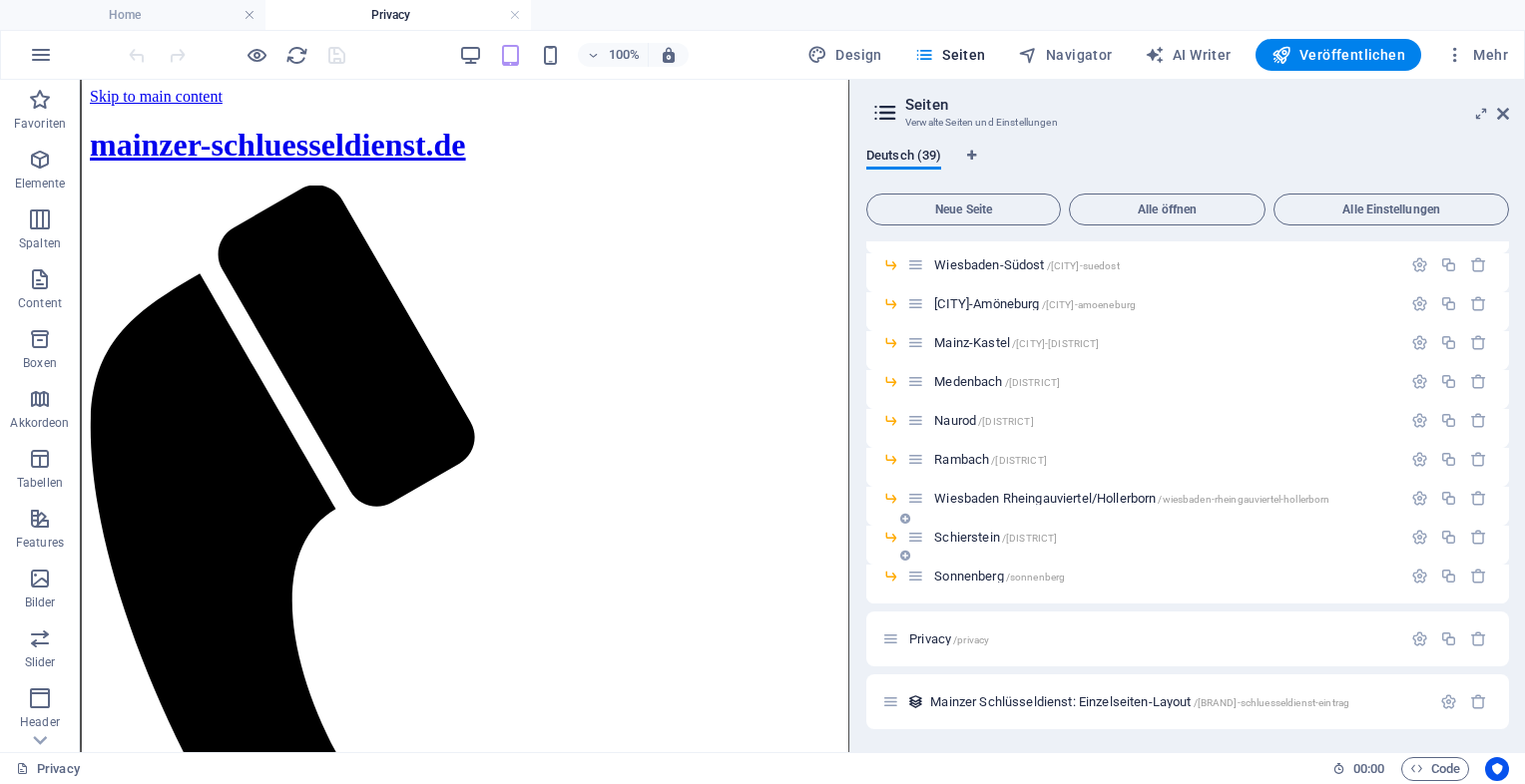 click on "[DISTRICT] /[DISTRICT]" at bounding box center [1188, 545] 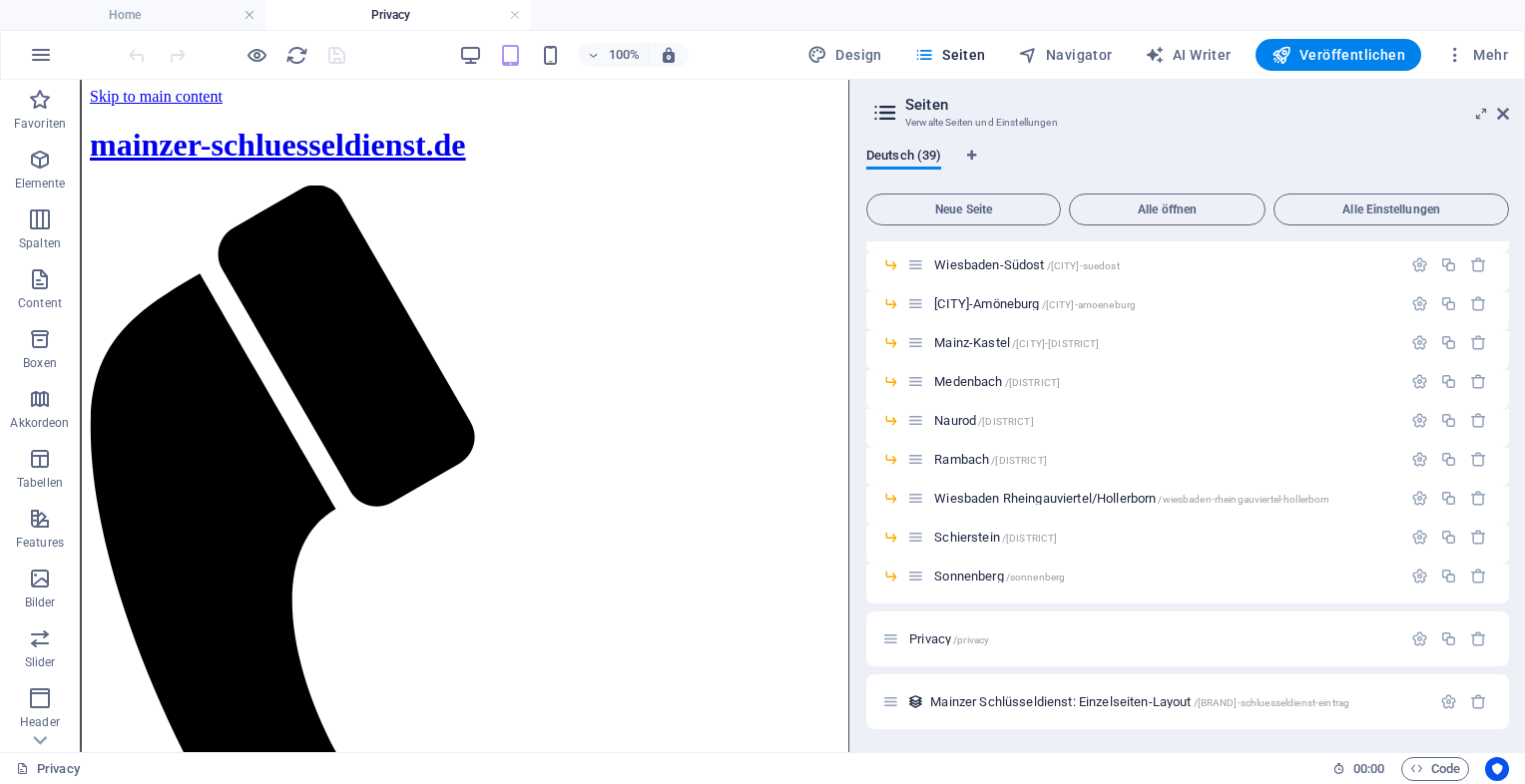 click on "Deutsch (39) Neue Seite Alle öffnen Alle Einstellungen Home / [CITY]/[CITY] /mainz-wiesbaden Altstadt, Neustadt, Oberstadt /[DISTRICT]-[DISTRICT]-[DISTRICT] Drais, Finthen /[DISTRICT]-[DISTRICT] Hechtsheim, Ebersheim /[DISTRICT]-[DISTRICT] Gonsenheim, Hartenberg/Münchfeld /[DISTRICT]-[DISTRICT]-[DISTRICT] Mombach, Wiesbaden-Kastel /[DISTRICT]-[CITY]-[DISTRICT] Bretzenheim, Lerchenberg /[DISTRICT]-[DISTRICT] Laubenheim, Weisenau /[DISTRICT]-[DISTRICT] Marienborn /[DISTRICT] Gonsenheim /[DISTRICT] Mainz - Kostheim /[CITY]-[DISTRICT] Obacht vor Betrügern /[DISTRICT]-[DISTRICT] Wiesbaden‑Mitte (inkl. Rheingauviertel & Nordost) /[CITY]-mitte-inkl-rheingauviertel-nordost Wiesbaden‑Biebrich & Schierstein /[CITY]-[DISTRICT]-[DISTRICT] Wiesbaden‑Westend (inkl. Feldherrenviertel) /[CITY]-[DISTRICT]-inkl-feldherrenviertel Wiesbaden-Auringen /[CITY]-[DISTRICT] Wiesbaden-Bierstadt  /[CITY]-[DISTRICT] Wiesbaden‑Biebrich & Schierstein /[CITY]-[DISTRICT]-[DISTRICT]-19 Wiesbaden‑Breckenheim /[CITY]-[DISTRICT] Naurod" at bounding box center [1188, 442] 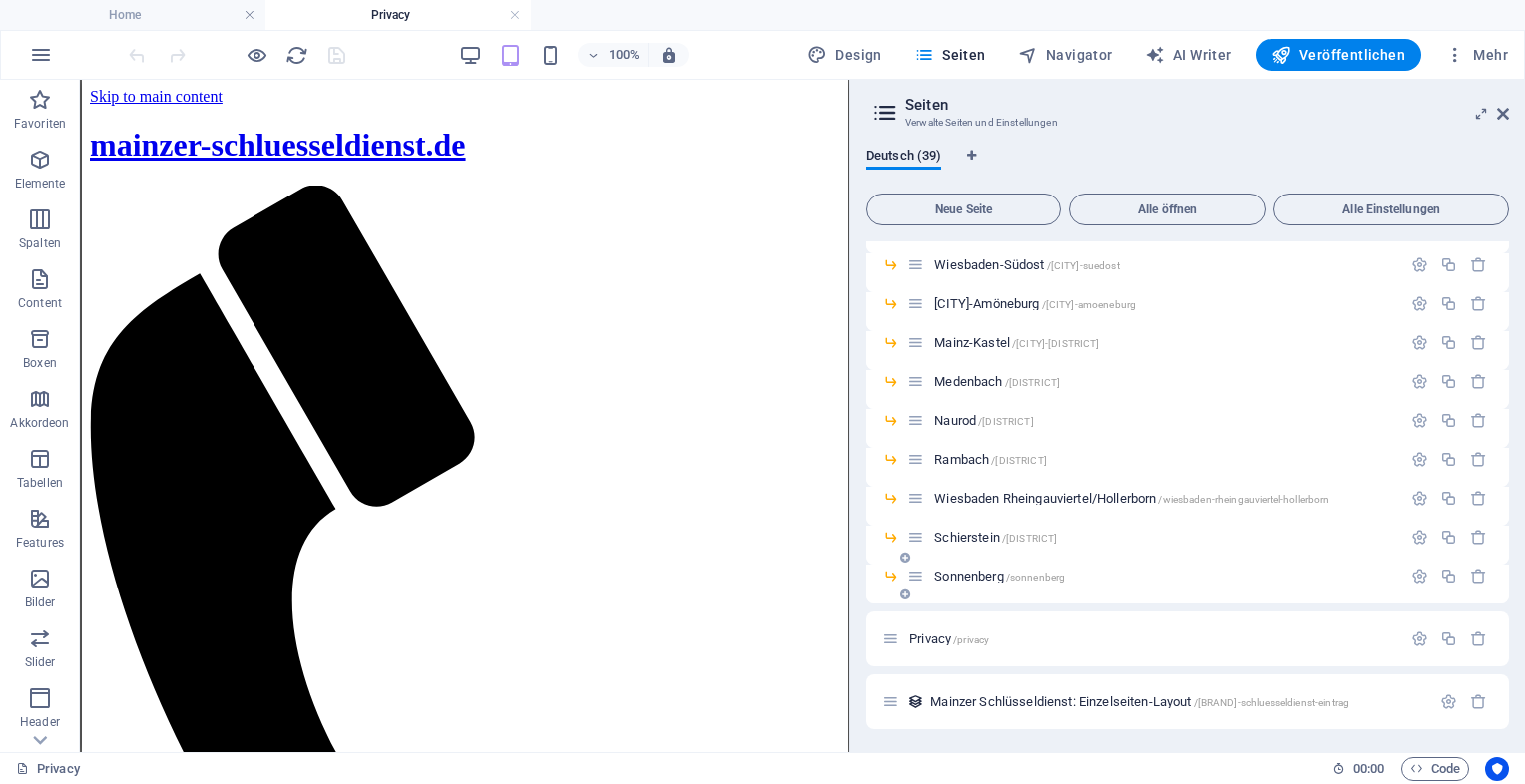 click on "[DISTRICT] /[DISTRICT]" at bounding box center (1188, 584) 